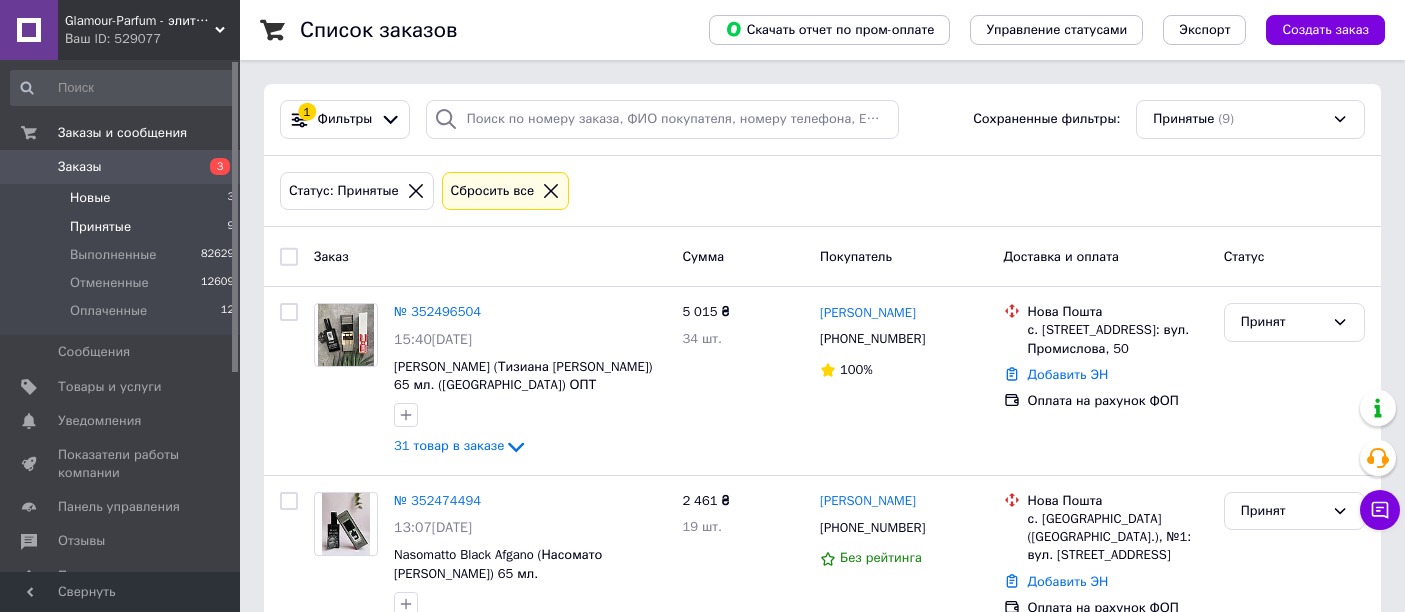 scroll, scrollTop: 0, scrollLeft: 0, axis: both 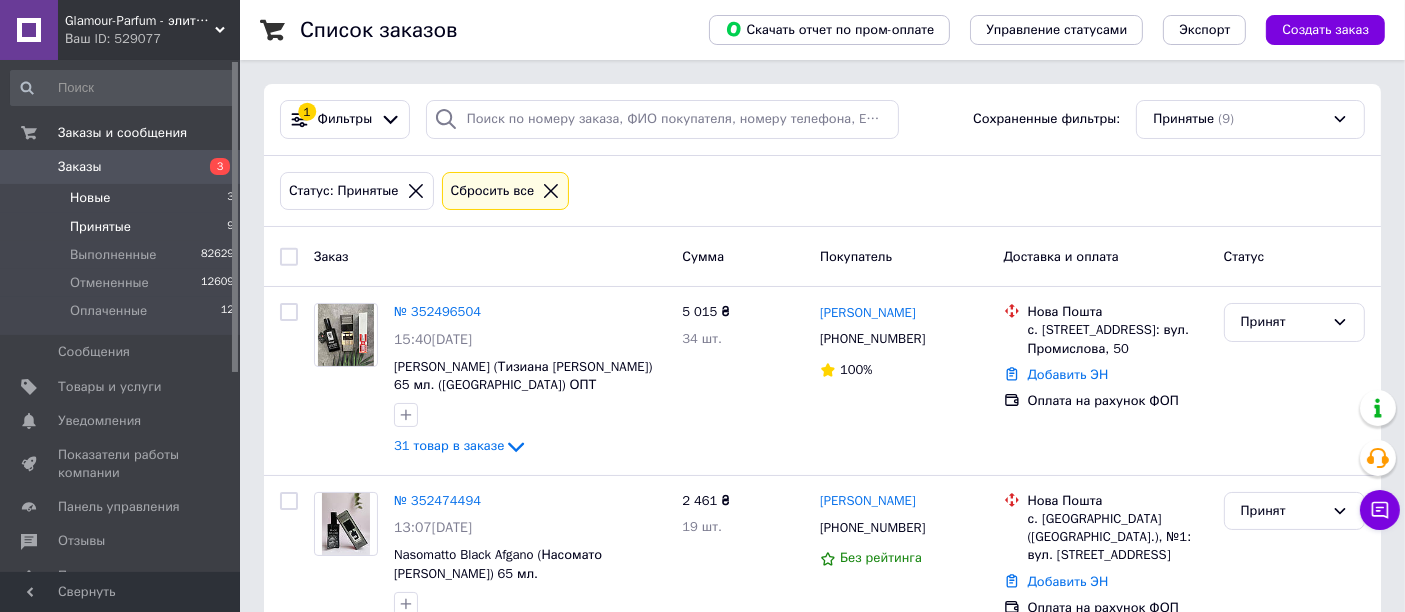 click on "Новые 3" at bounding box center (123, 198) 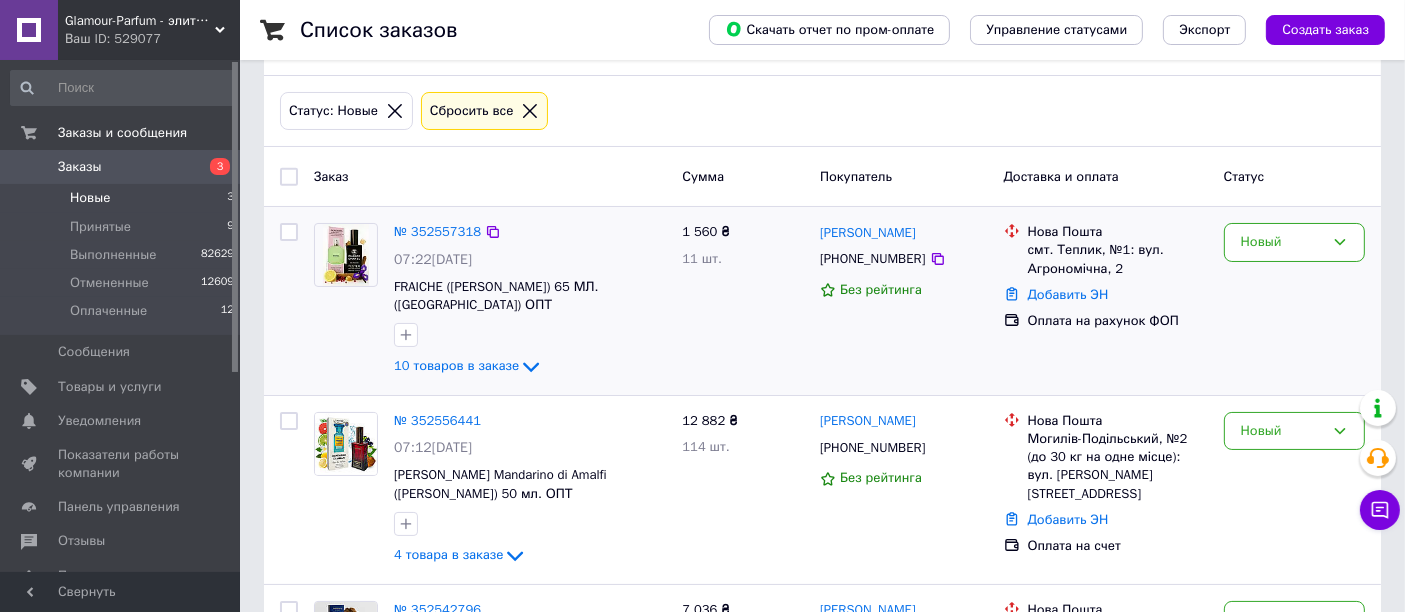 scroll, scrollTop: 222, scrollLeft: 0, axis: vertical 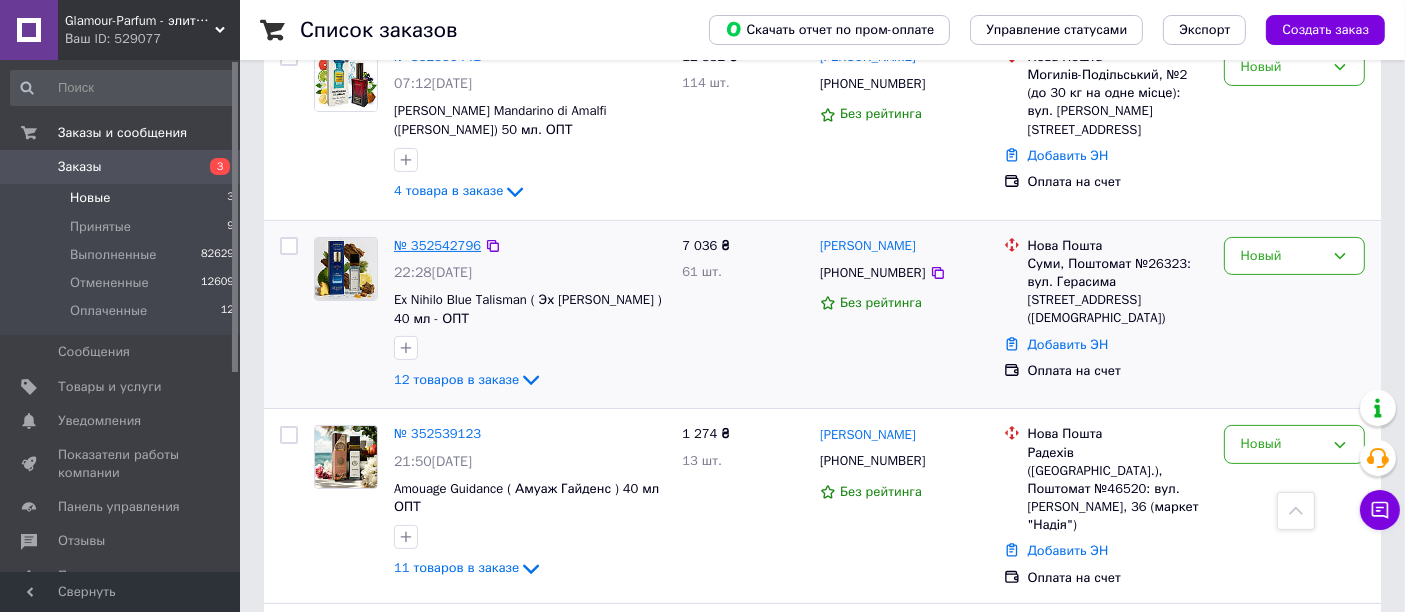 drag, startPoint x: 453, startPoint y: 252, endPoint x: 404, endPoint y: 243, distance: 49.819675 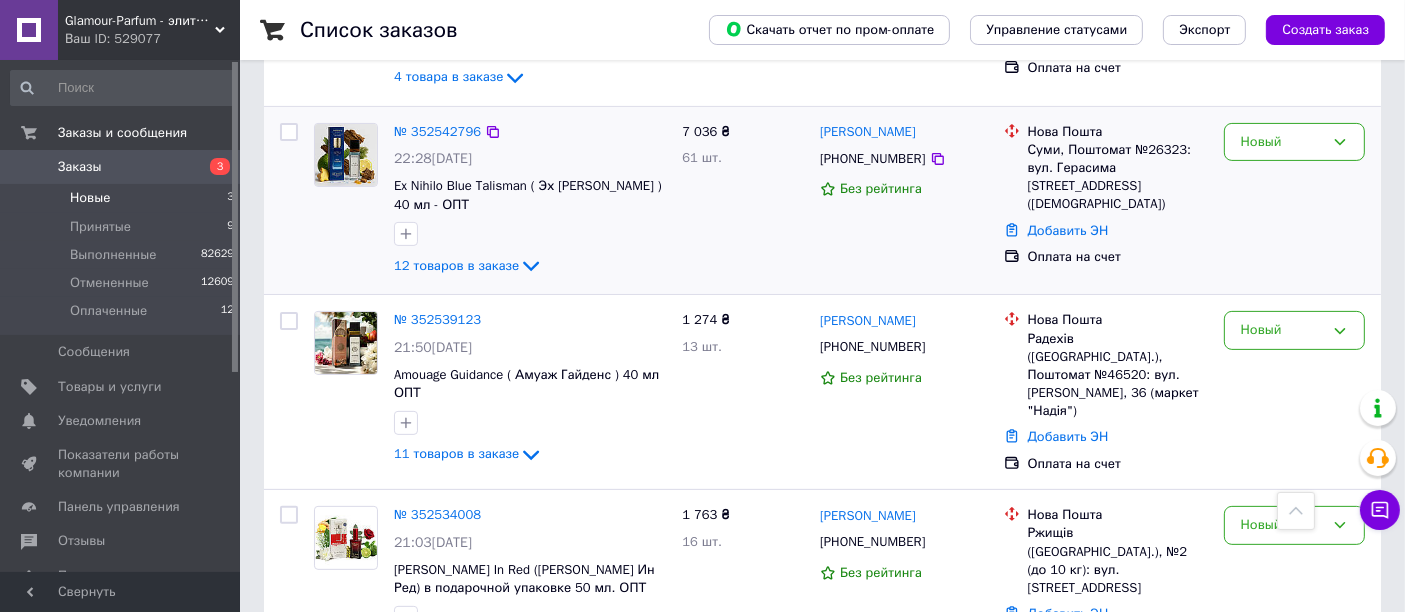 scroll, scrollTop: 666, scrollLeft: 0, axis: vertical 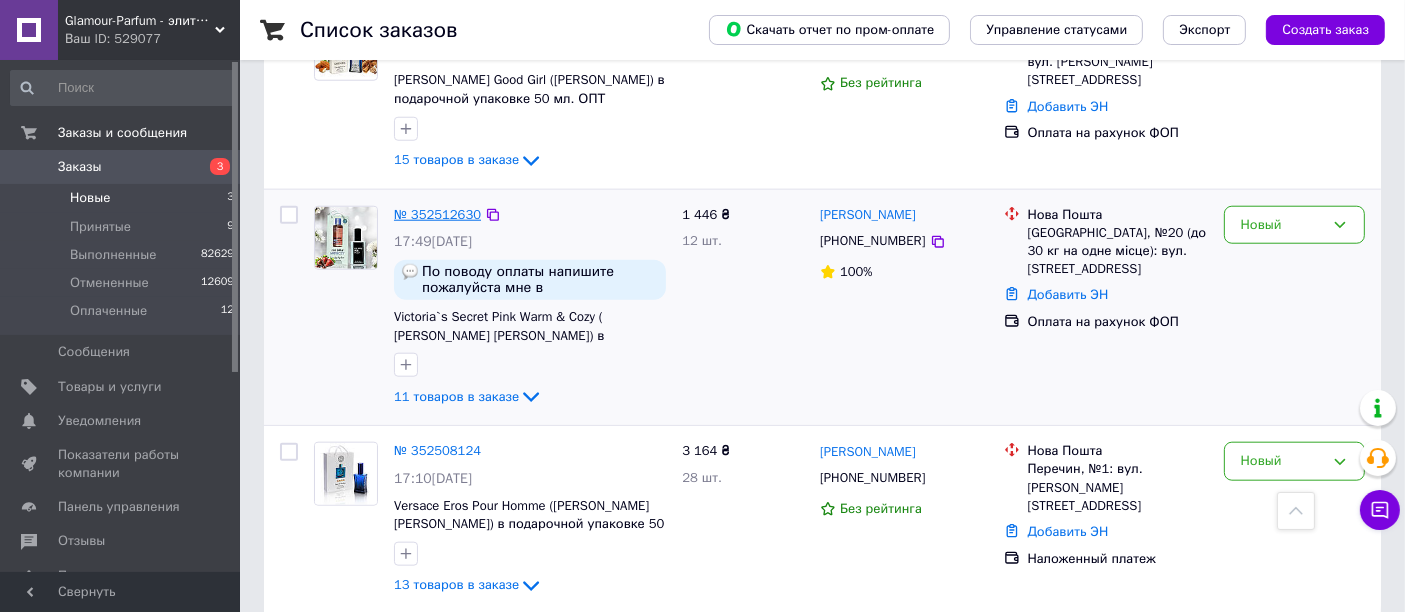 drag, startPoint x: 452, startPoint y: 198, endPoint x: 433, endPoint y: 191, distance: 20.248457 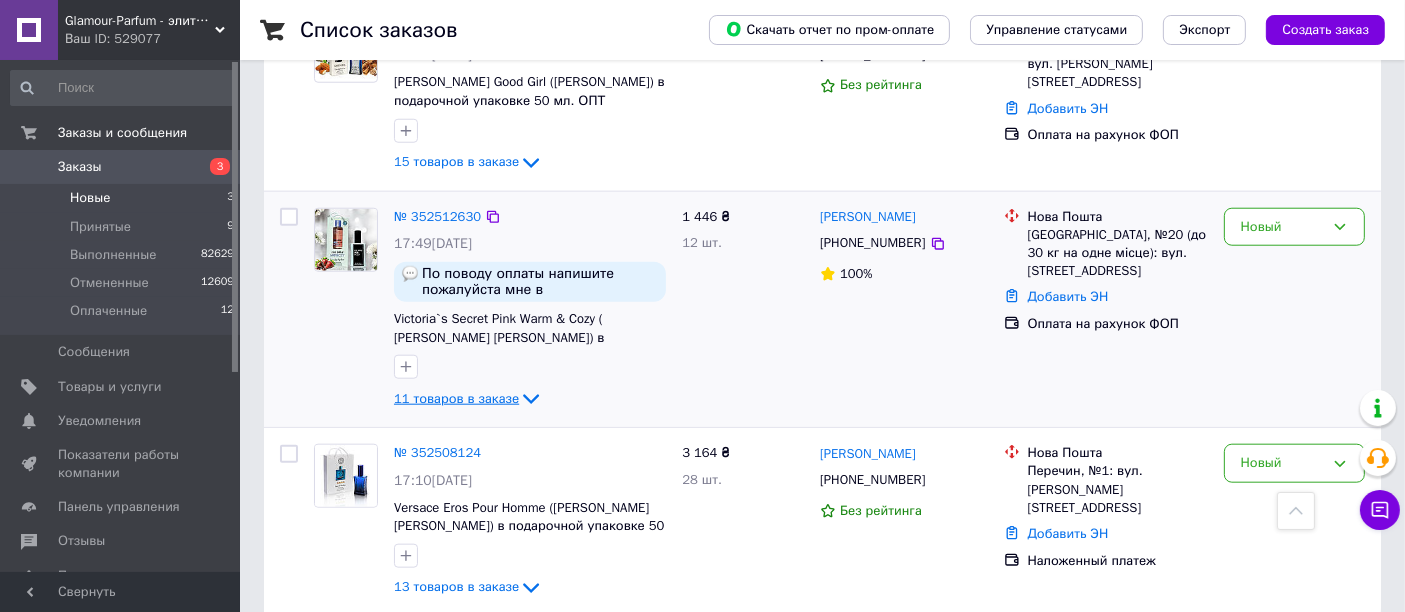 scroll, scrollTop: 1880, scrollLeft: 0, axis: vertical 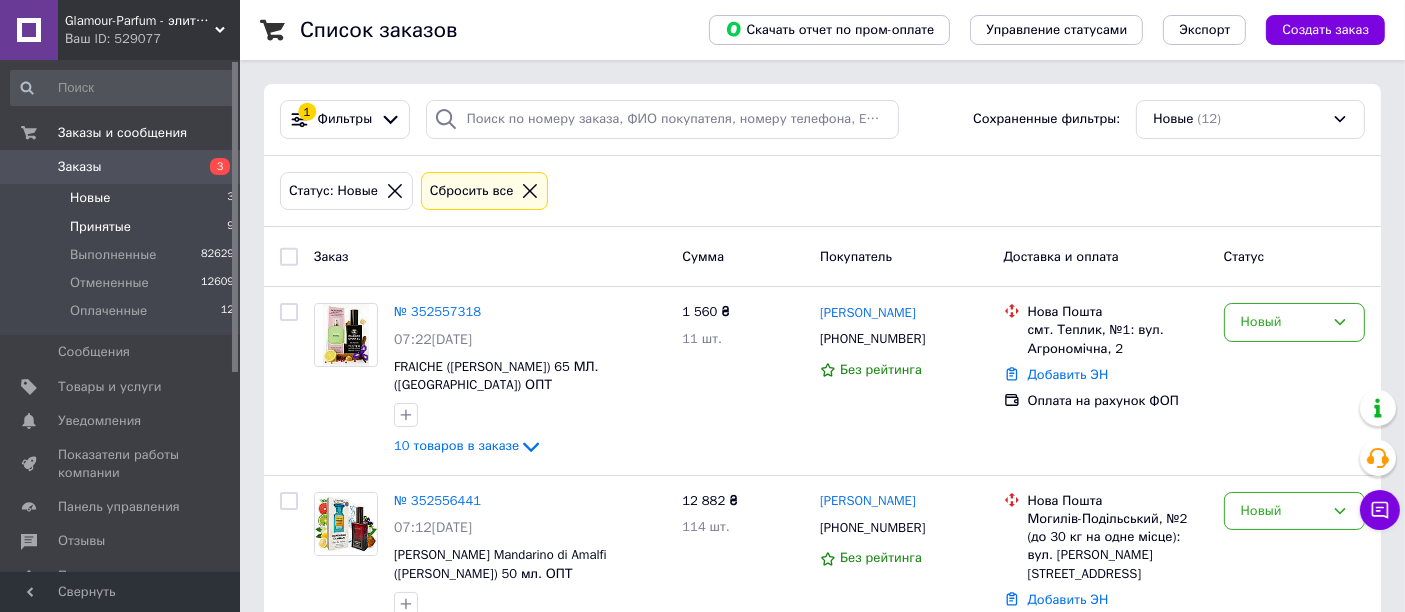 click on "Принятые" at bounding box center [100, 227] 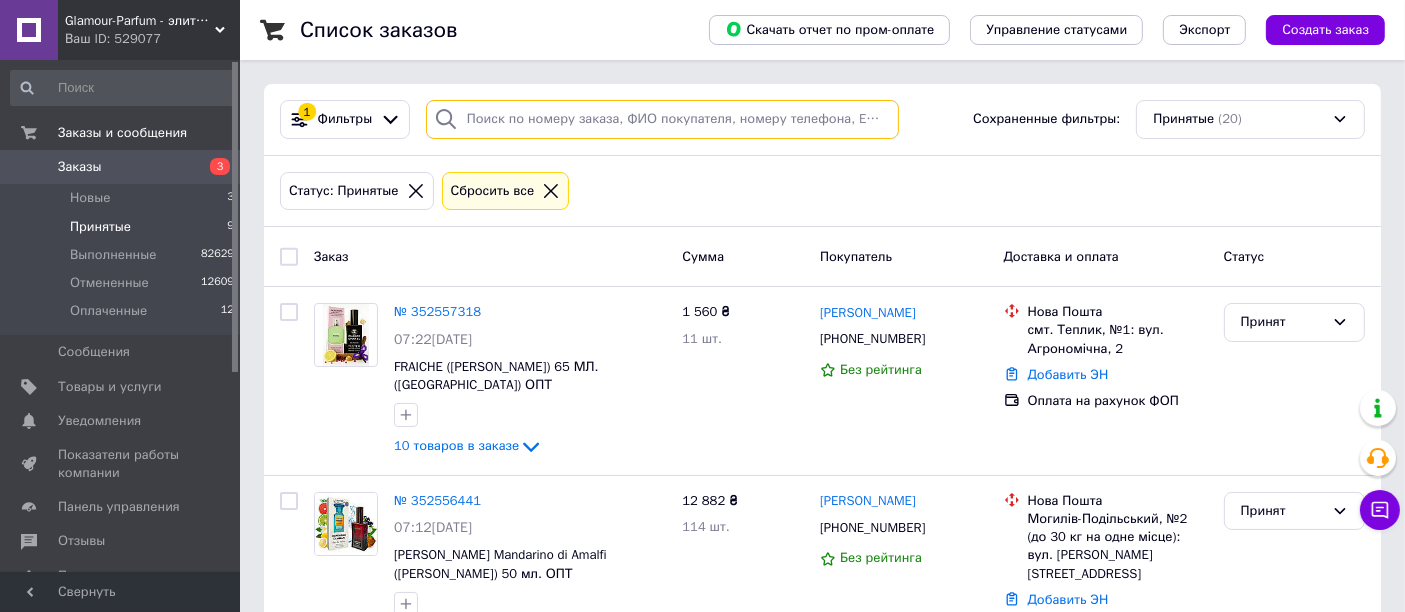 click at bounding box center [662, 119] 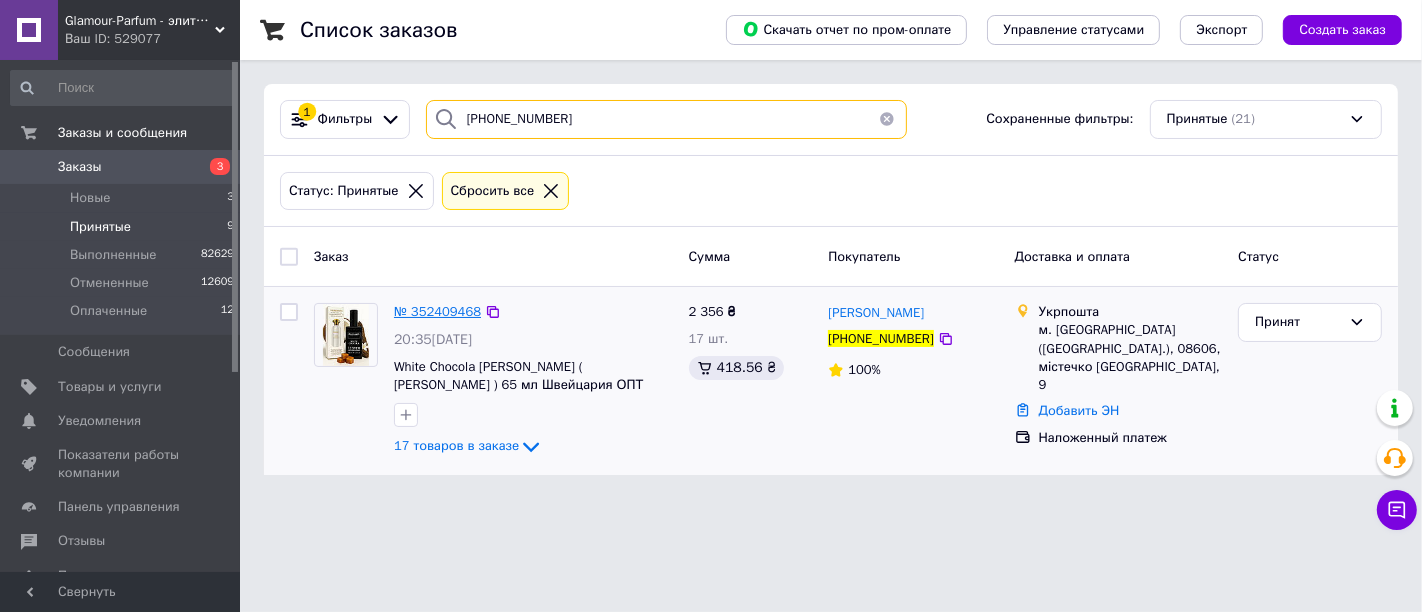 type on "+380971132683" 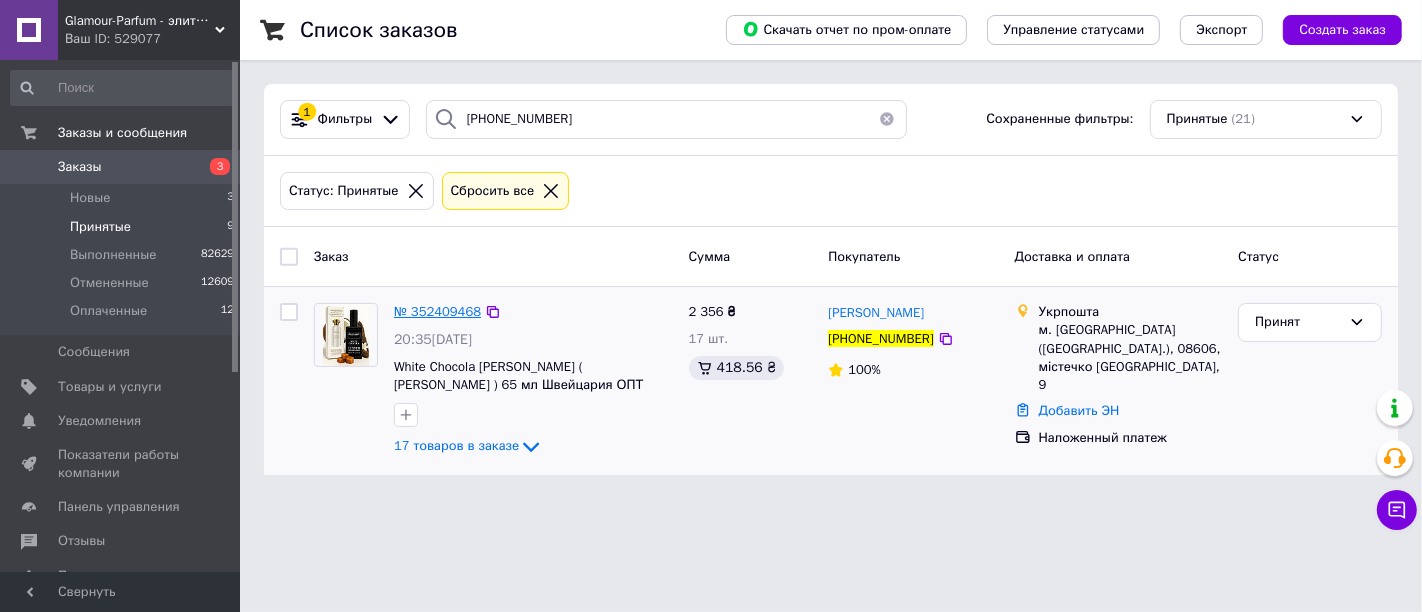 click on "№ 352409468" at bounding box center (437, 311) 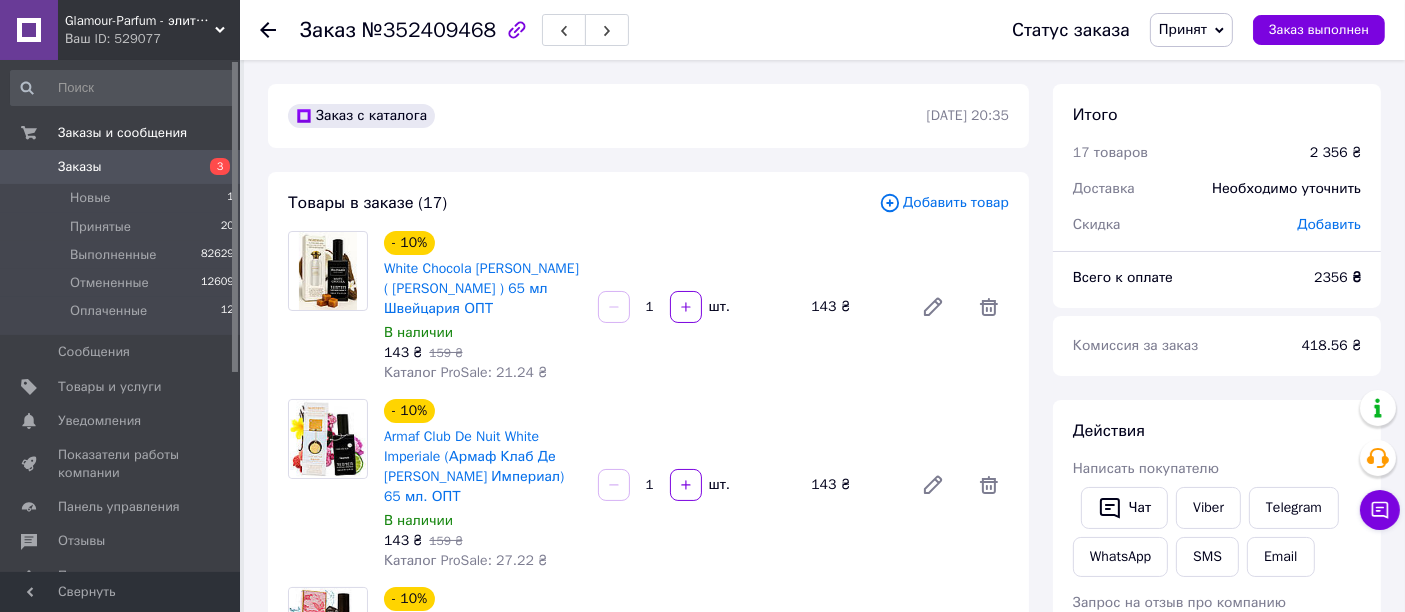 click on "Принят" at bounding box center (1191, 30) 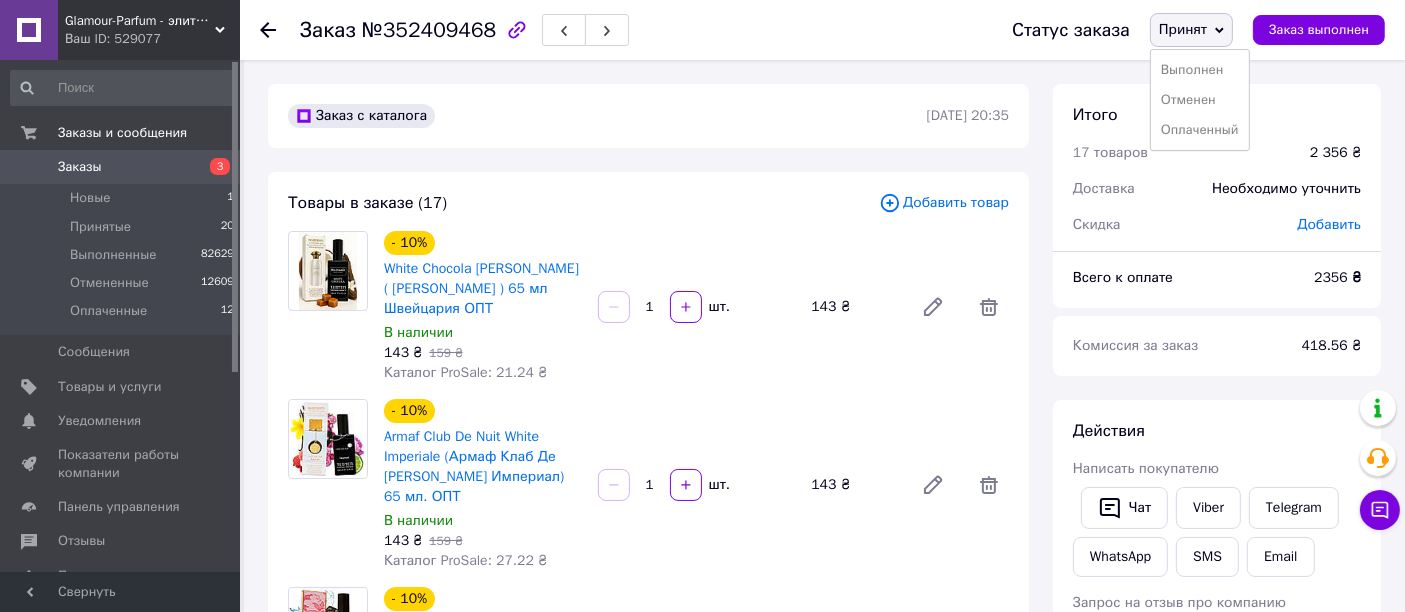 click on "Принят" at bounding box center (1191, 30) 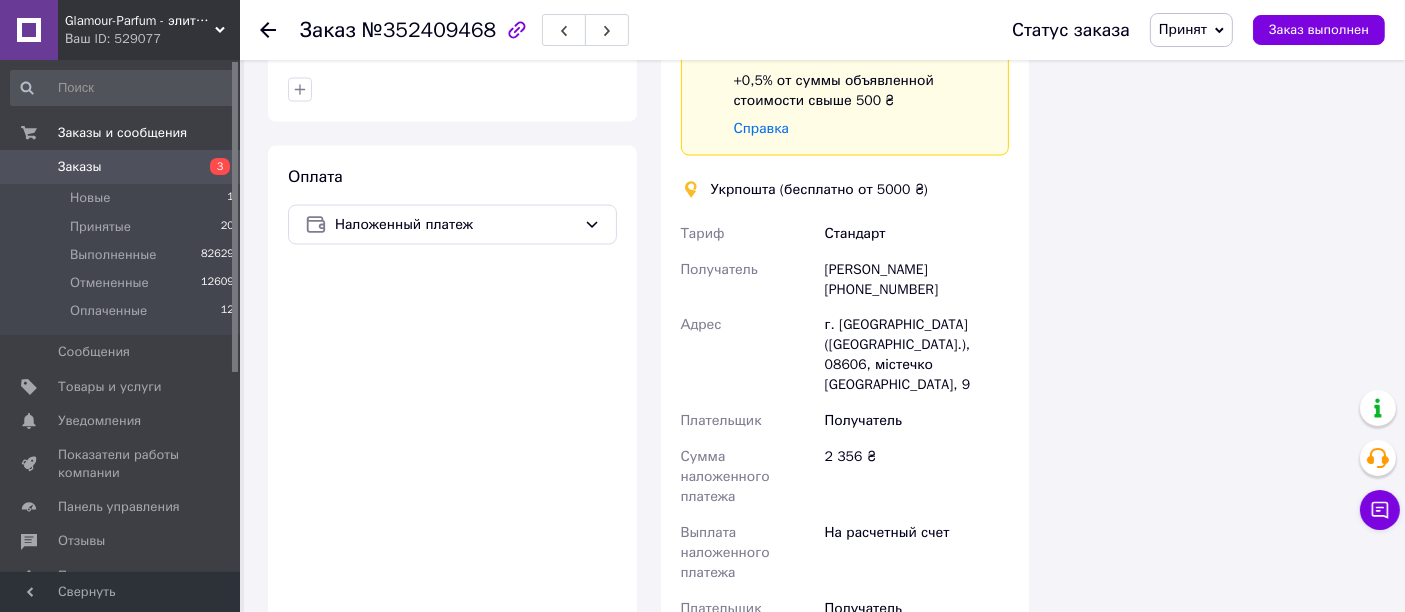 scroll, scrollTop: 3462, scrollLeft: 0, axis: vertical 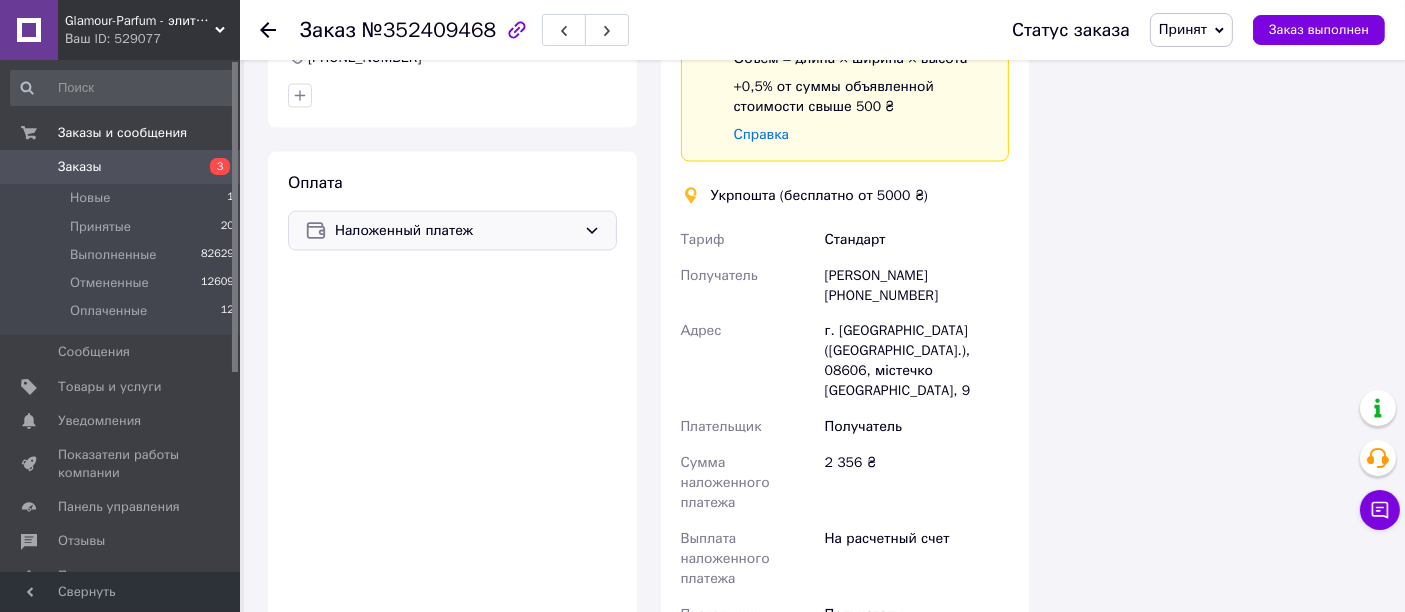 click on "Наложенный платеж" at bounding box center [452, 231] 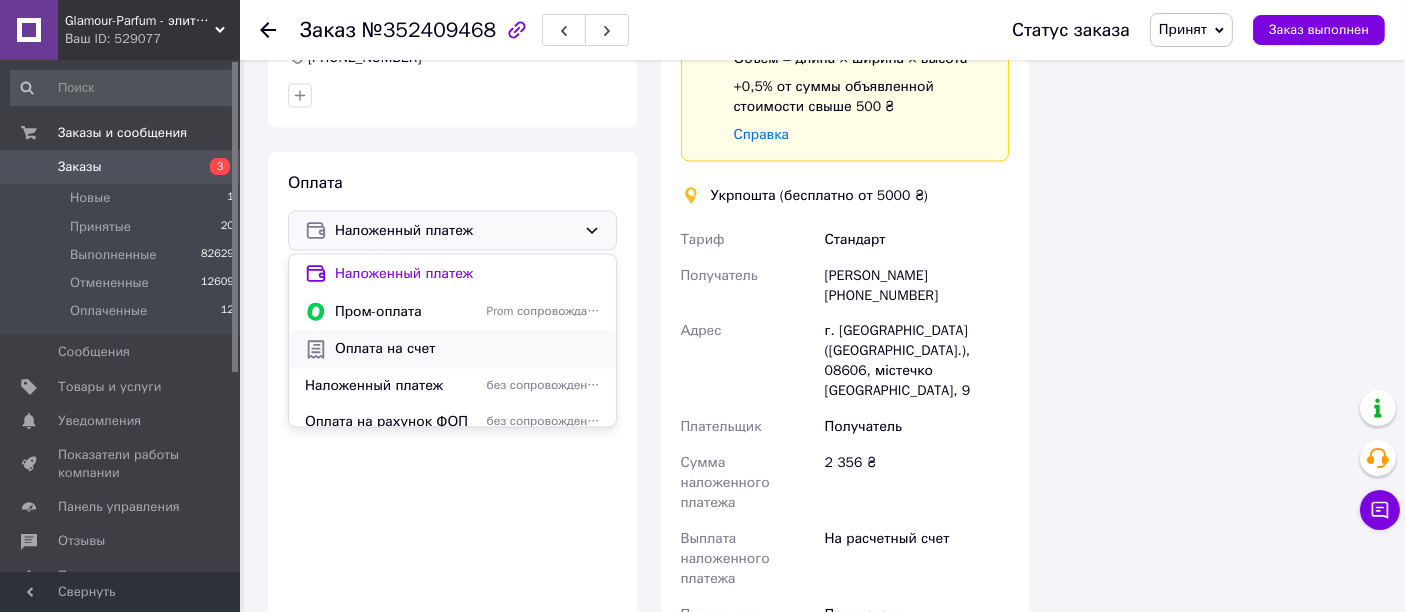 click on "Оплата на счет" at bounding box center (467, 350) 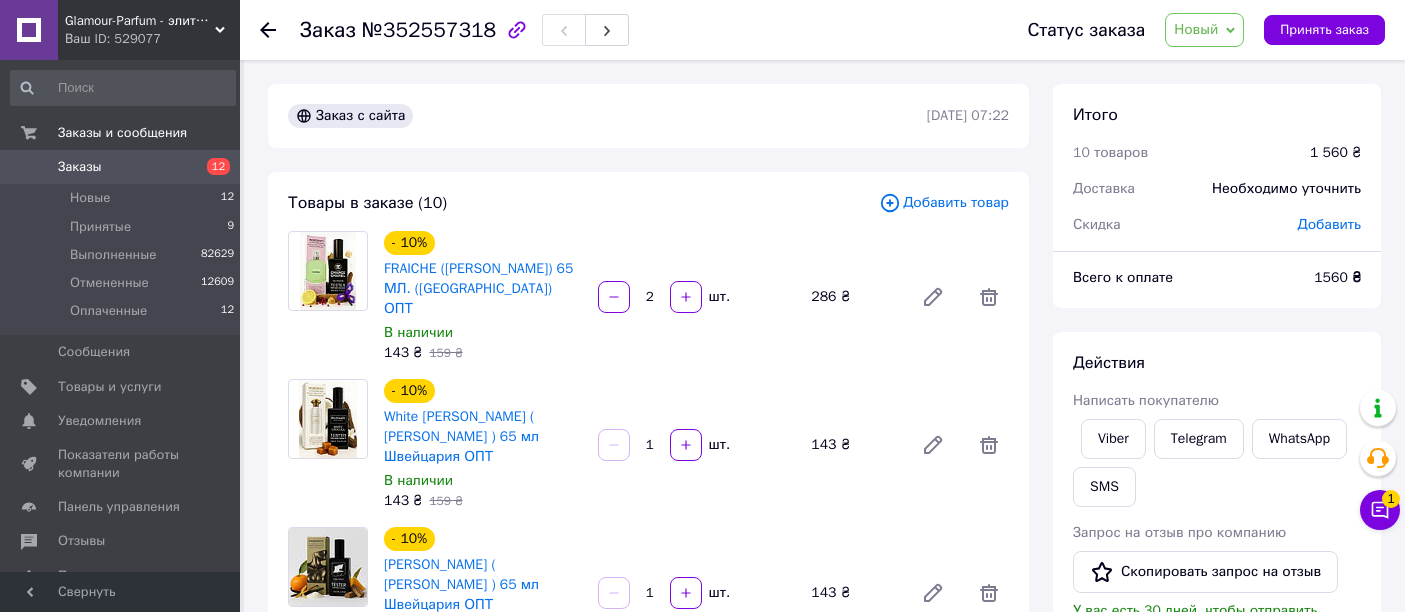 scroll, scrollTop: 0, scrollLeft: 0, axis: both 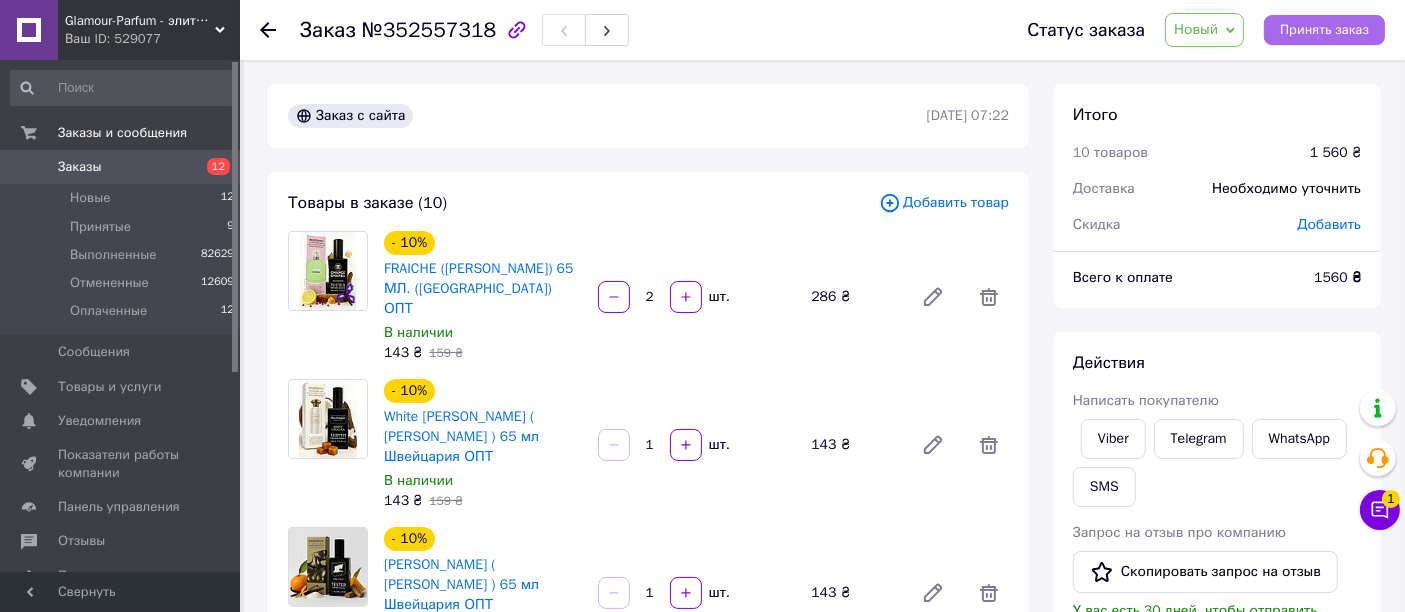 click on "Принять заказ" at bounding box center (1324, 30) 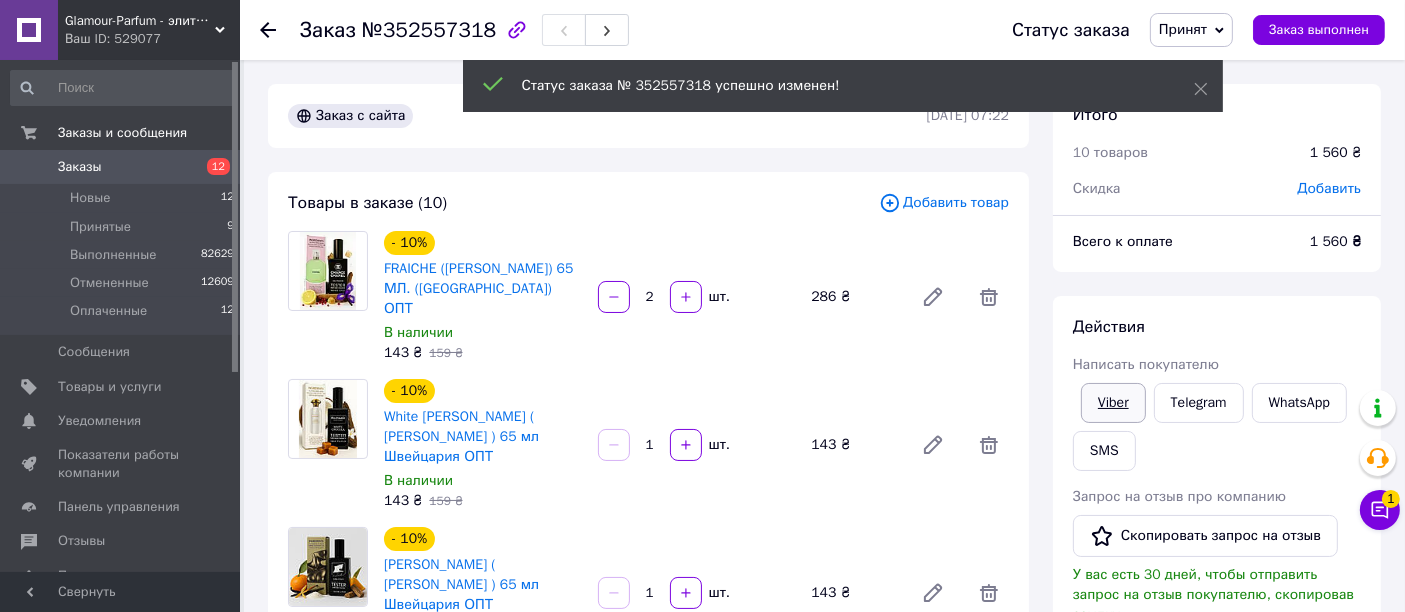 click on "Действия Написать покупателю Viber Telegram WhatsApp SMS Запрос на отзыв про компанию   Скопировать запрос на отзыв У вас есть 30 дней, чтобы отправить запрос на отзыв покупателю, скопировав ссылку.   Выдать чек   Скачать PDF   Печать PDF   Дублировать заказ" at bounding box center (1217, 578) 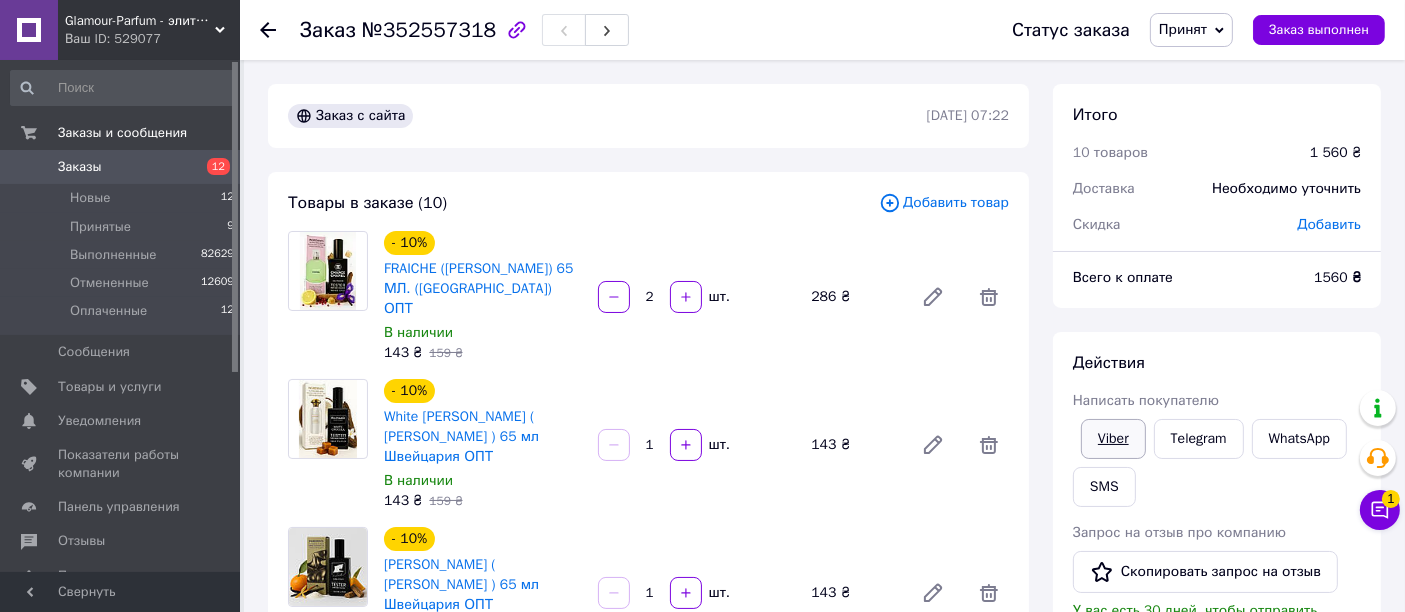 click on "Viber" at bounding box center [1113, 439] 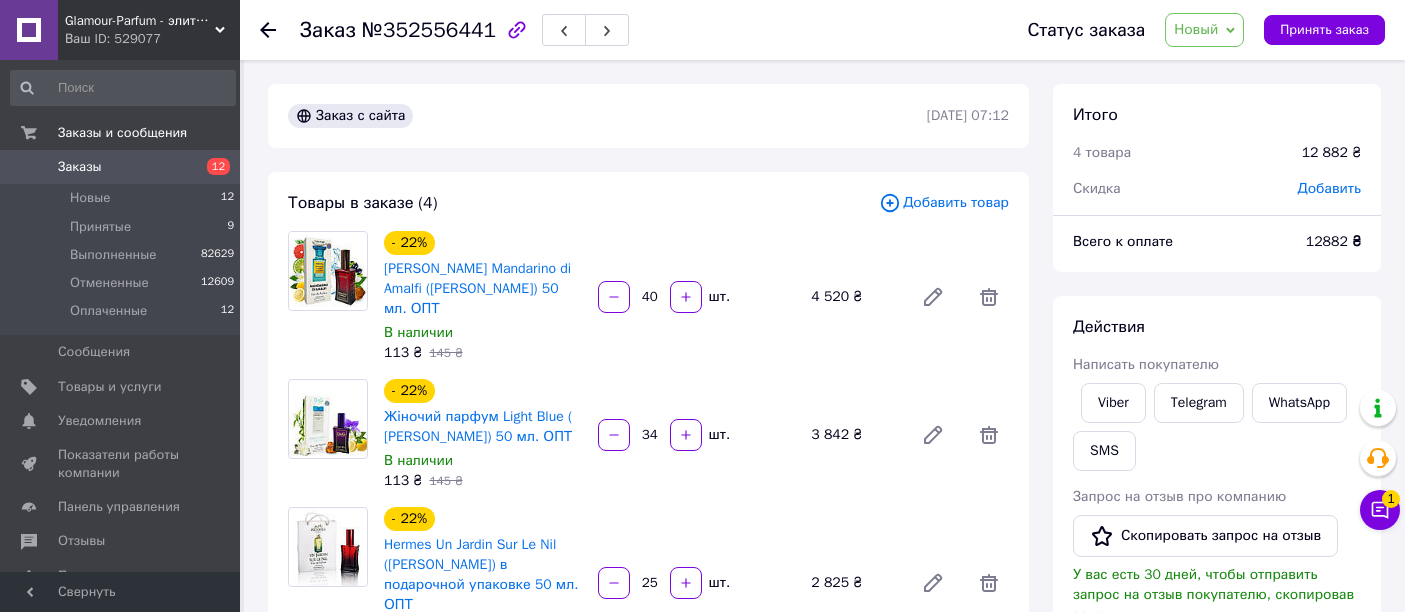 scroll, scrollTop: 0, scrollLeft: 0, axis: both 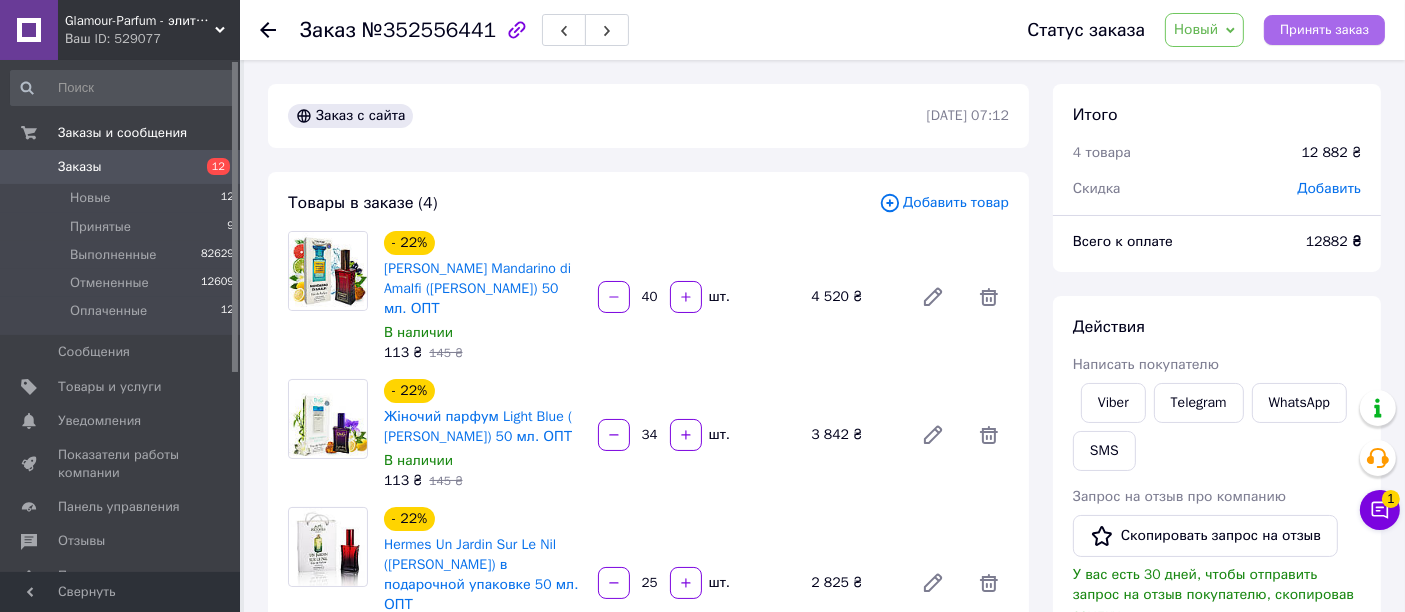 click on "Принять заказ" at bounding box center [1324, 30] 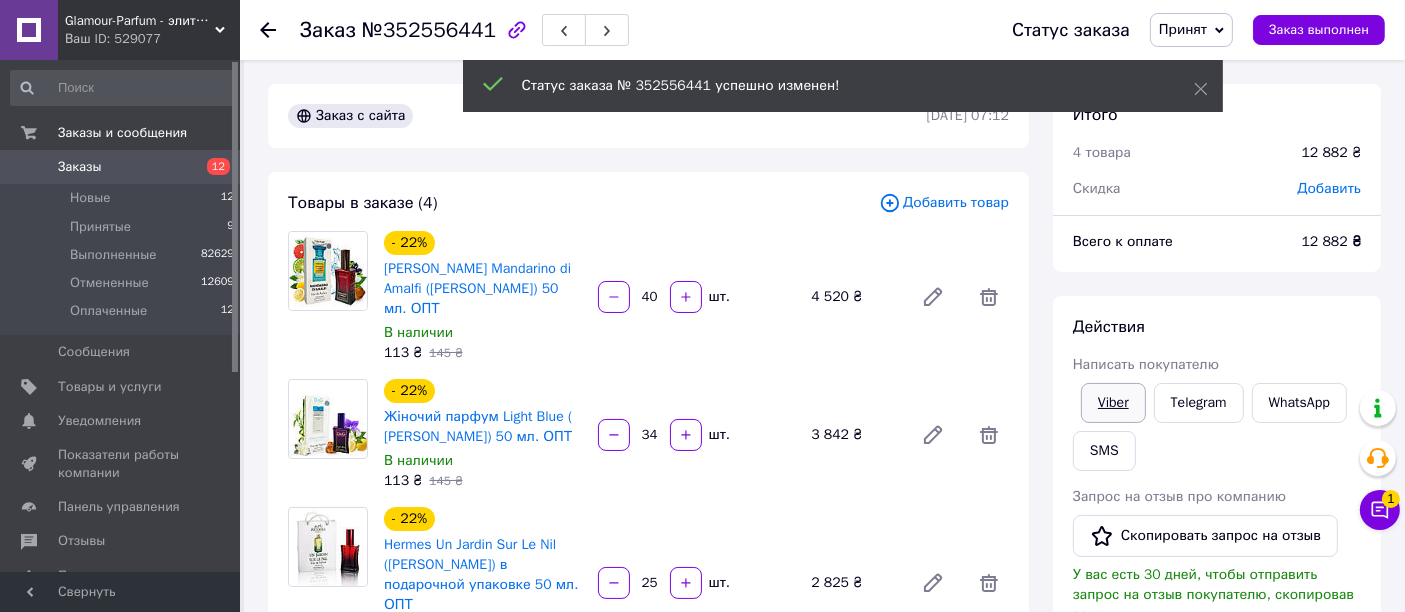 click on "Viber" at bounding box center [1113, 403] 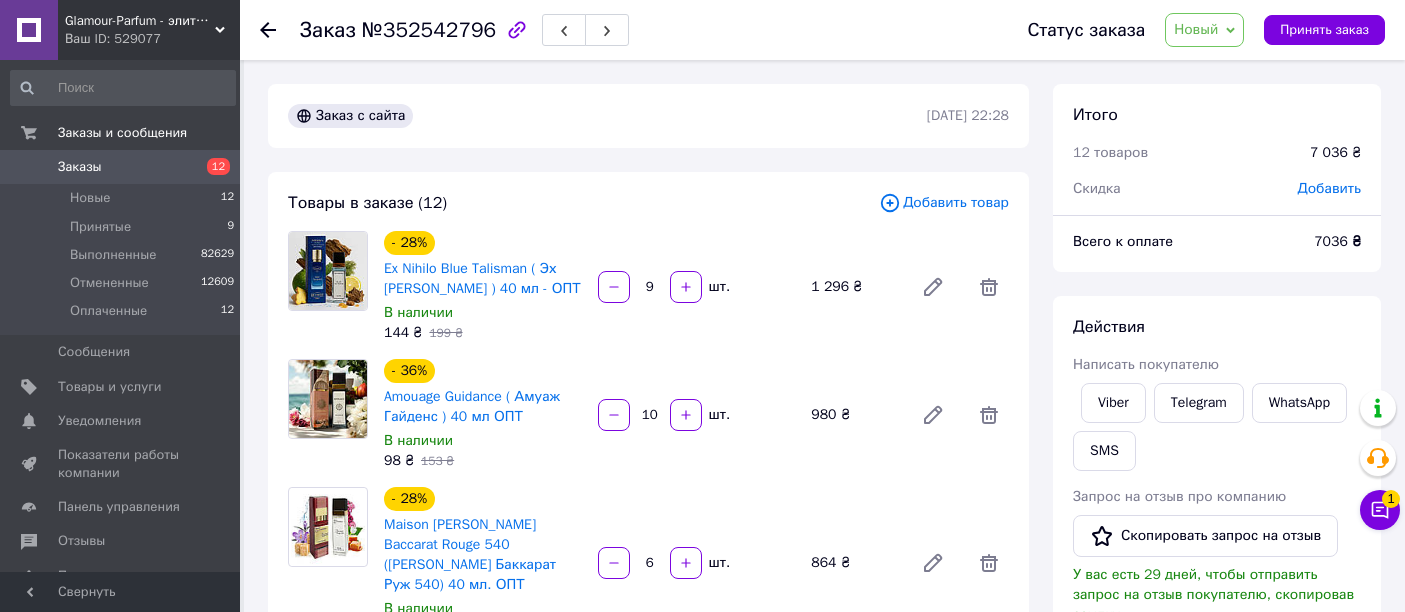 scroll, scrollTop: 0, scrollLeft: 0, axis: both 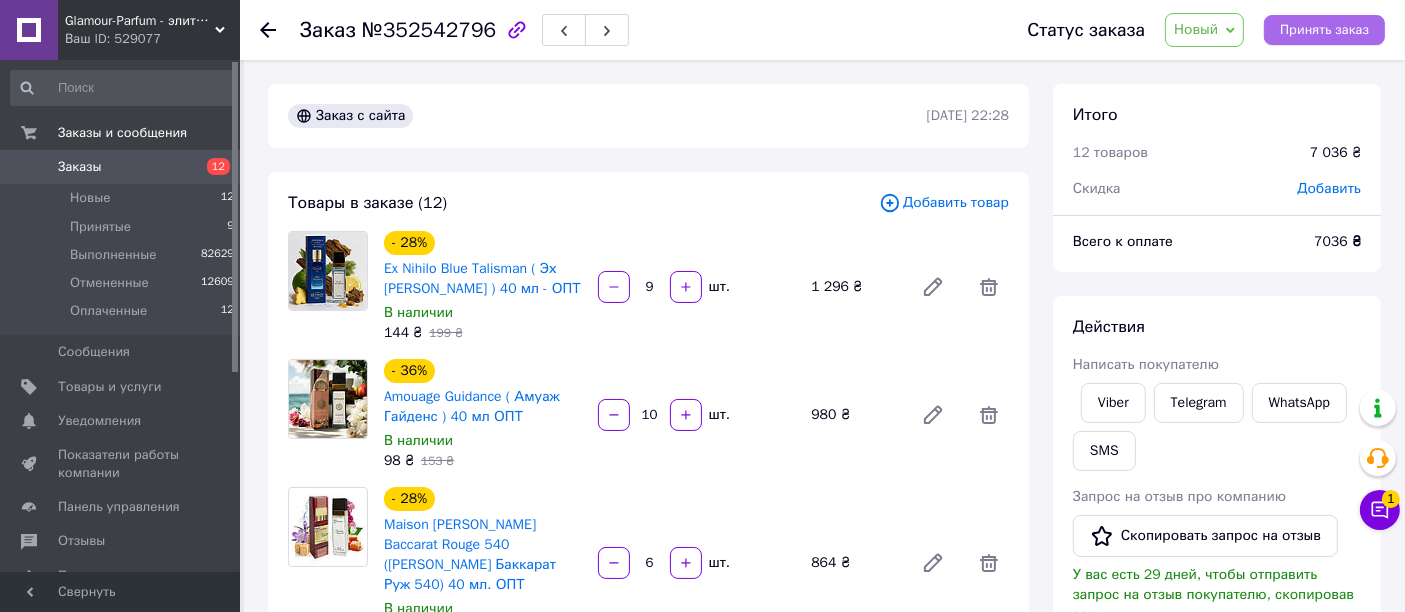 click on "Принять заказ" at bounding box center (1324, 30) 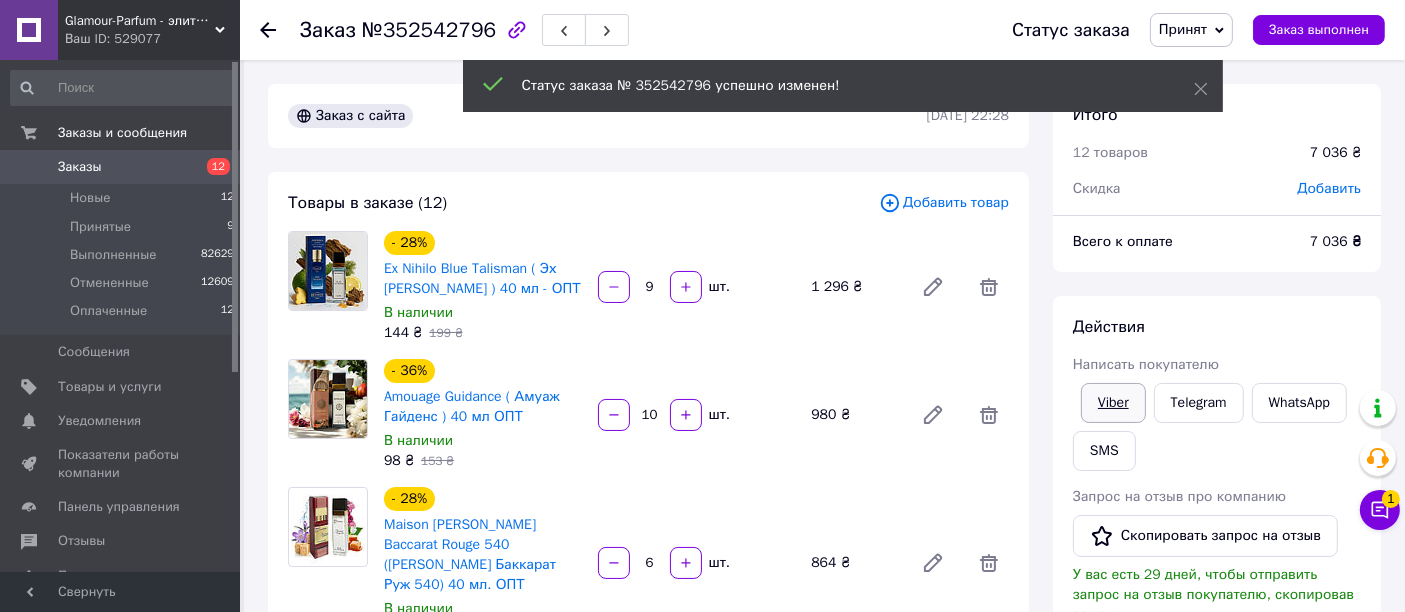 click on "Viber" at bounding box center [1113, 403] 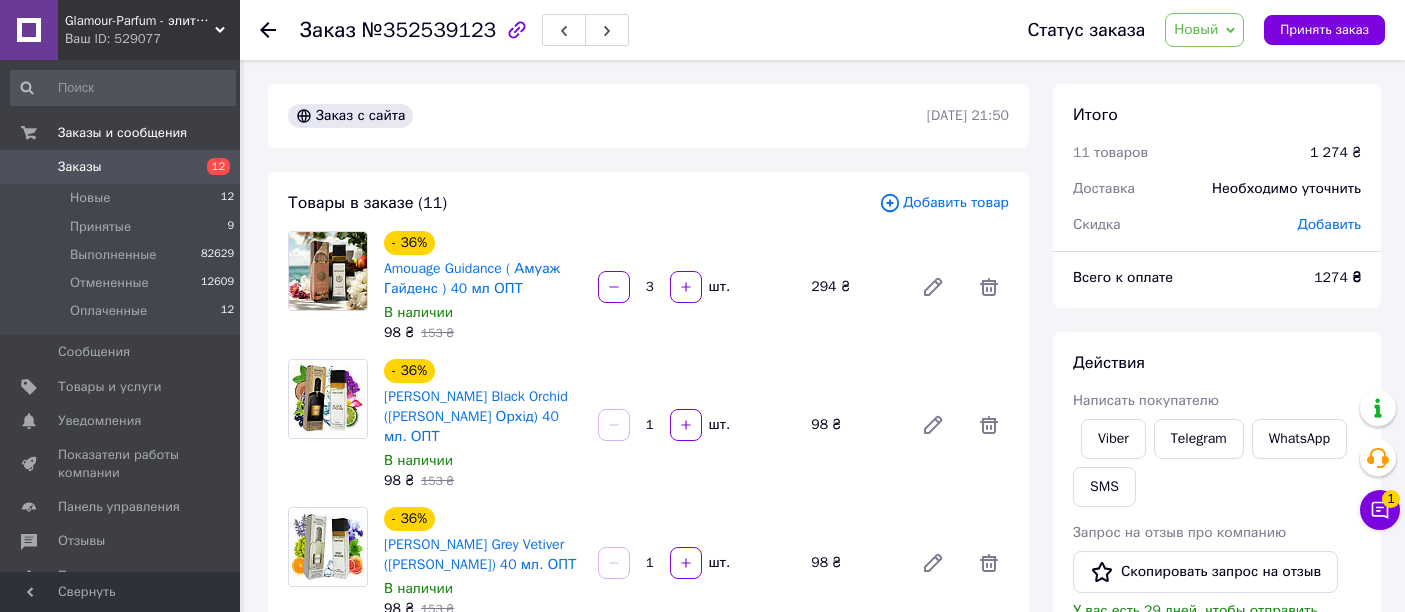 scroll, scrollTop: 0, scrollLeft: 0, axis: both 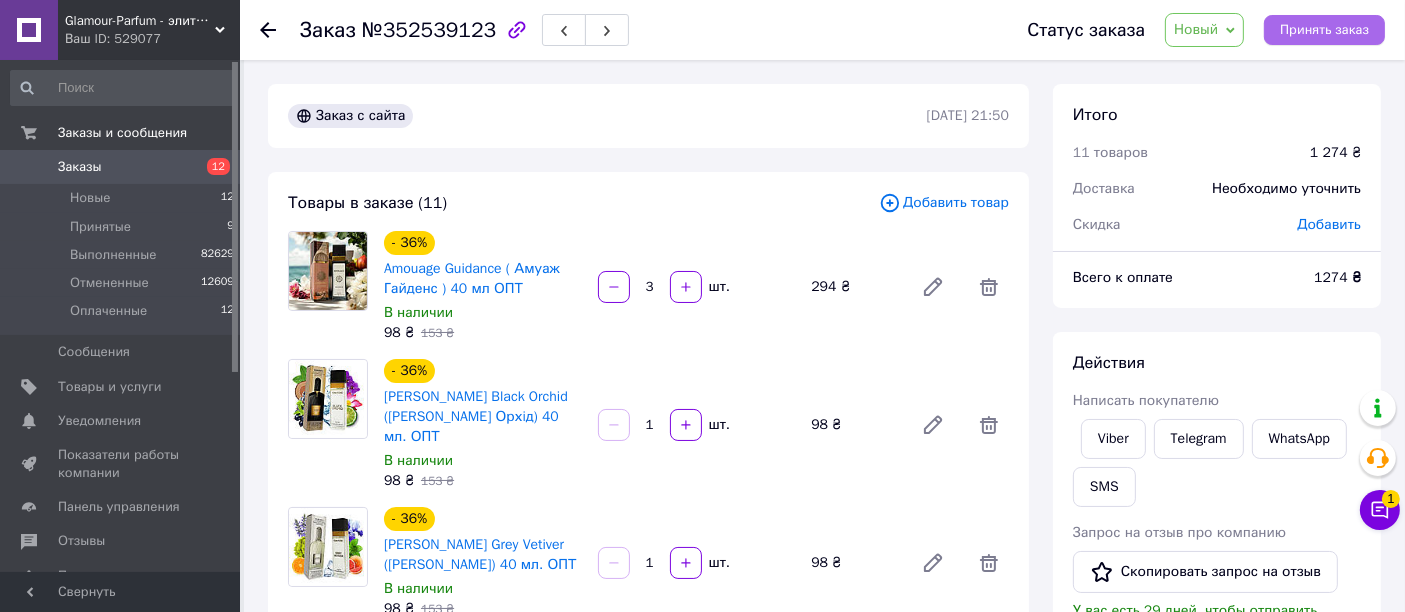 click on "Принять заказ" at bounding box center [1324, 30] 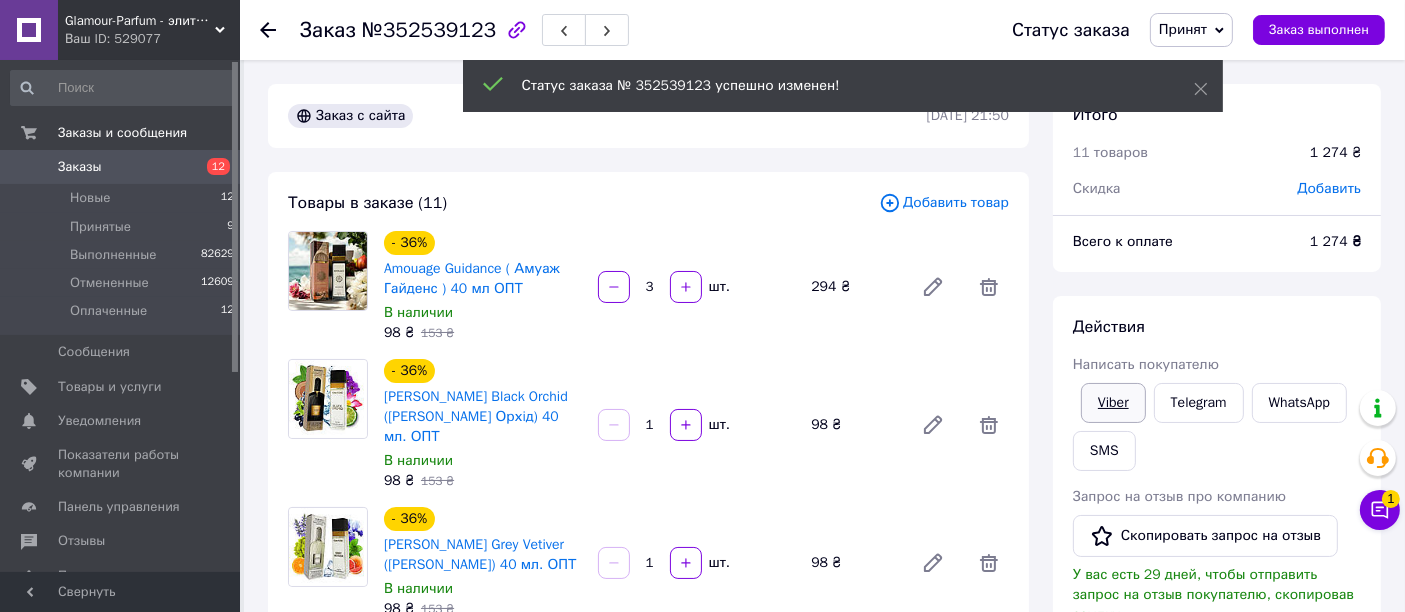 click on "Viber" at bounding box center [1113, 403] 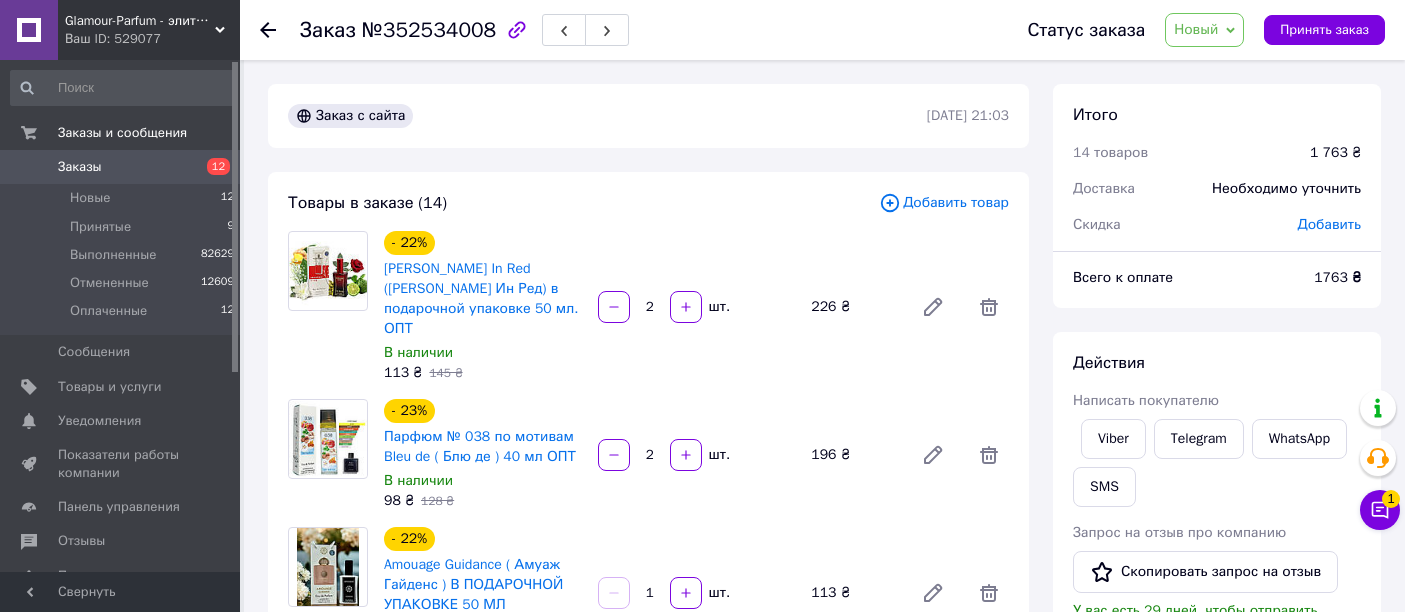 scroll, scrollTop: 0, scrollLeft: 0, axis: both 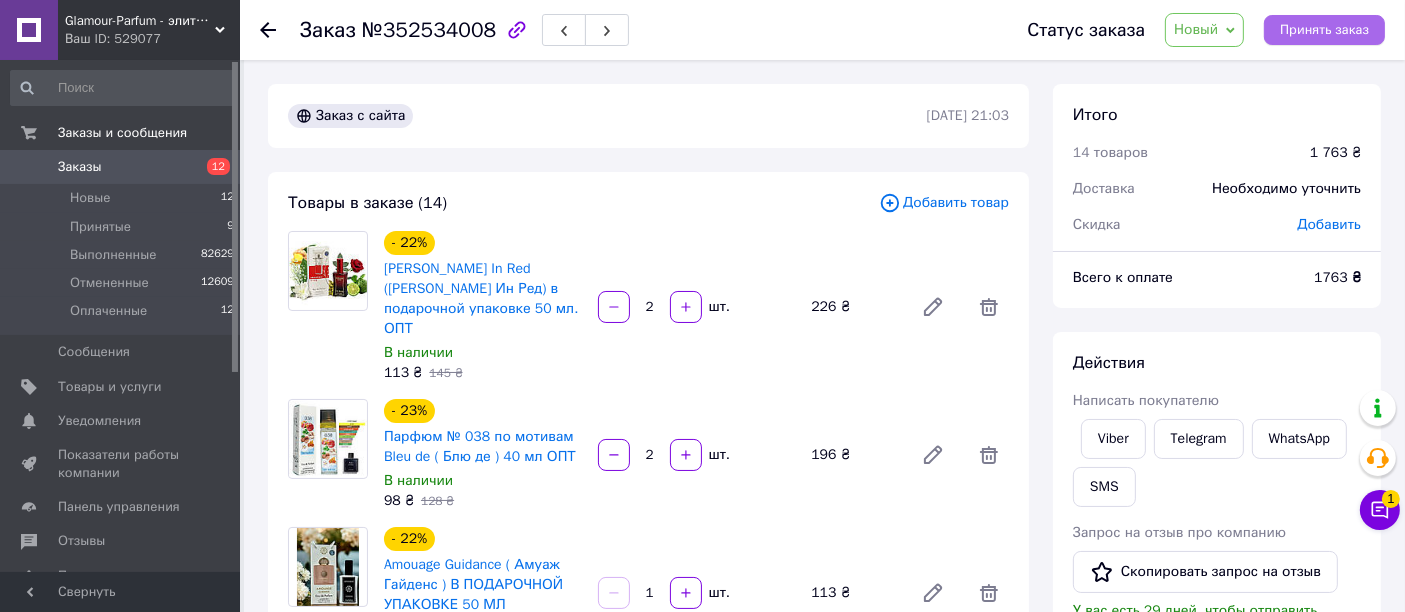 click on "Принять заказ" at bounding box center [1324, 30] 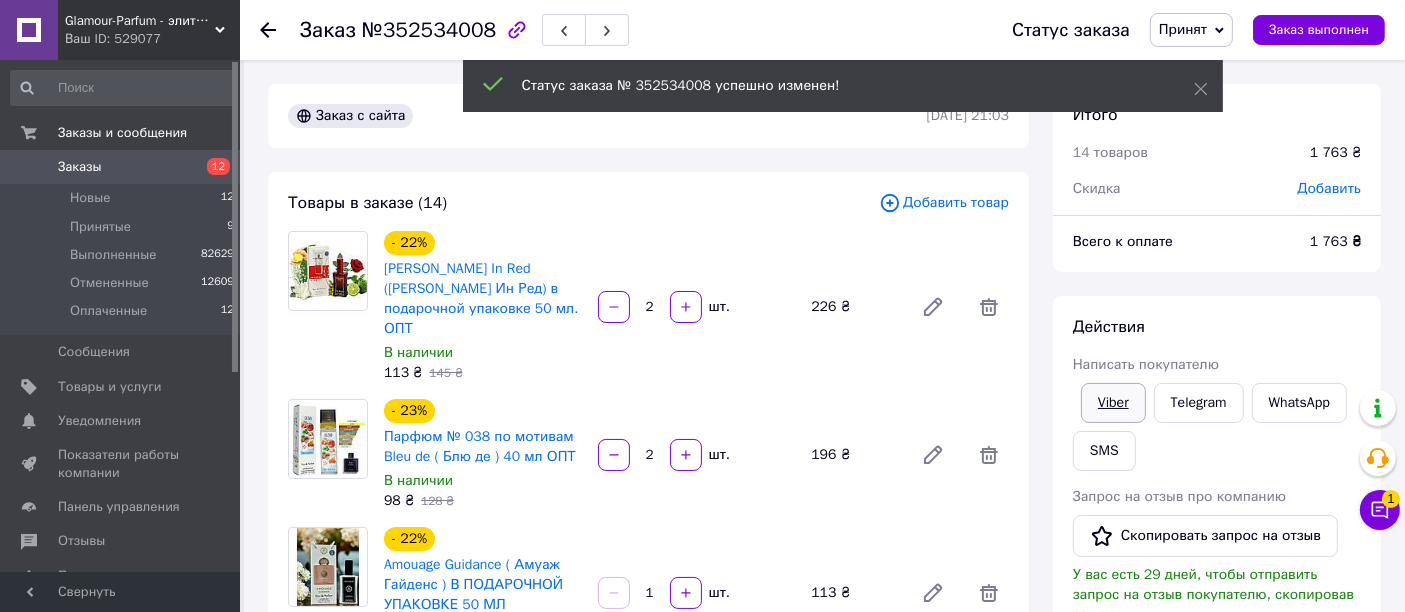 click on "Viber" at bounding box center (1113, 403) 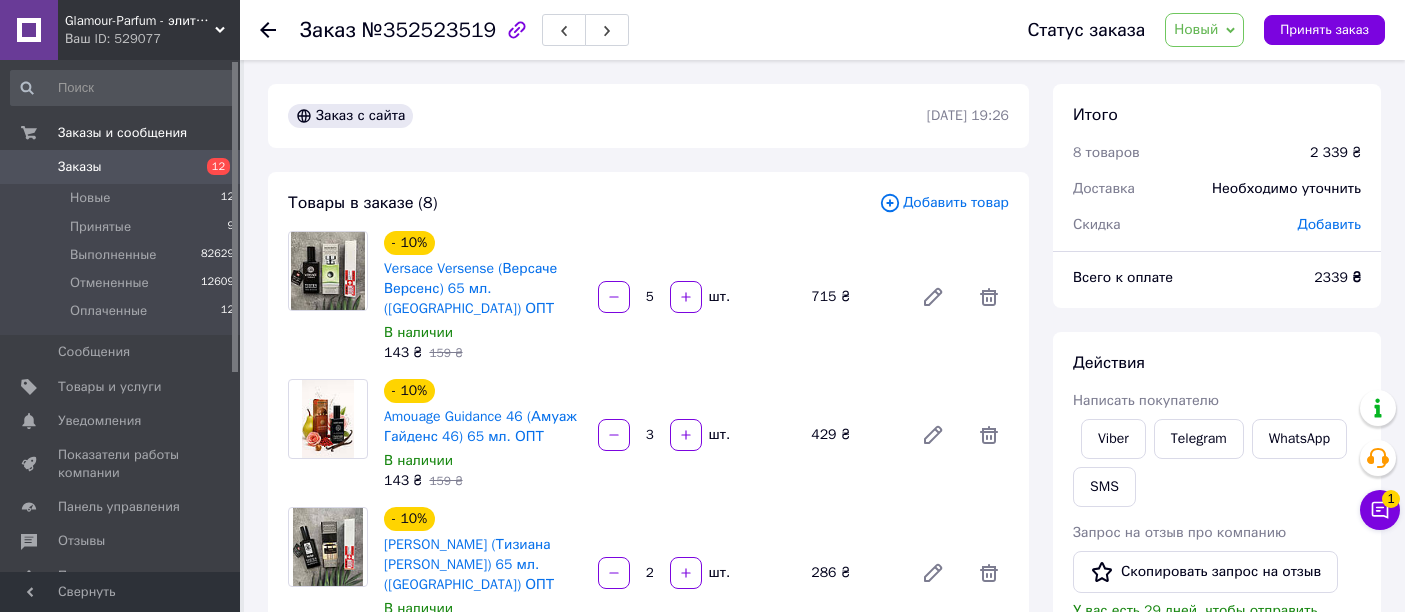 scroll, scrollTop: 0, scrollLeft: 0, axis: both 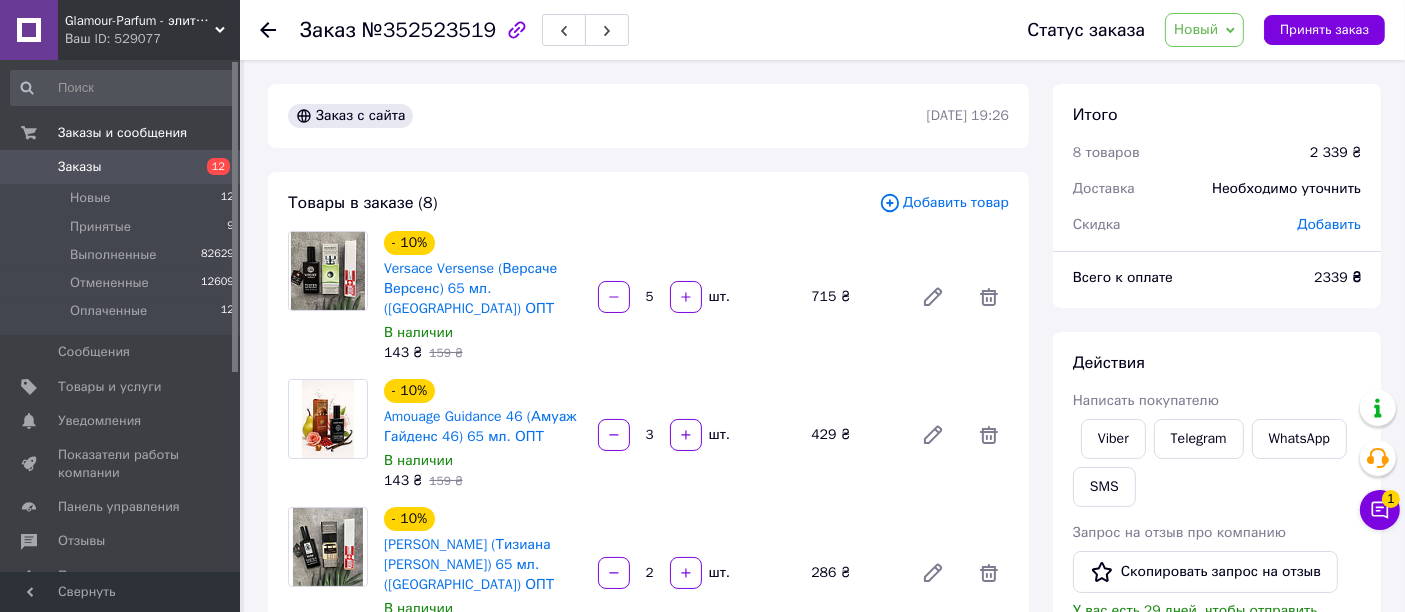 click on "Статус заказа Новый Принят Выполнен Отменен Оплаченный Принять заказ" at bounding box center [1186, 30] 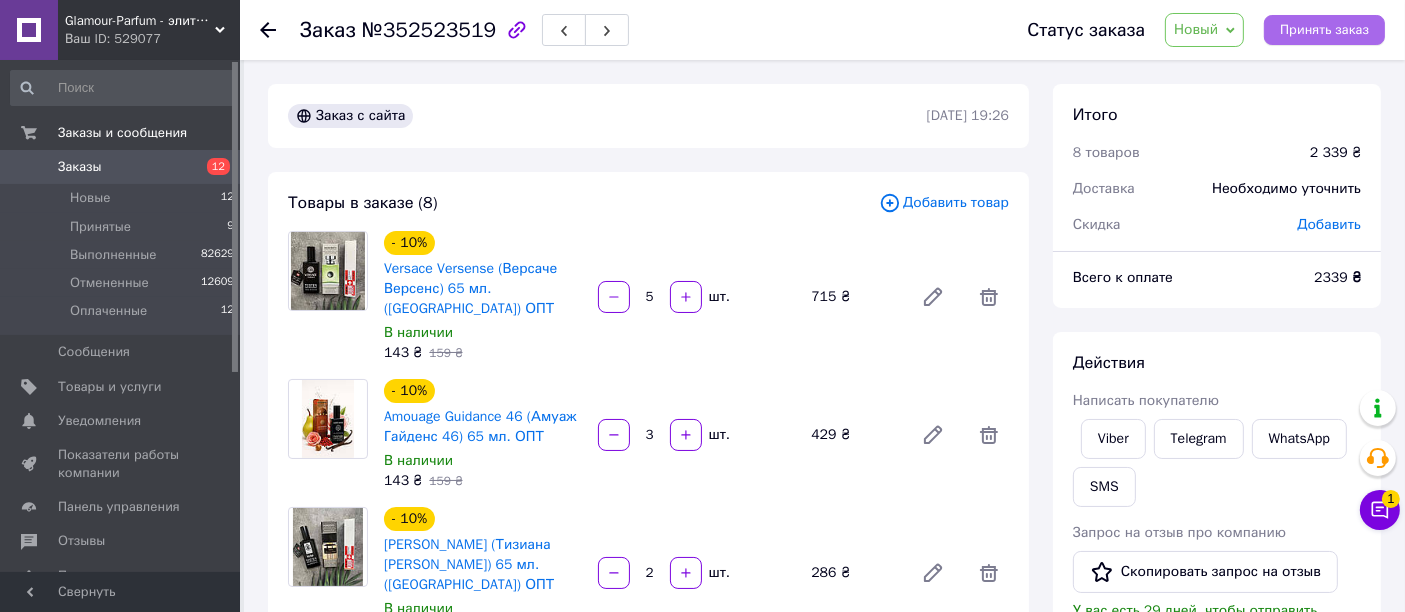 click on "Принять заказ" at bounding box center (1324, 30) 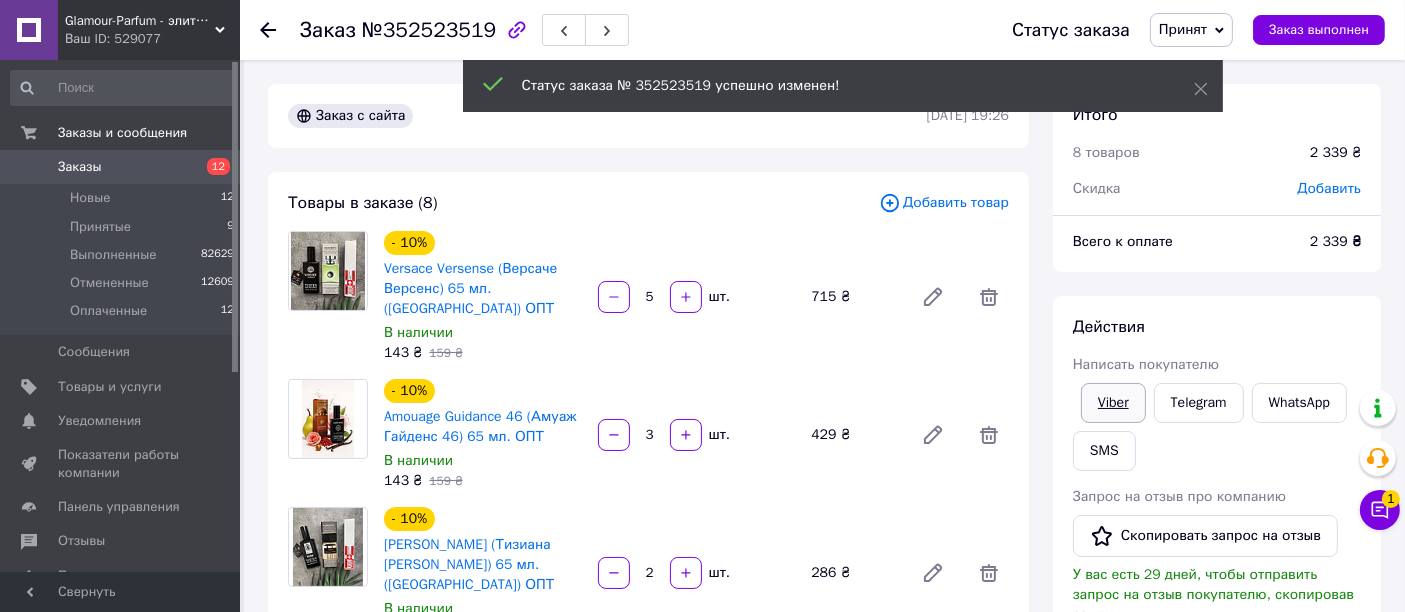 click on "Действия Написать покупателю Viber Telegram WhatsApp SMS Запрос на отзыв про компанию   Скопировать запрос на отзыв У вас есть 29 дней, чтобы отправить запрос на отзыв покупателю, скопировав ссылку.   Выдать чек   Скачать PDF   Печать PDF   Дублировать заказ" at bounding box center [1217, 578] 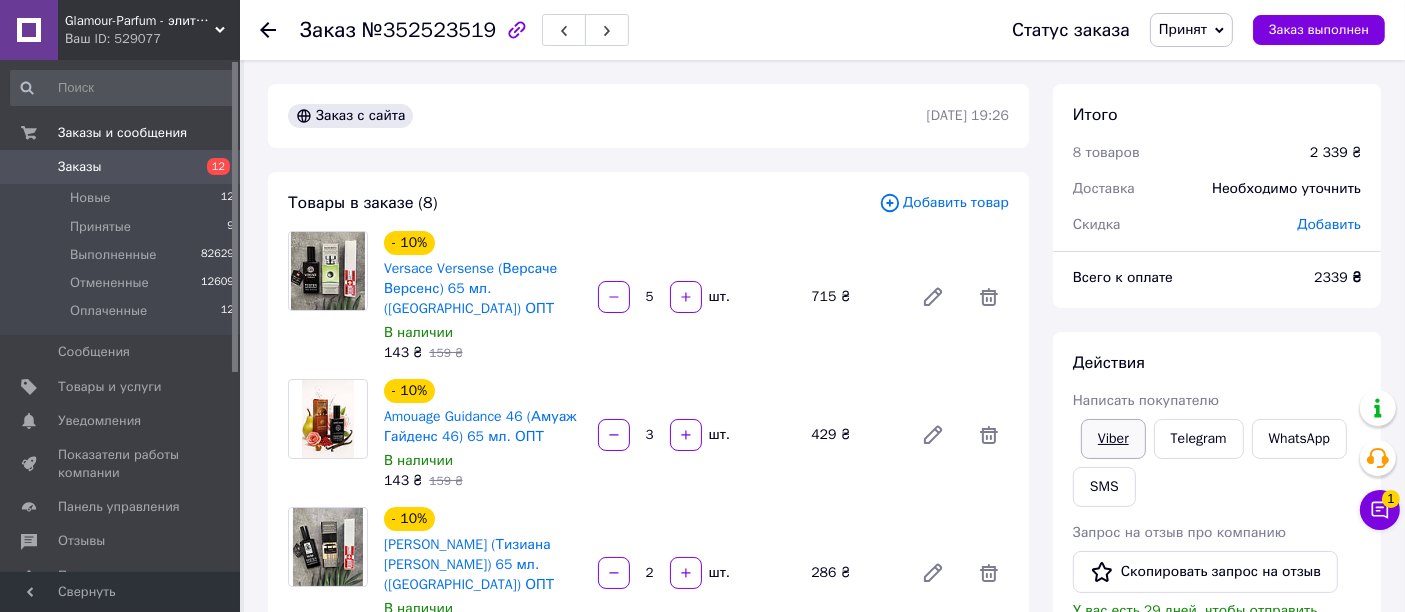click on "Viber" at bounding box center (1113, 439) 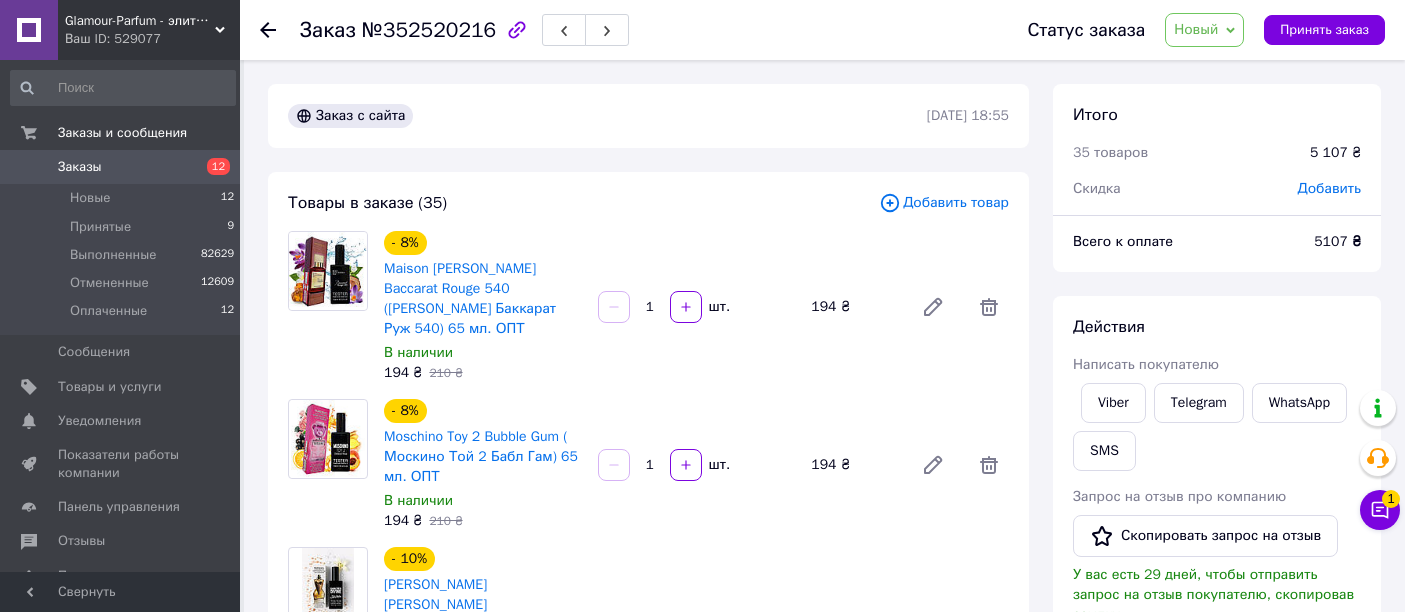 scroll, scrollTop: 0, scrollLeft: 0, axis: both 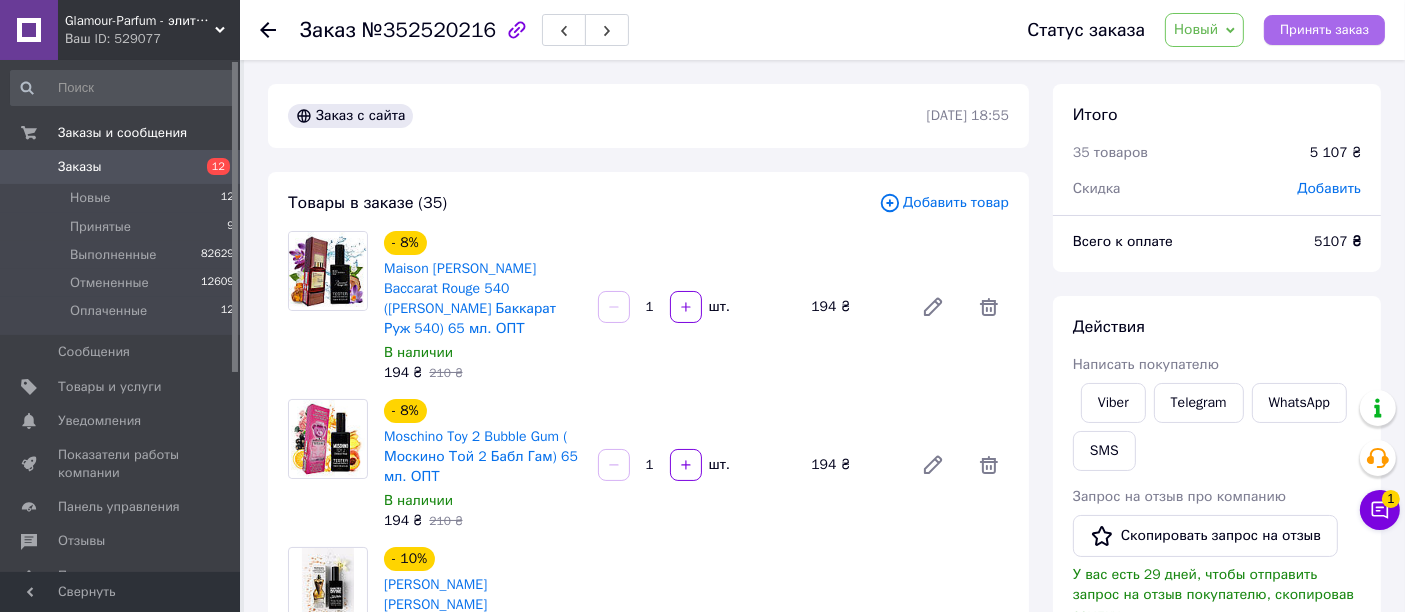 click on "Принять заказ" at bounding box center (1324, 30) 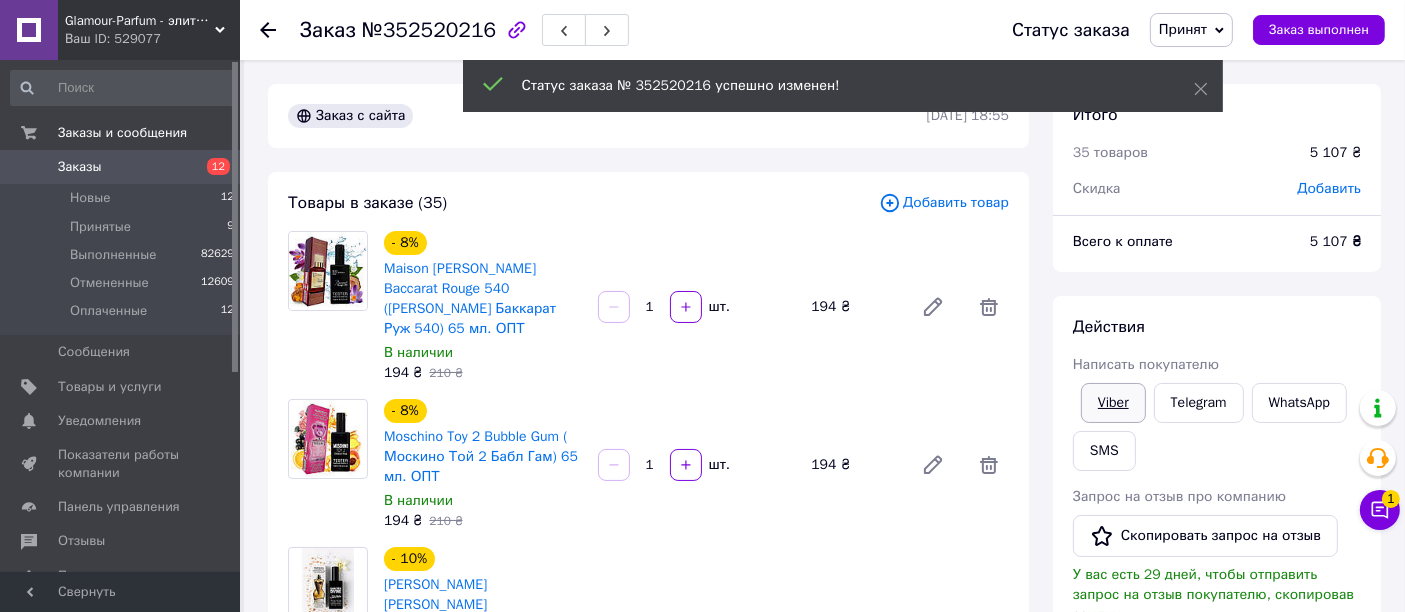 click on "Viber" at bounding box center (1113, 403) 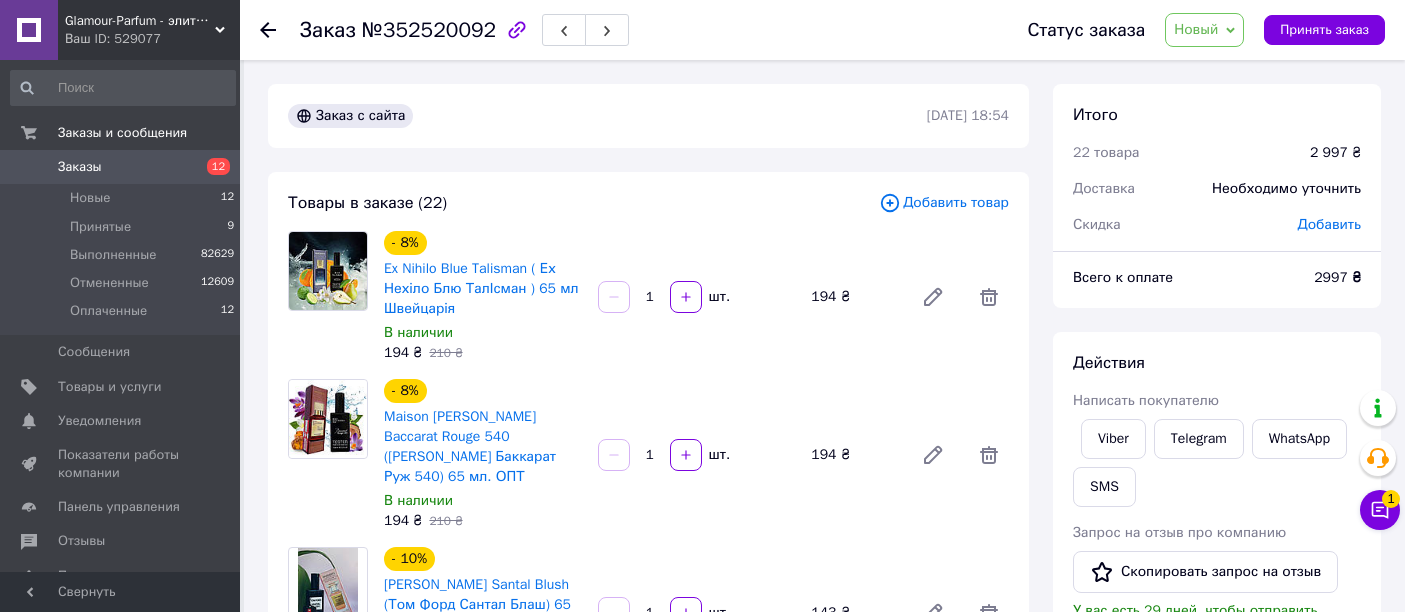 scroll, scrollTop: 0, scrollLeft: 0, axis: both 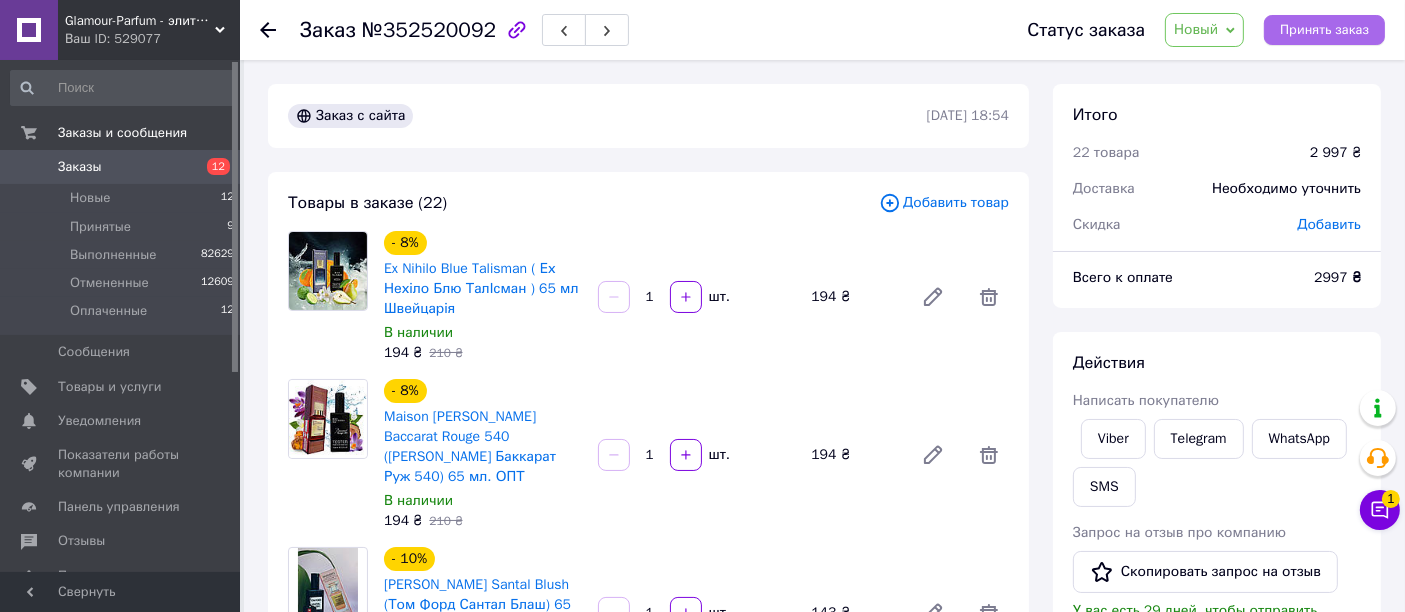 click on "Принять заказ" at bounding box center [1324, 30] 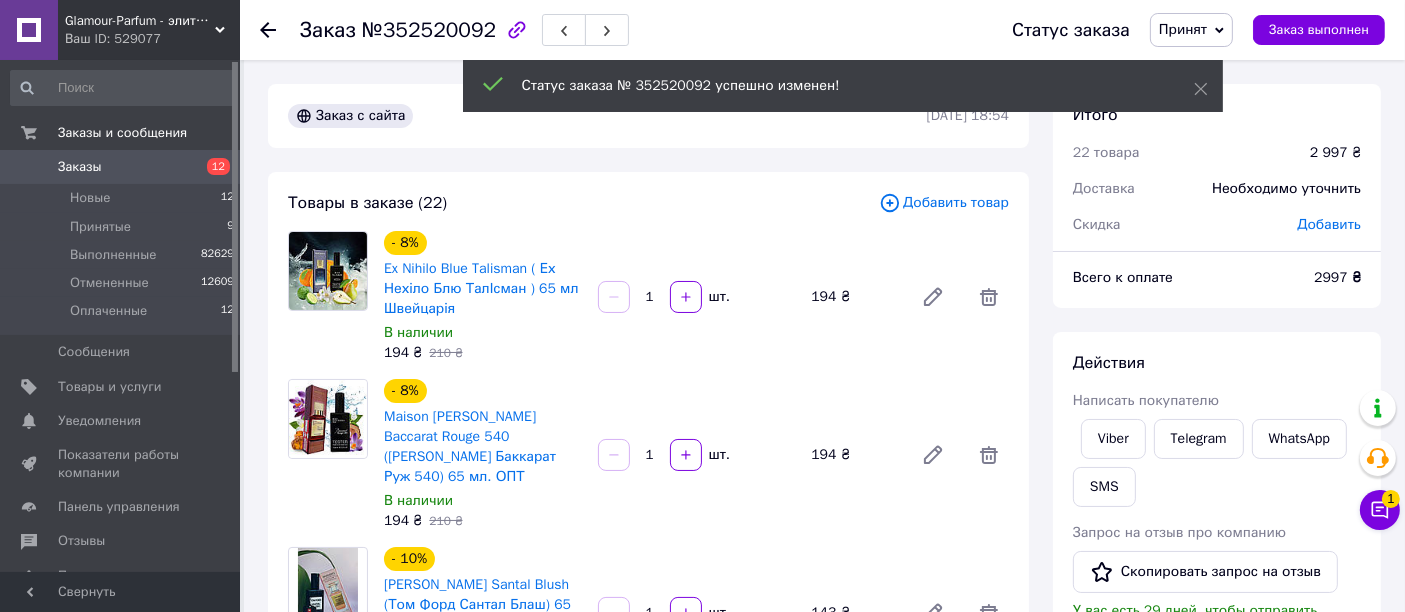 click on "Написать покупателю" at bounding box center [1146, 400] 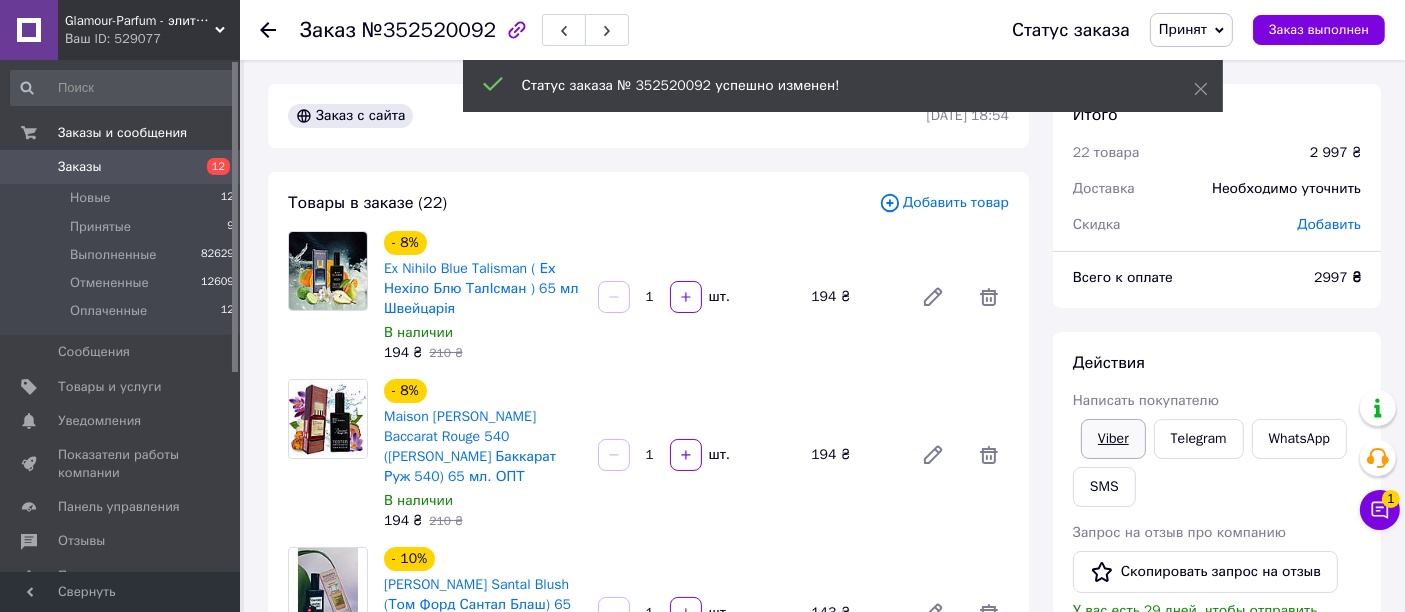 click on "Viber" at bounding box center [1113, 439] 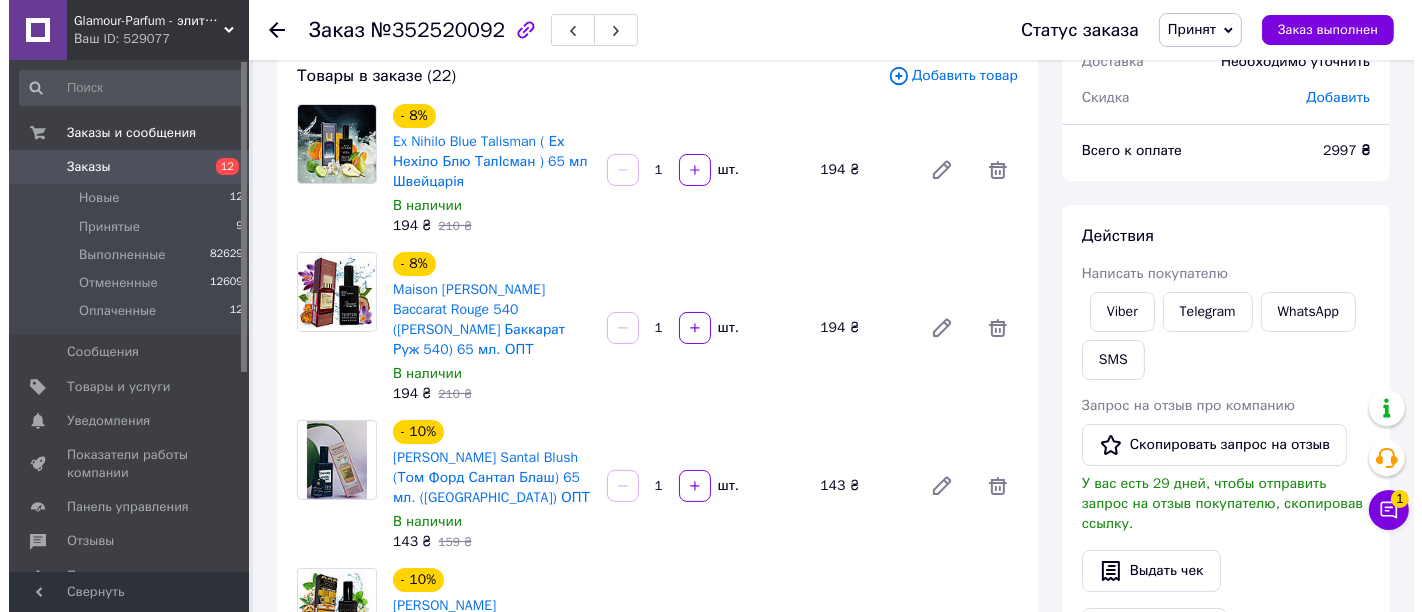 scroll, scrollTop: 0, scrollLeft: 0, axis: both 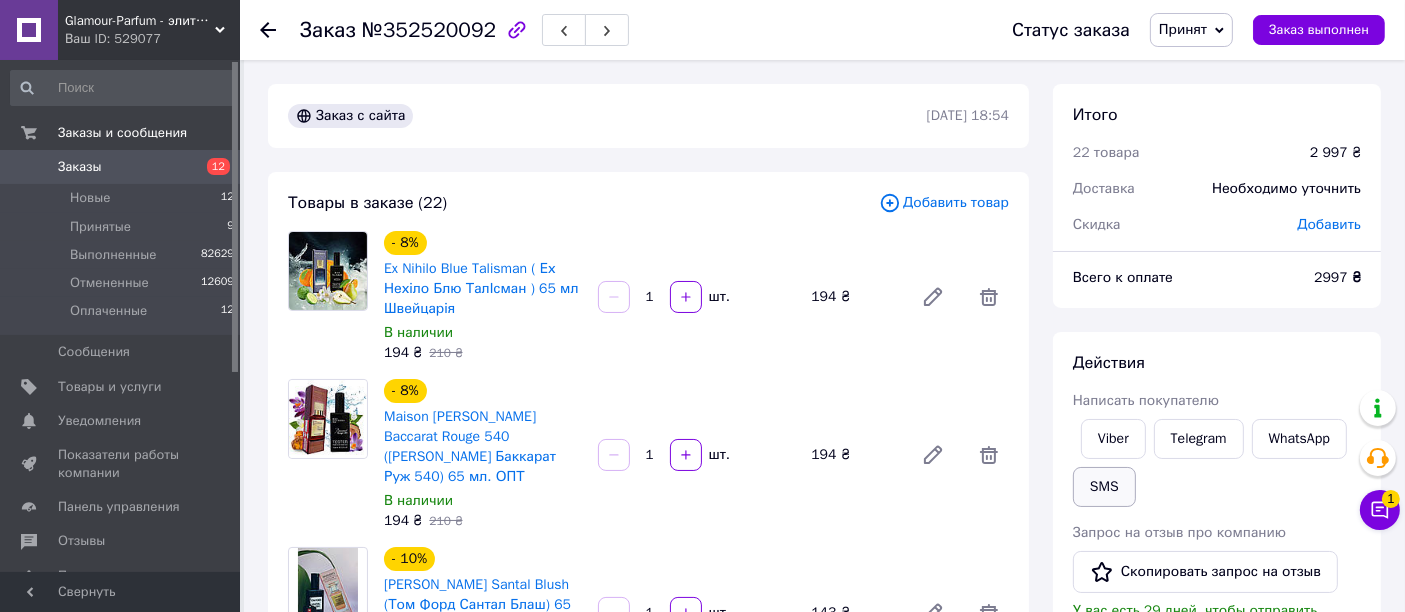 click on "SMS" at bounding box center [1104, 487] 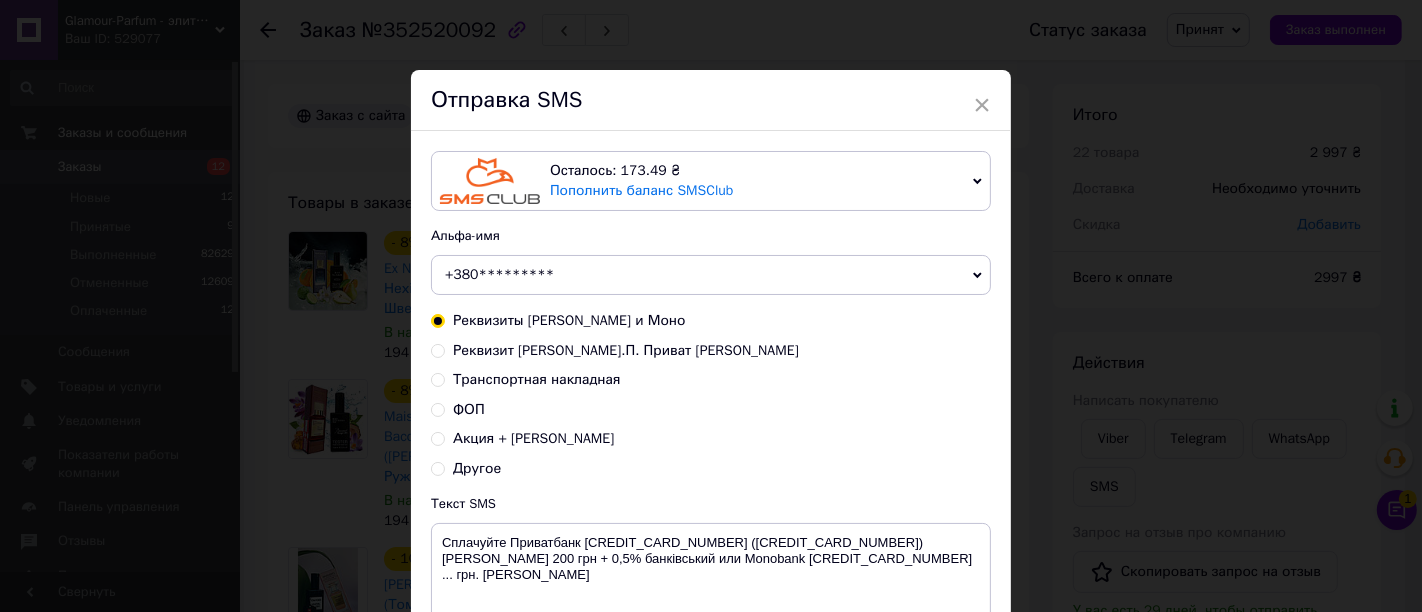 click on "Альфа-имя  +380********* InetShop VashZakaz Обновить список альфа-имен" at bounding box center (711, 261) 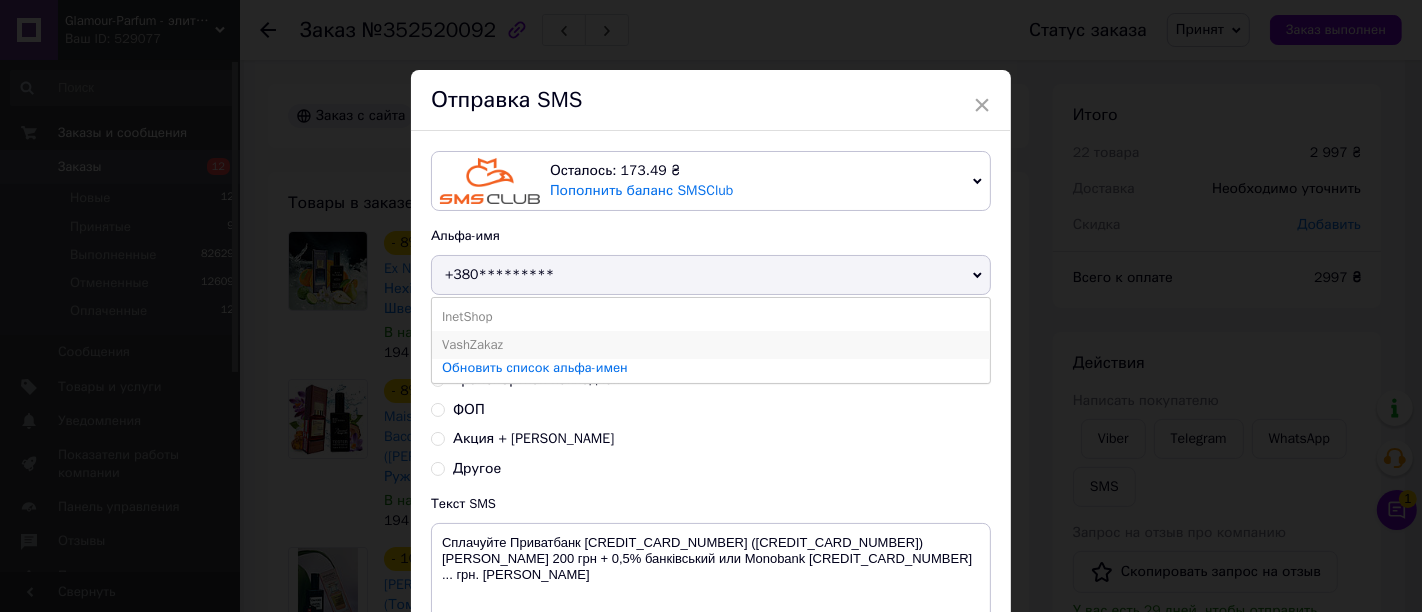click on "VashZakaz" at bounding box center [711, 345] 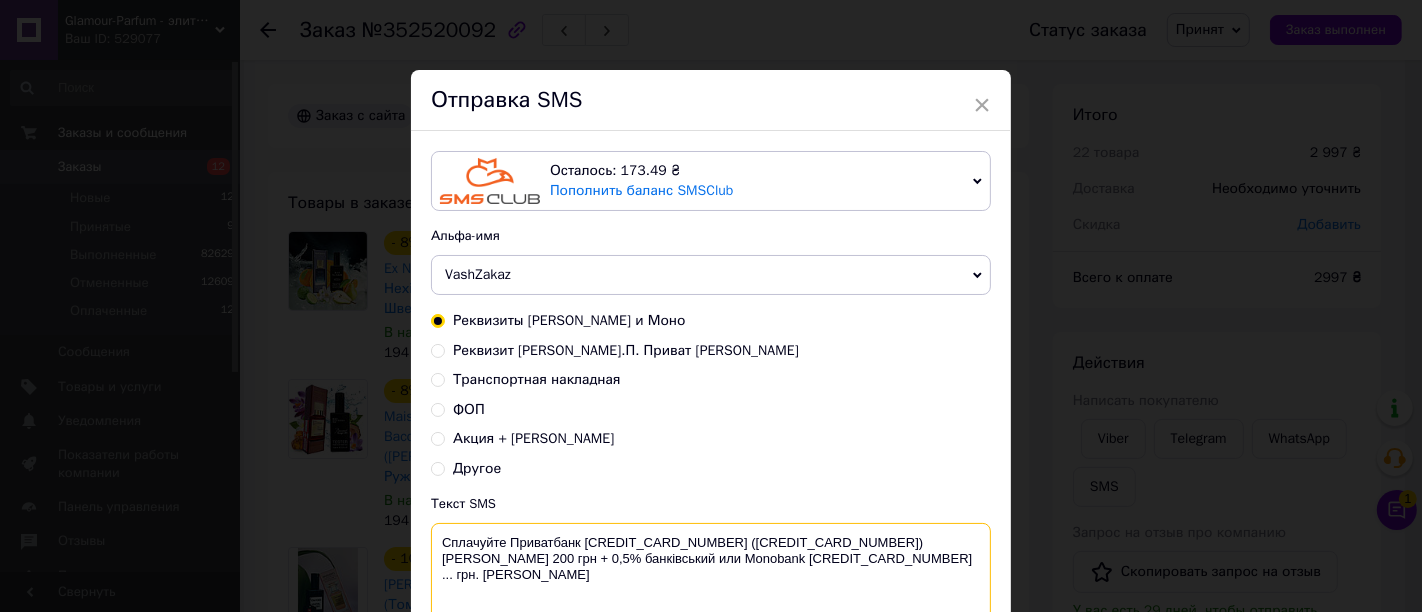 click on "Сплачуйте Приватбанк 5168745611311629 (5168745610307073) Леськів Олена 200 грн + 0,5% банківський или Monobank 5375414114389454 ... грн. Олена Леськів" at bounding box center (711, 575) 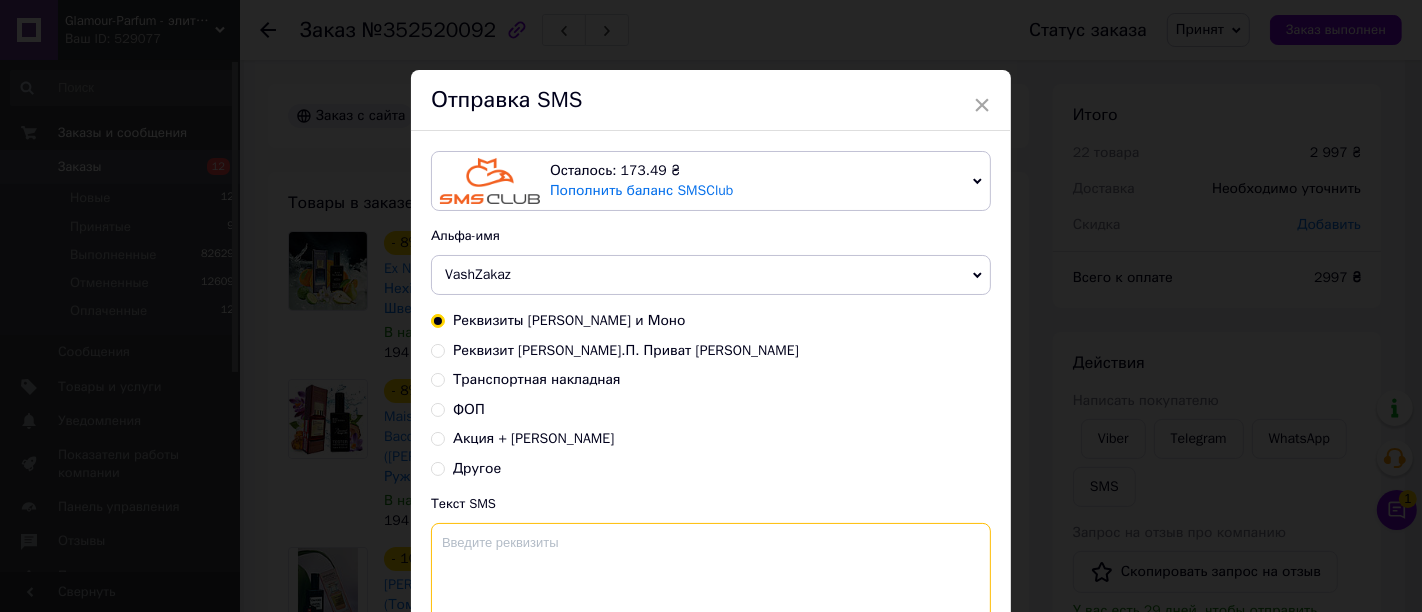 paste on "Доброго дня, ваше замовлення в роботі! Сума до сплати   грн.
Розрахунковий рахунок ФОП Monobank:
UA113220010000026004330054868
ФОП ЛЕСЬКIВ КОСТЯНТИН ПАВЛОВИЧ
ЄДРПОУ (код отримувача) 2773404030
Призначення платежу:
ЗА ТОВАР ЗГІДНО РАХУНКУ  (ПІП)
(checkmark) Звертаємо вашу увагу на те, що після оплати вашого замовлення корегування НЕМОЖЛИВЕ !!!! (checkmark)
(checkmark) Відправки замовлень 1- 2 дні після оплати
(checkmark) Після оплати обов'язково надішліть скрін
(car)Шановні клієнти , нагадуємо, що АДРЕСНА ДОСТАВКА не в залежності від суми замовлення ЗА ВАШ РАХУНОК
(fire) Що до наявності та новин сюди (eyes)
https://t.me/glamour_kharkiv..." 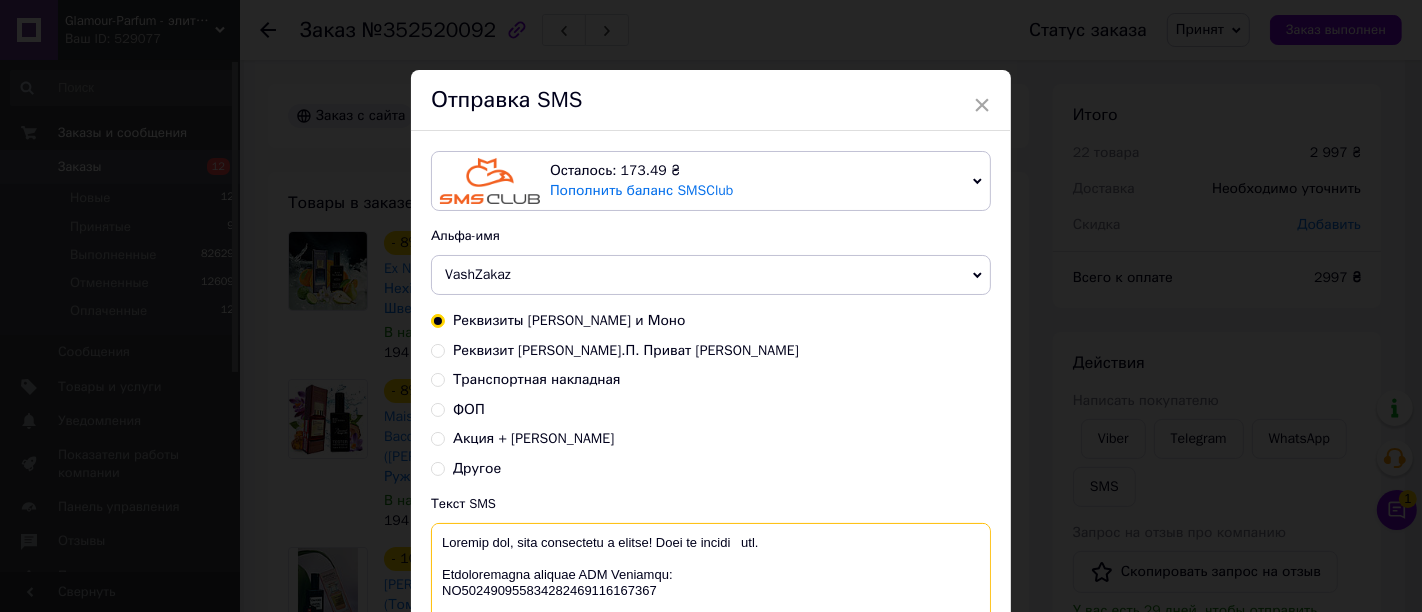 scroll, scrollTop: 308, scrollLeft: 0, axis: vertical 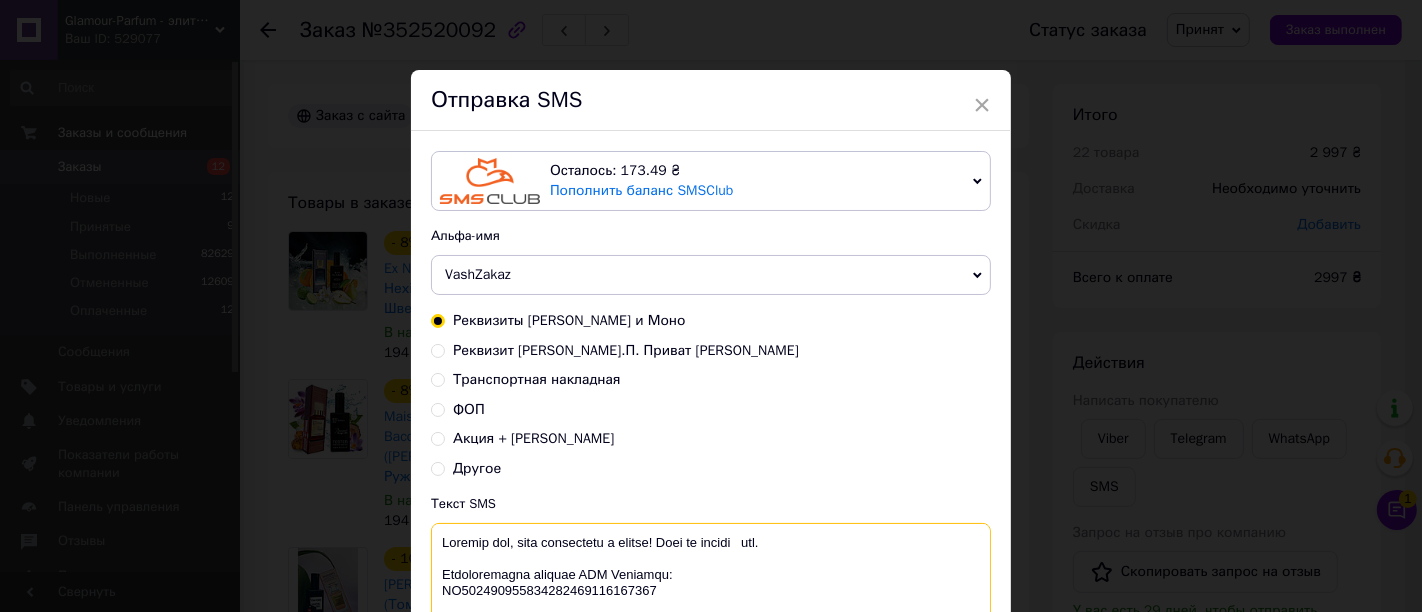 click at bounding box center [711, 575] 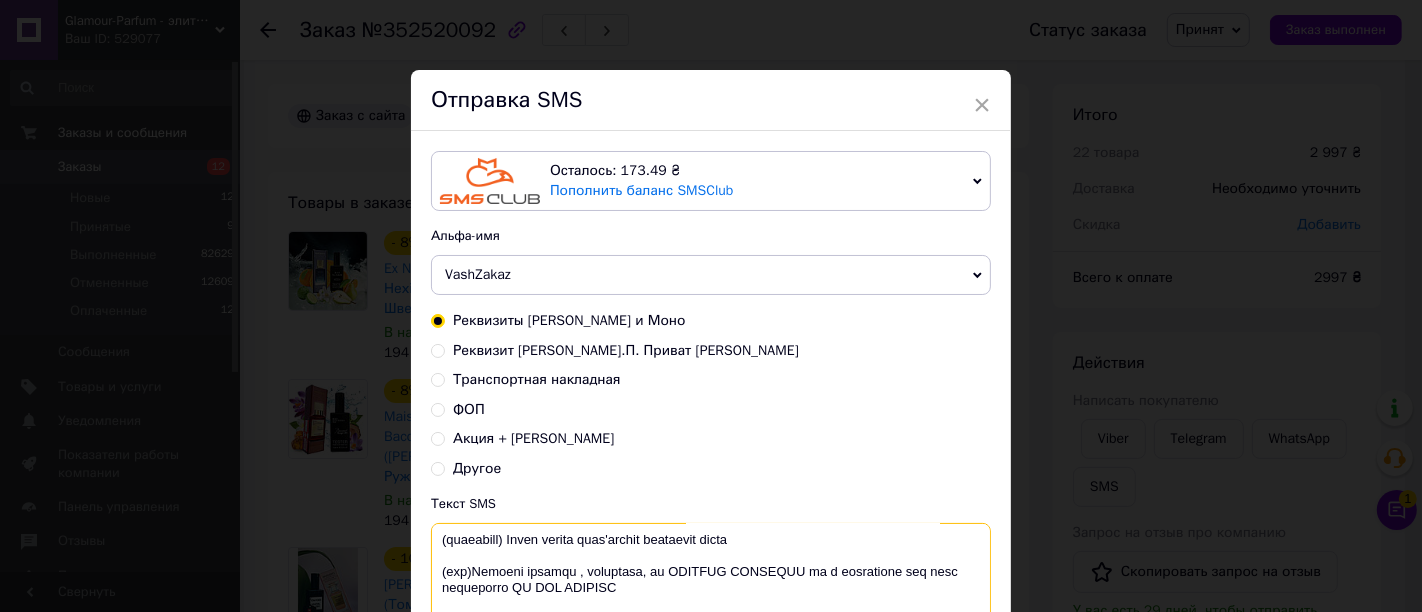 scroll, scrollTop: 320, scrollLeft: 0, axis: vertical 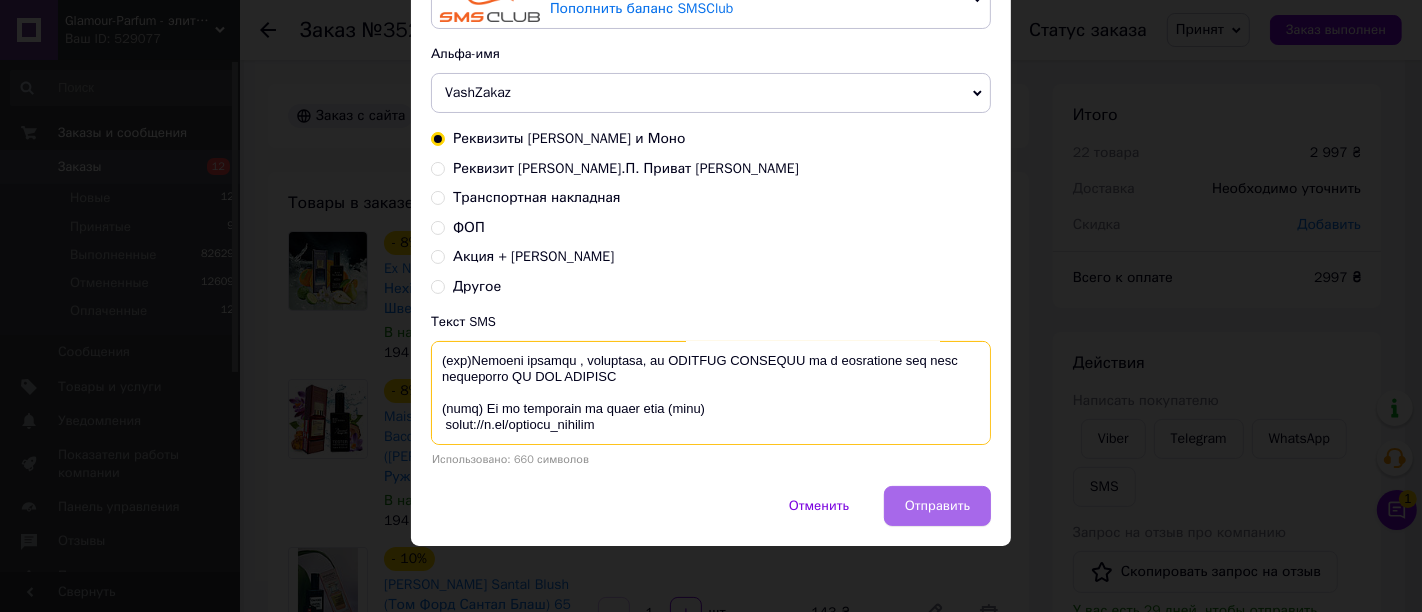 type on "Доброго дня, ваше замовлення в роботі! Сума до сплати 2997  грн.
Розрахунковий рахунок ФОП Monobank:
UA113220010000026004330054868
ФОП ЛЕСЬКIВ КОСТЯНТИН ПАВЛОВИЧ
ЄДРПОУ (код отримувача) 2773404030
Призначення платежу:
ЗА ТОВАР ЗГІДНО РАХУНКУ  (ПІП)
(checkmark) Звертаємо вашу увагу на те, що після оплати вашого замовлення корегування НЕМОЖЛИВЕ !!!! (checkmark)
(checkmark) Відправки замовлень 1- 2 дні після оплати
(checkmark) Після оплати обов'язково надішліть скрін
(car)Шановні клієнти , нагадуємо, що АДРЕСНА ДОСТАВКА не в залежності від суми замовлення ЗА ВАШ РАХУНОК
(fire) Що до наявності та новин сюди (eyes)
https://t.me/glamour_kharkiv..." 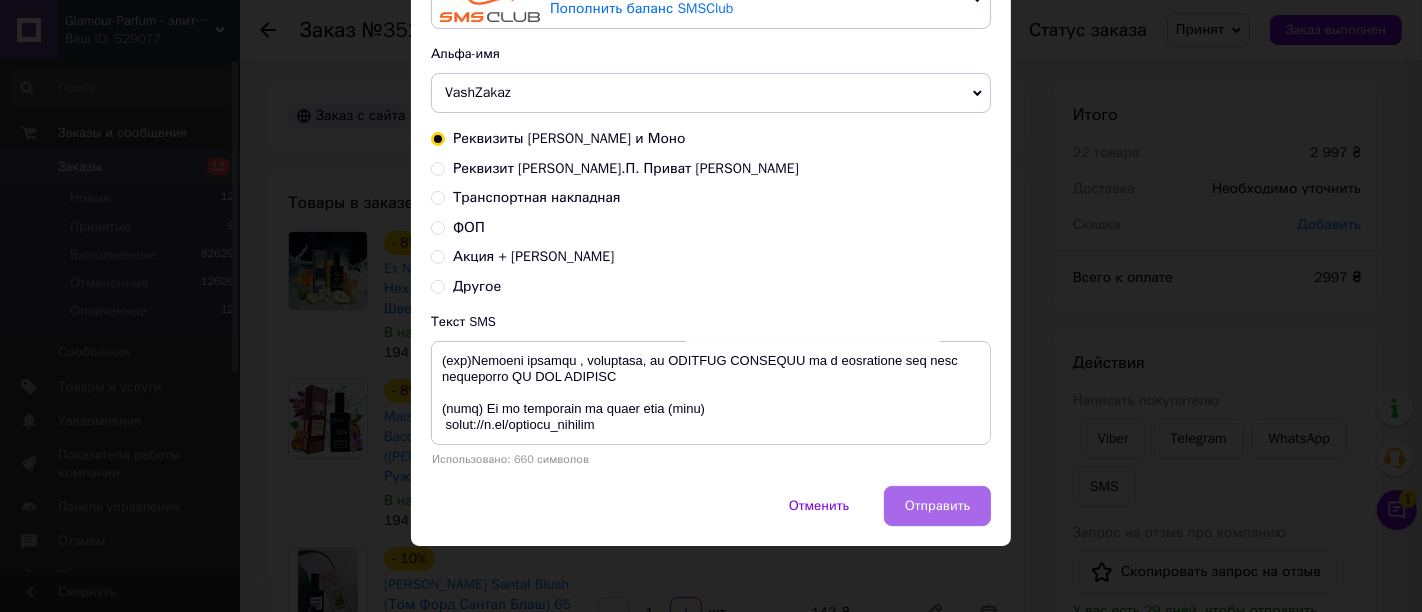 click on "Отправить" at bounding box center (937, 506) 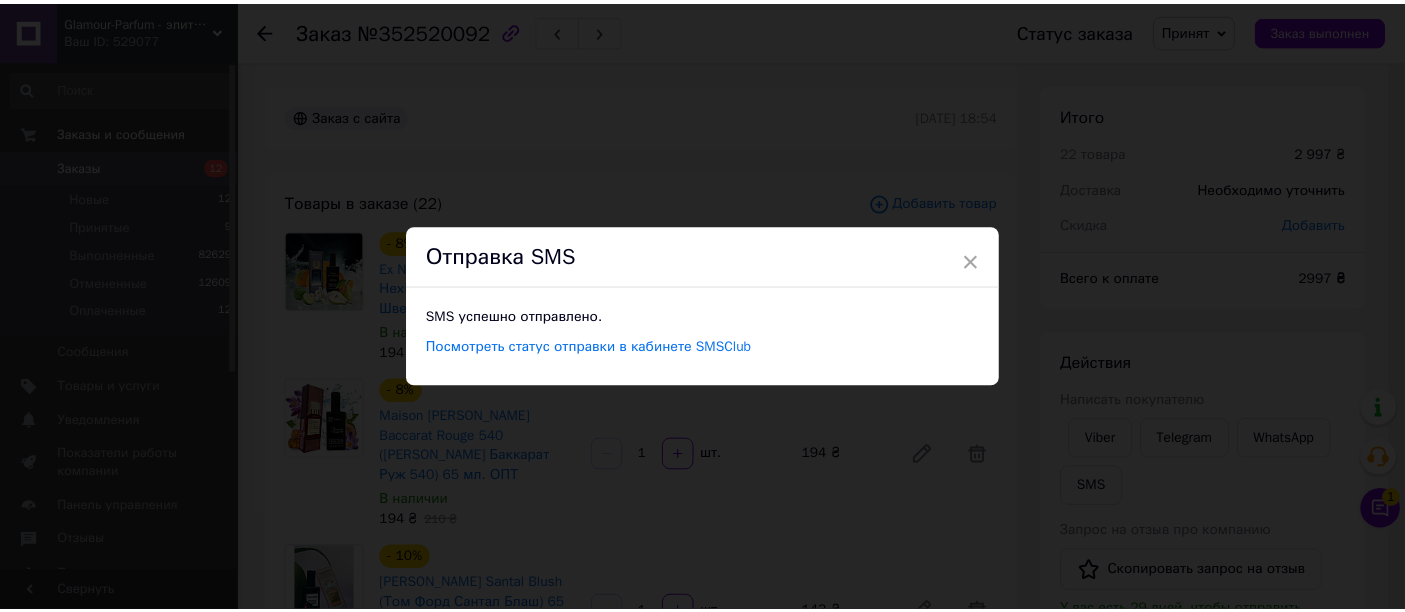 scroll, scrollTop: 0, scrollLeft: 0, axis: both 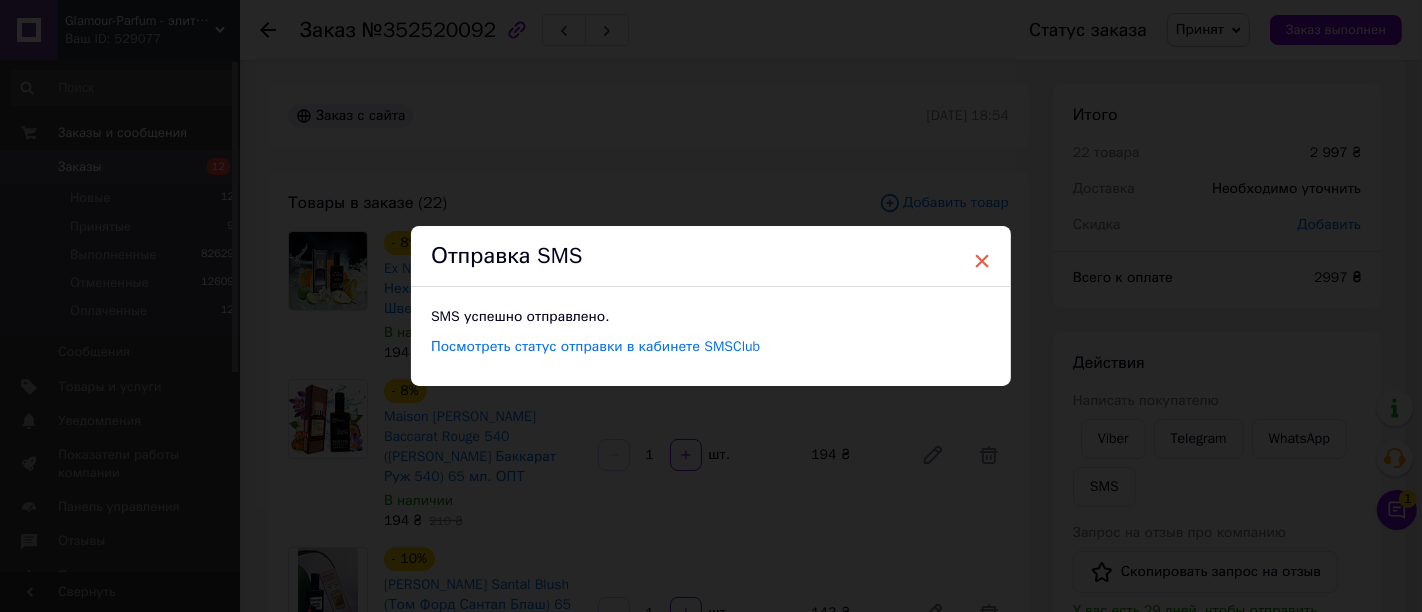 click on "×" at bounding box center (982, 261) 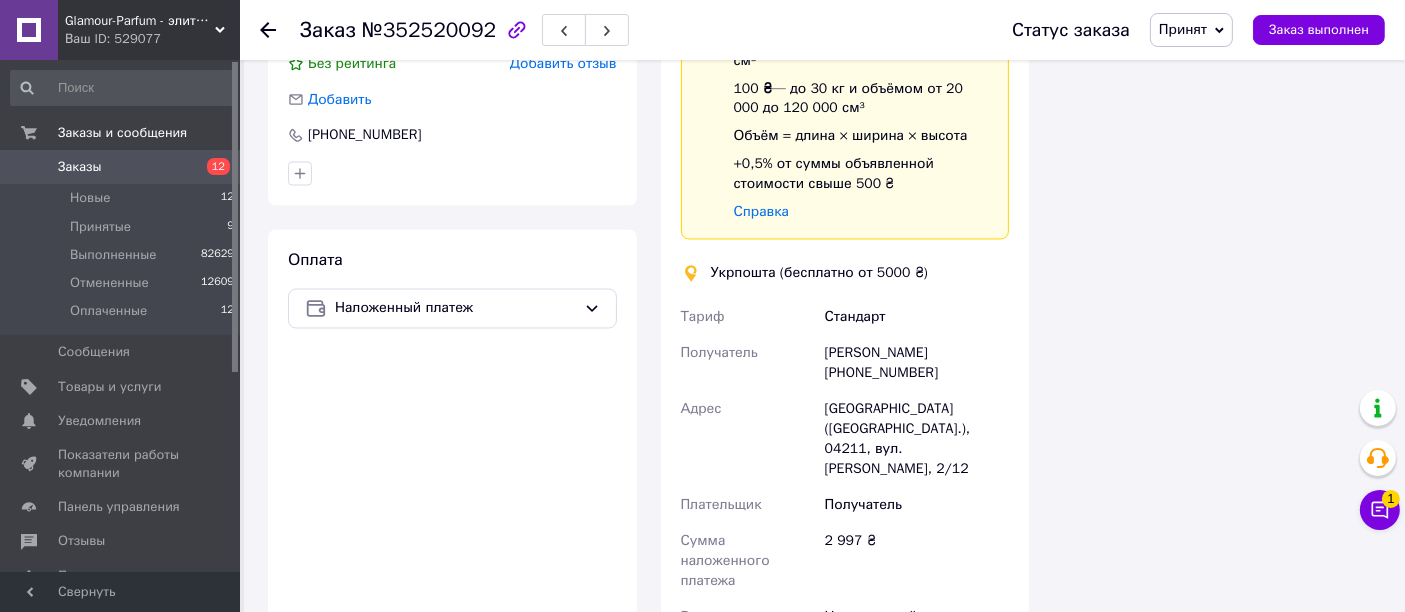 scroll, scrollTop: 3444, scrollLeft: 0, axis: vertical 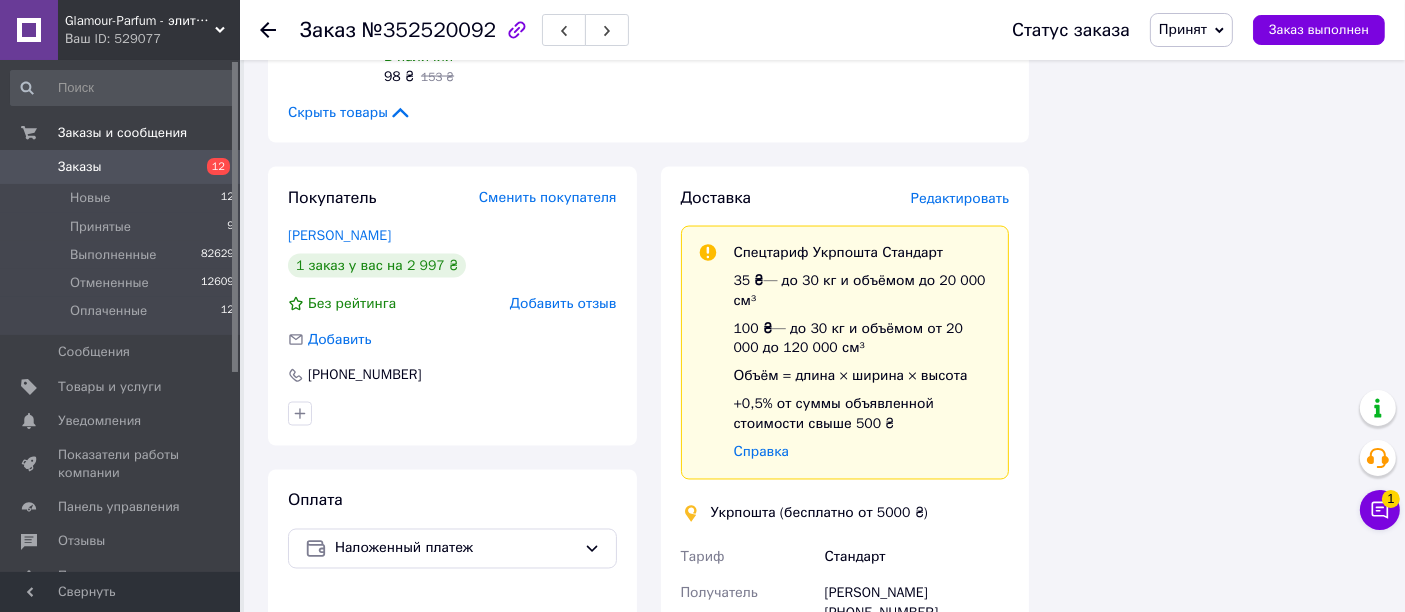 click on "Инна Демчук +380975479964" at bounding box center (917, 604) 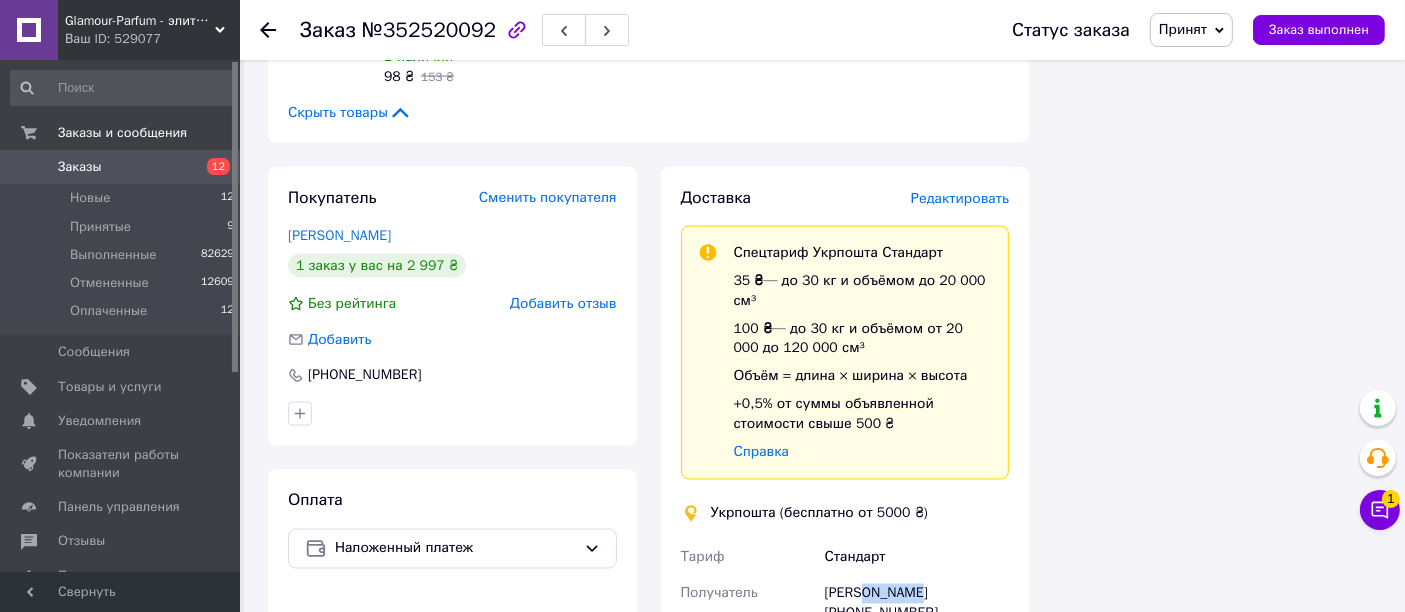 click on "Инна Демчук +380975479964" at bounding box center (917, 604) 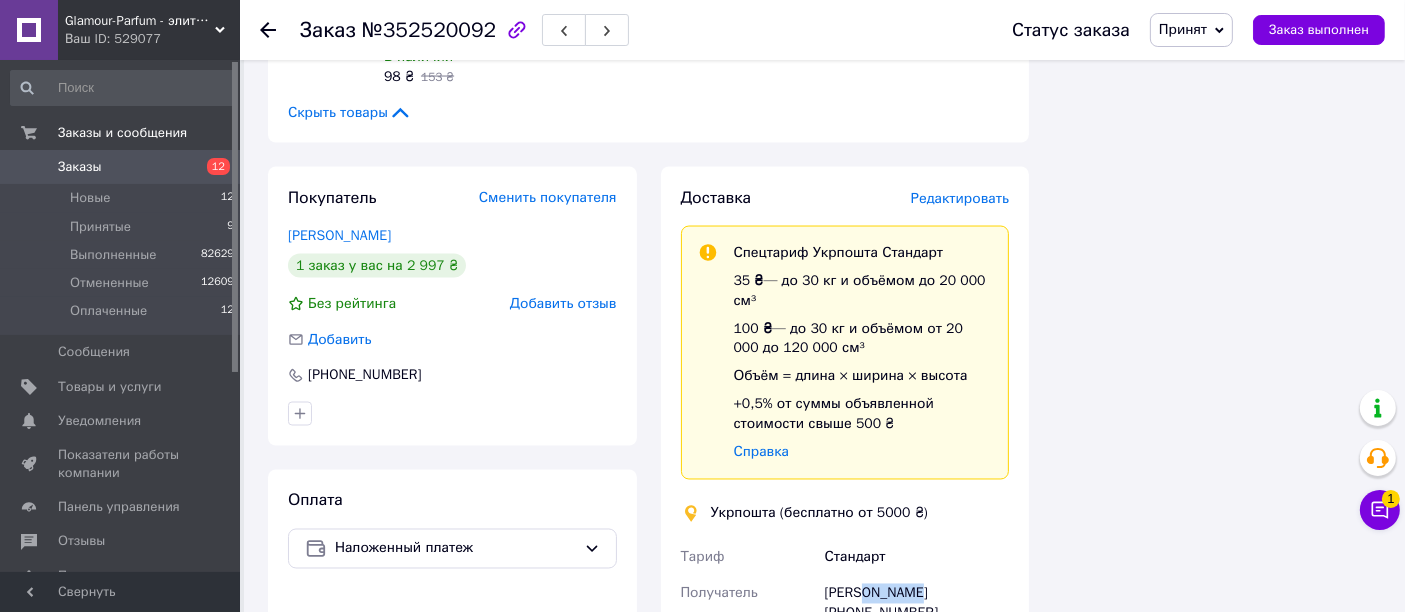 copy on "Демчук" 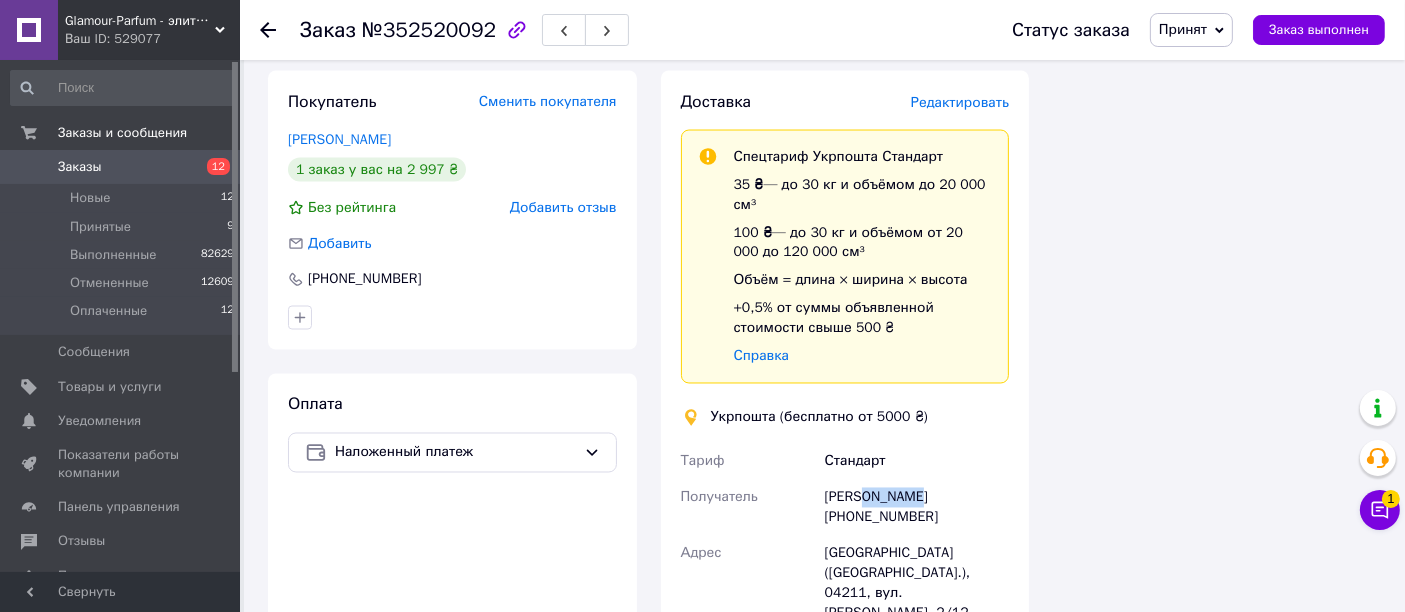 scroll, scrollTop: 3666, scrollLeft: 0, axis: vertical 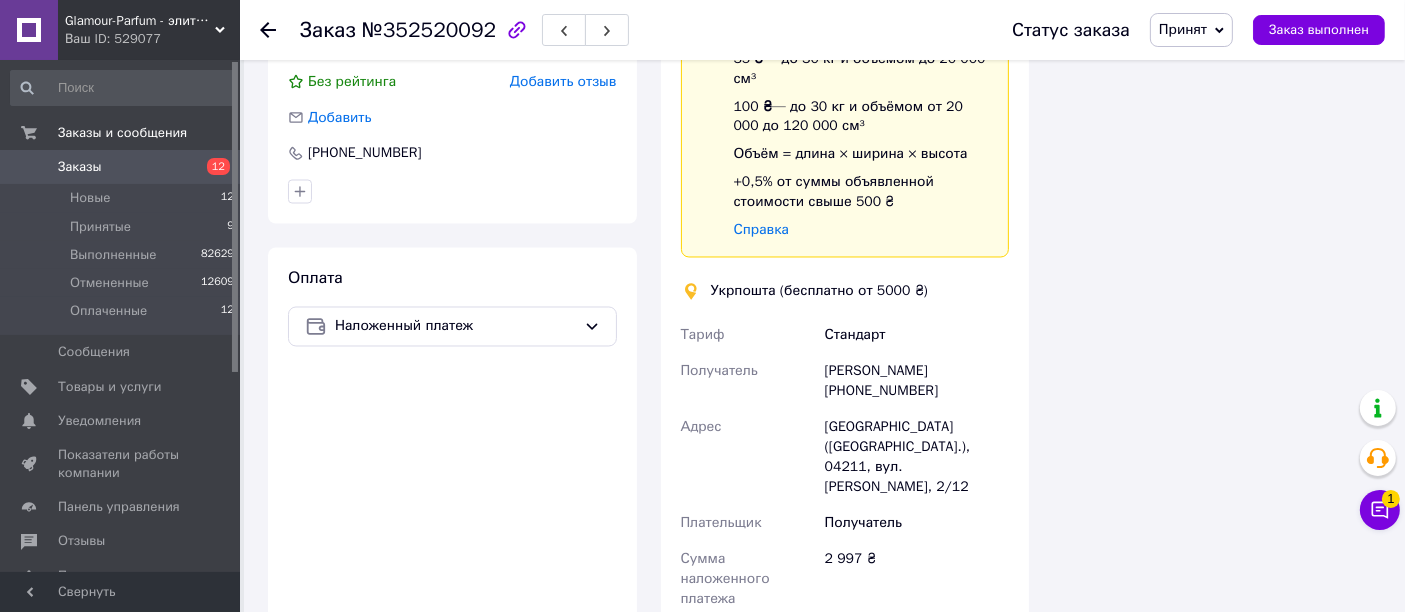 click on "Инна Демчук +380975479964" at bounding box center (917, 382) 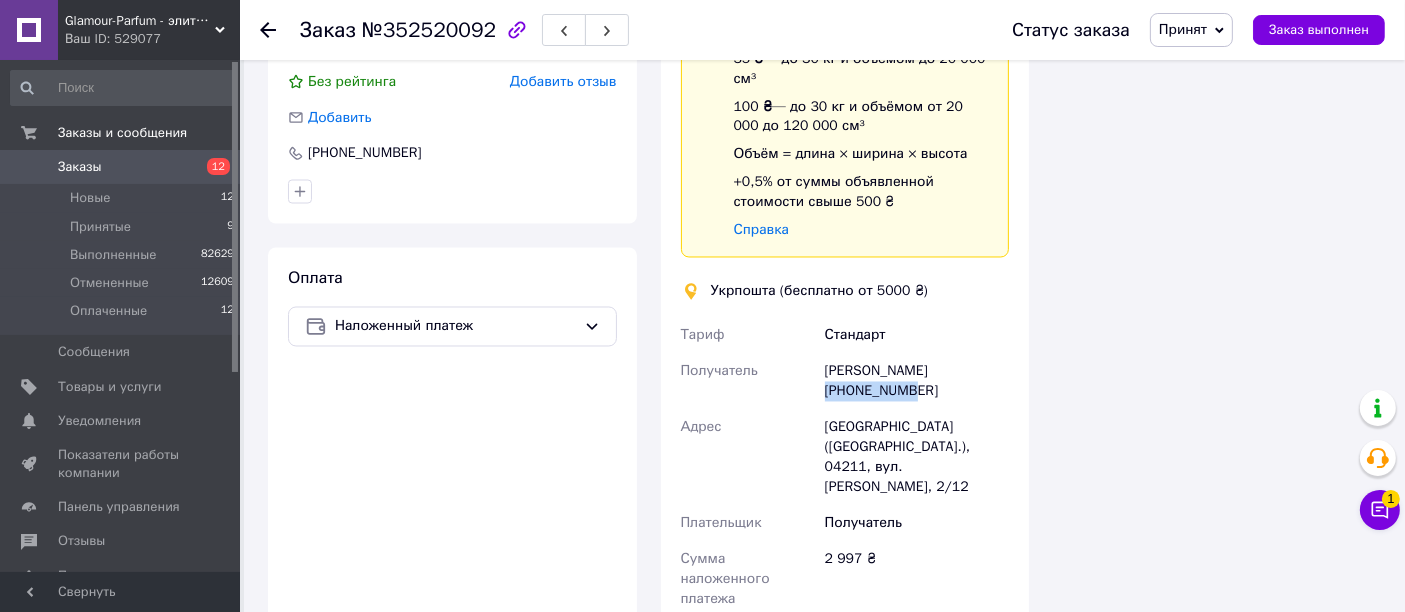 click on "Инна Демчук +380975479964" at bounding box center (917, 382) 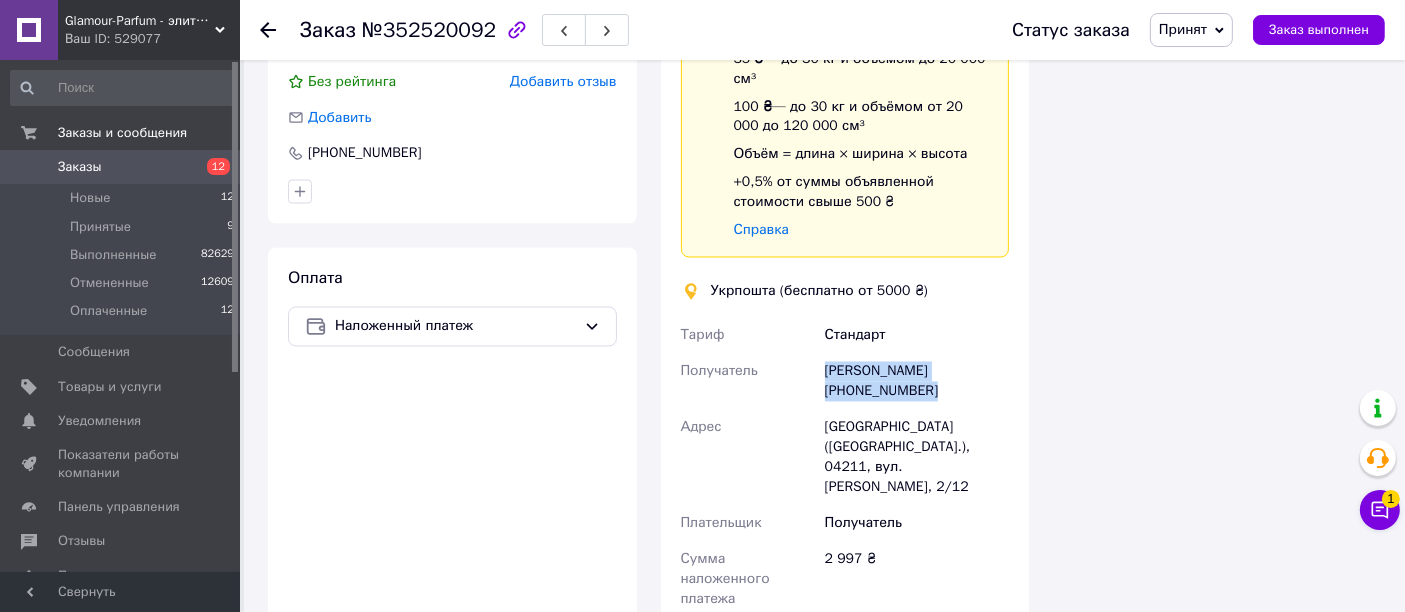 click on "Инна Демчук +380975479964" at bounding box center [917, 382] 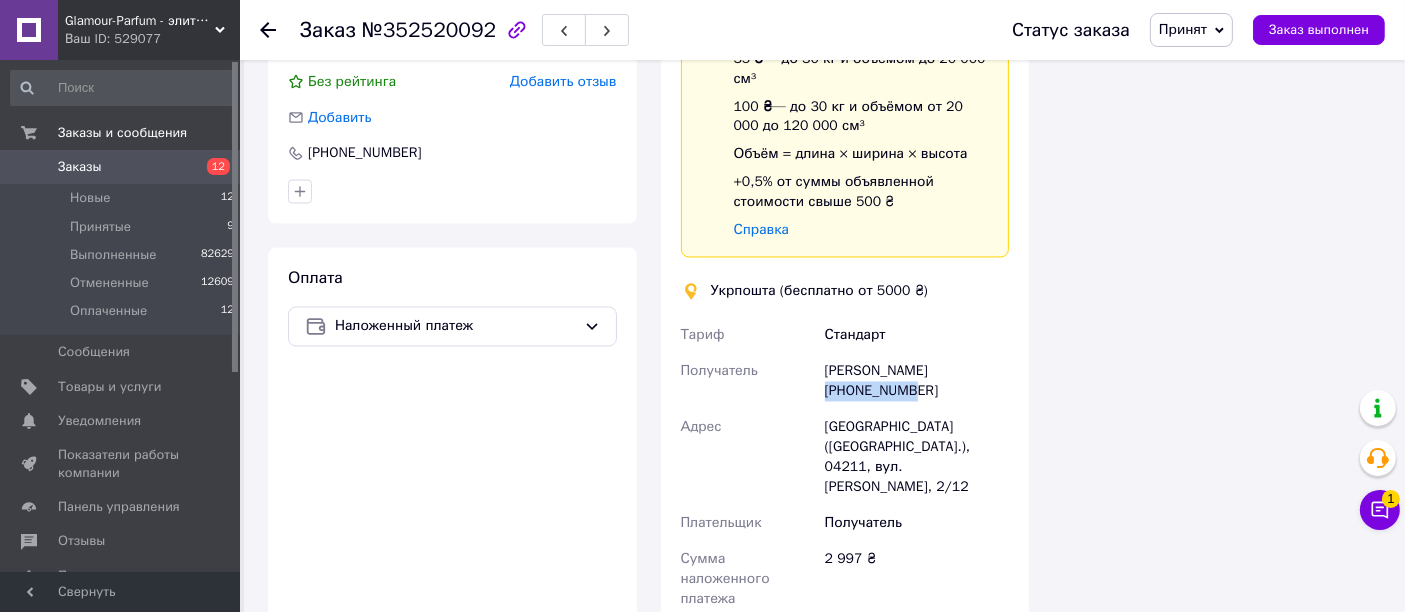 click on "Инна Демчук +380975479964" at bounding box center [917, 382] 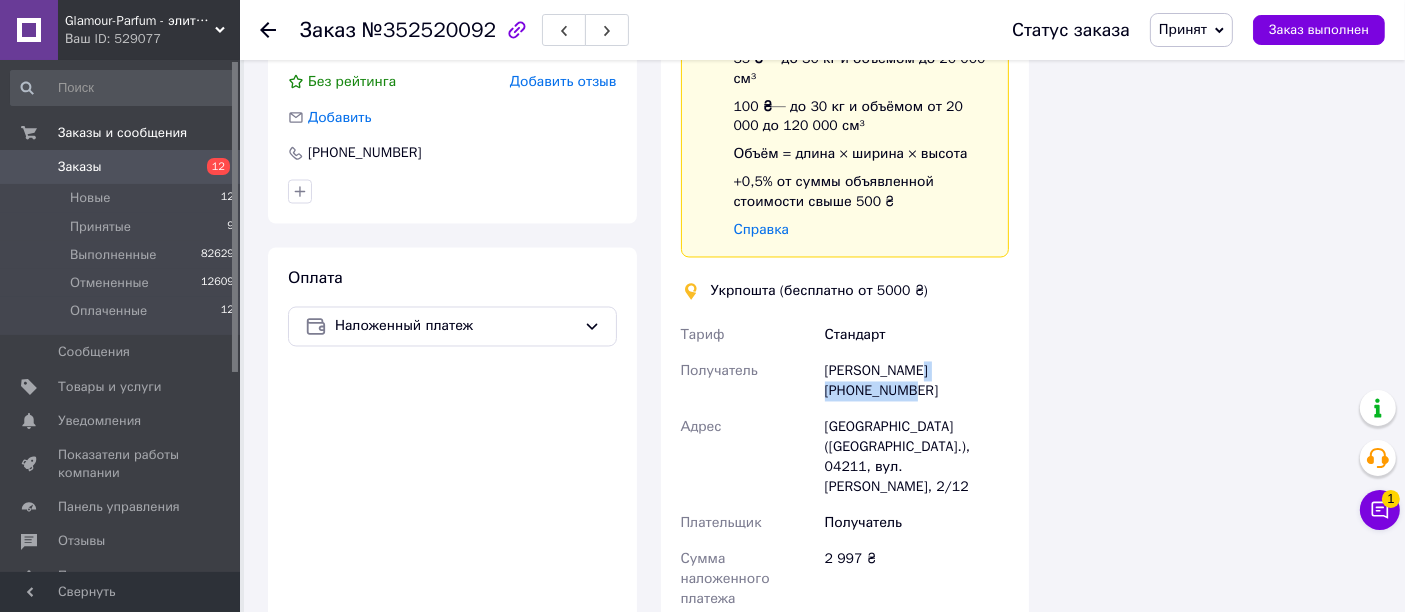 drag, startPoint x: 828, startPoint y: 333, endPoint x: 934, endPoint y: 330, distance: 106.04244 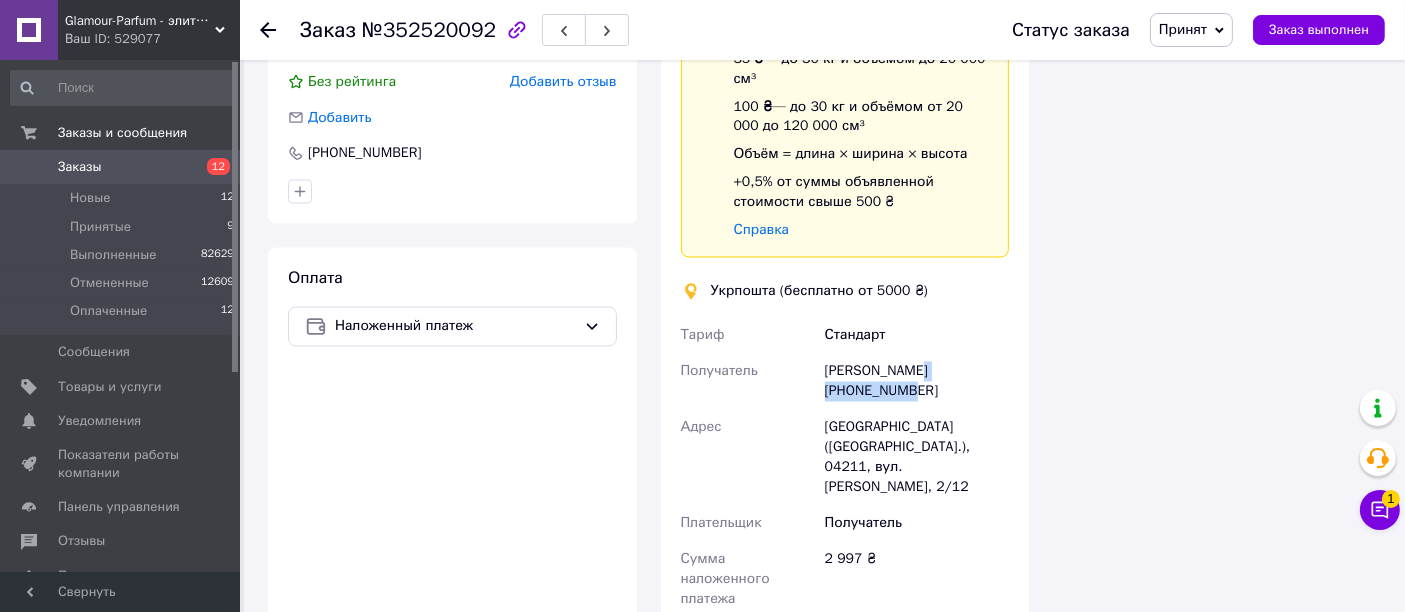 click on "Инна Демчук +380975479964" at bounding box center (917, 382) 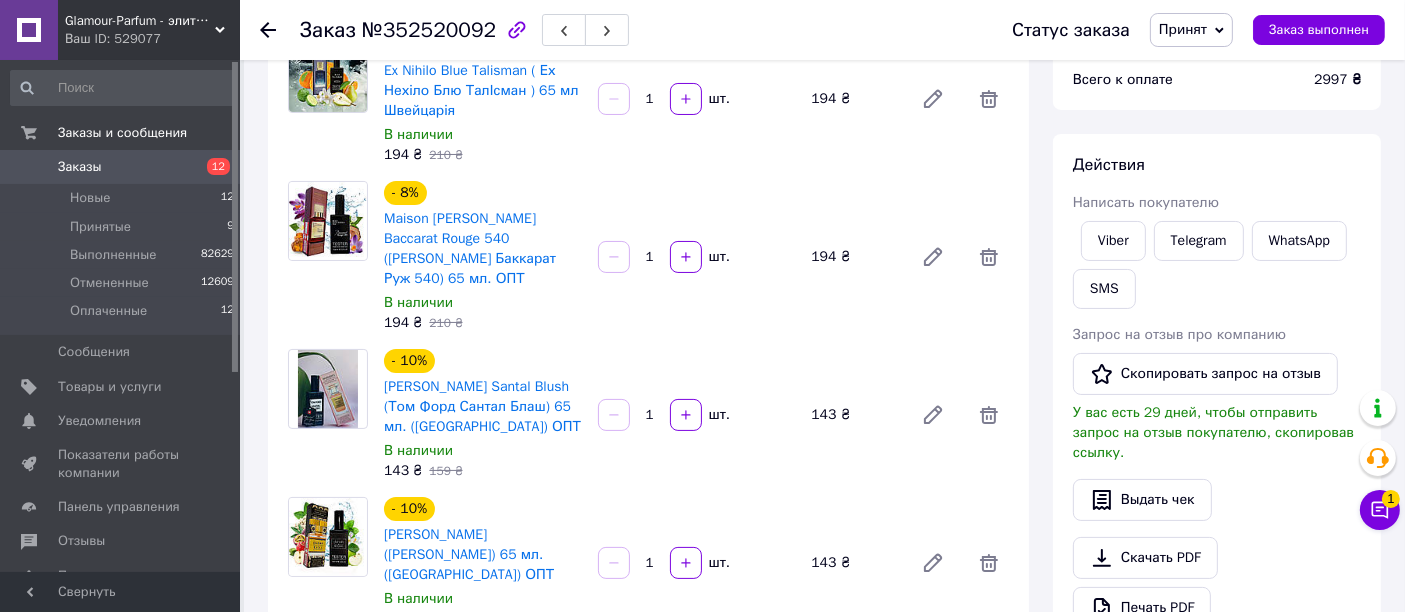 scroll, scrollTop: 0, scrollLeft: 0, axis: both 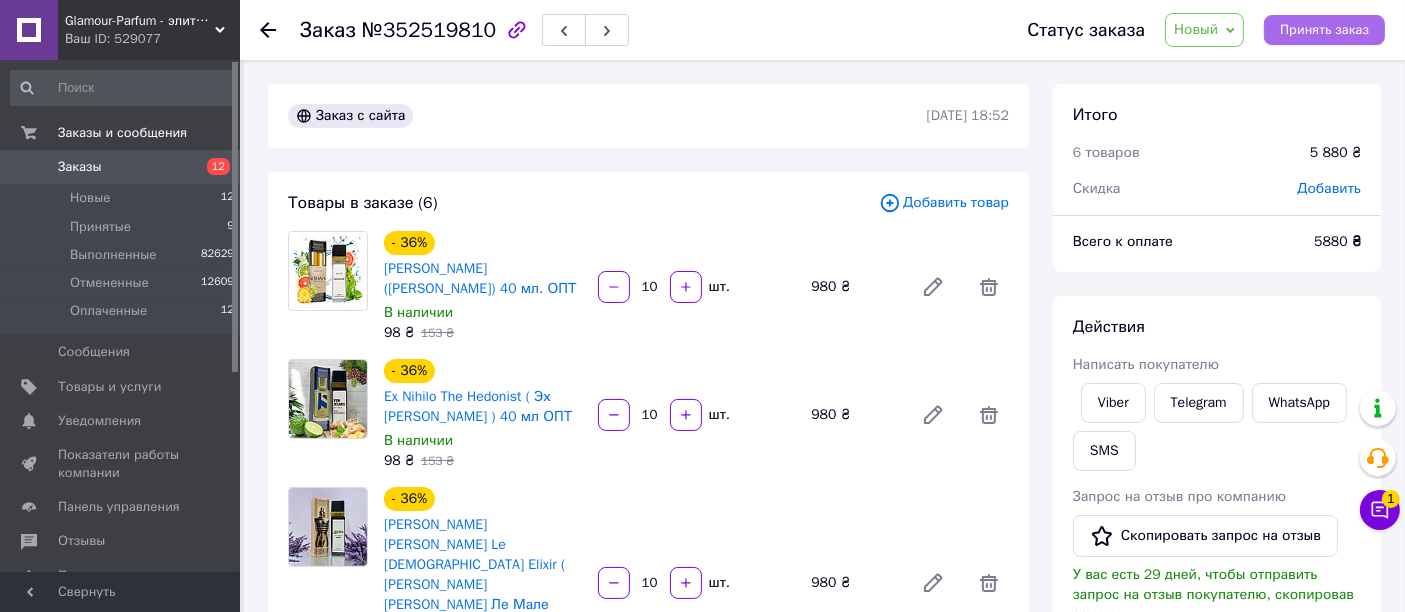 click on "Принять заказ" at bounding box center (1324, 30) 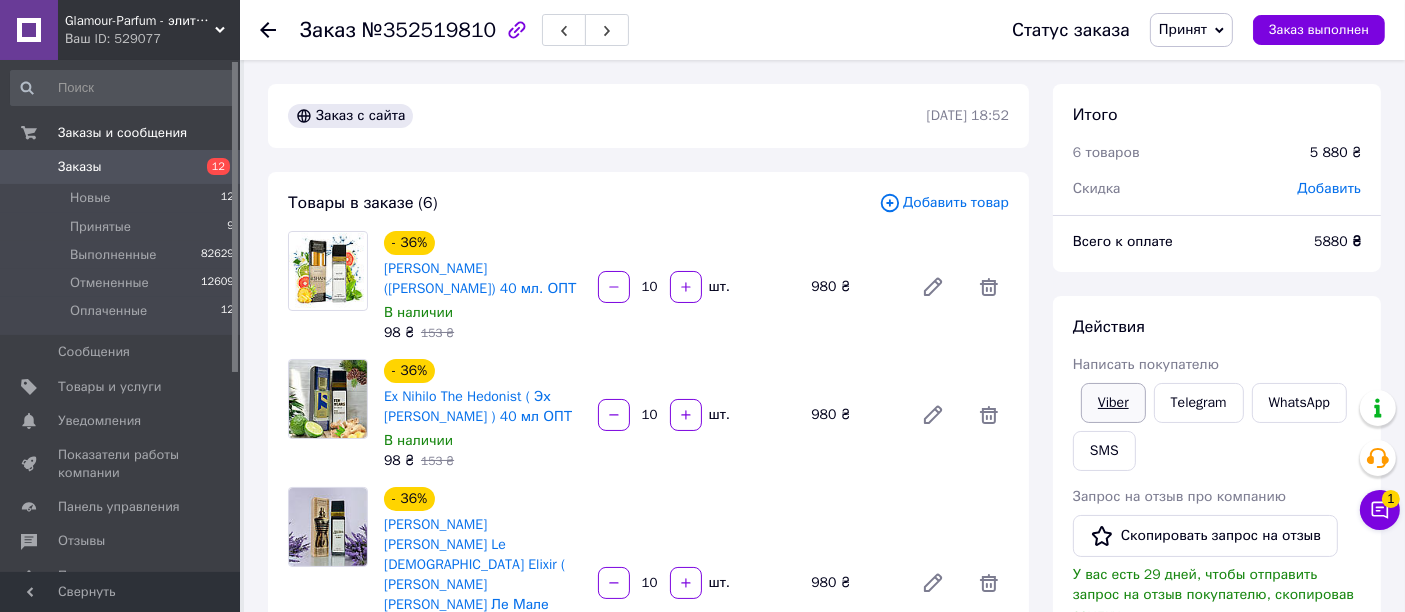 click on "Viber" at bounding box center [1113, 403] 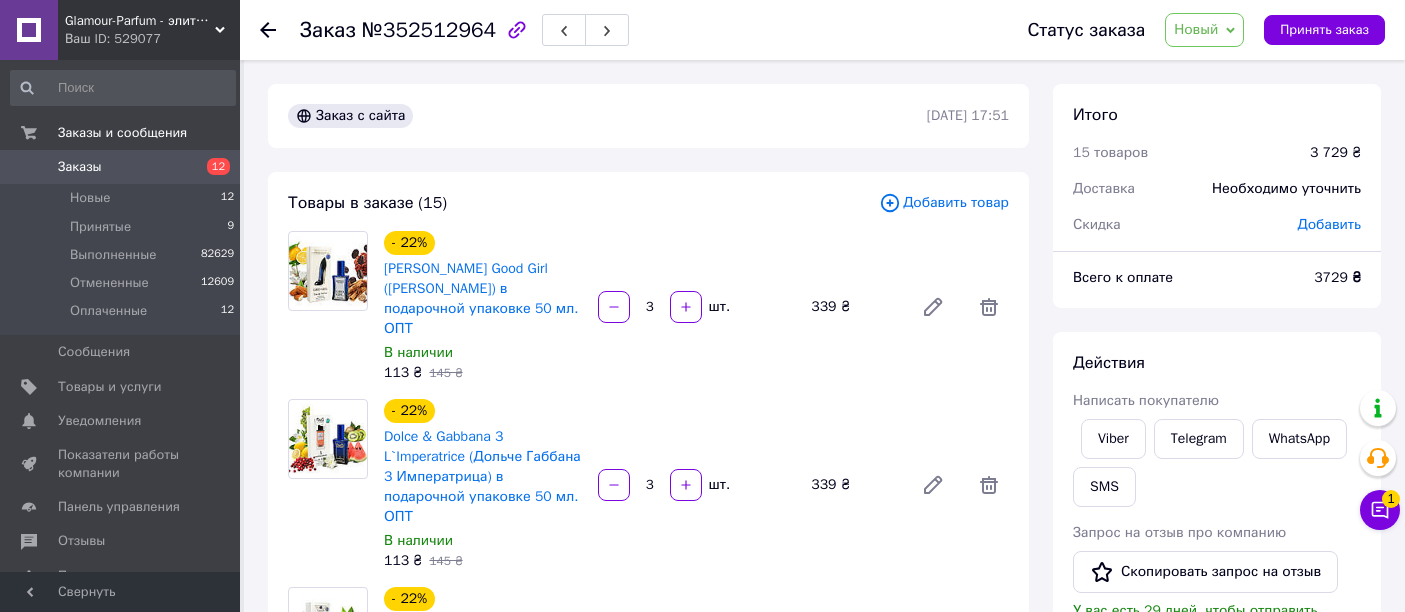 scroll, scrollTop: 0, scrollLeft: 0, axis: both 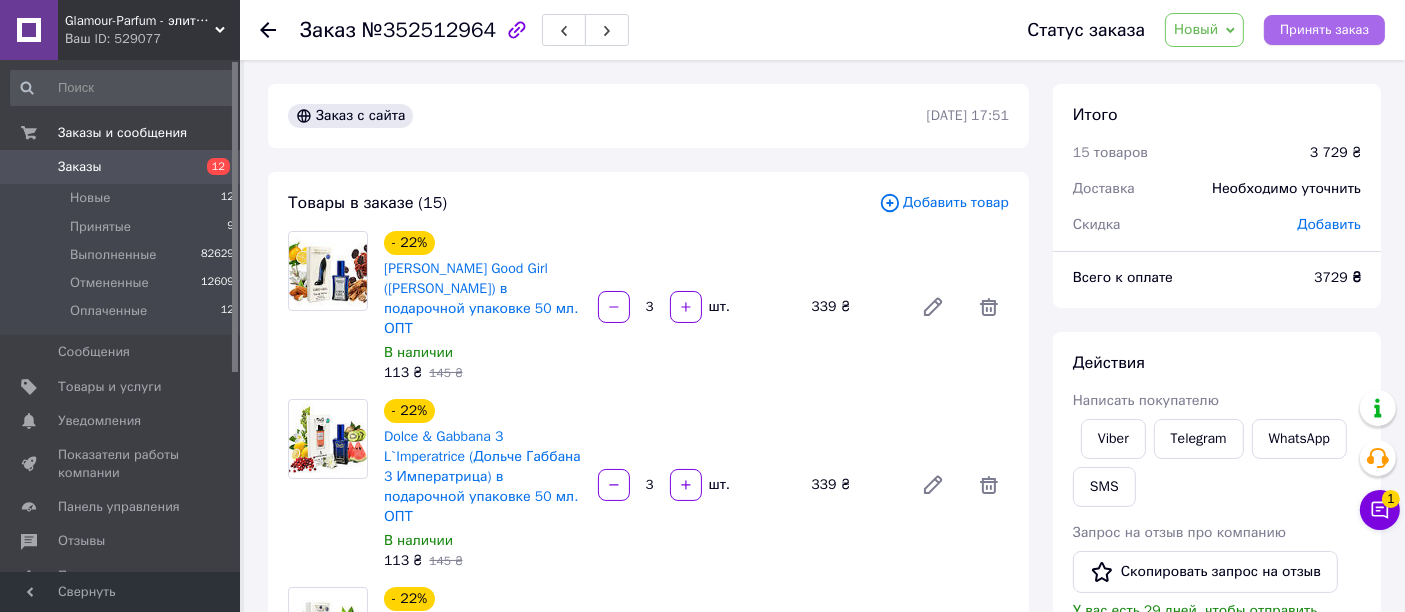 click on "Принять заказ" at bounding box center (1324, 30) 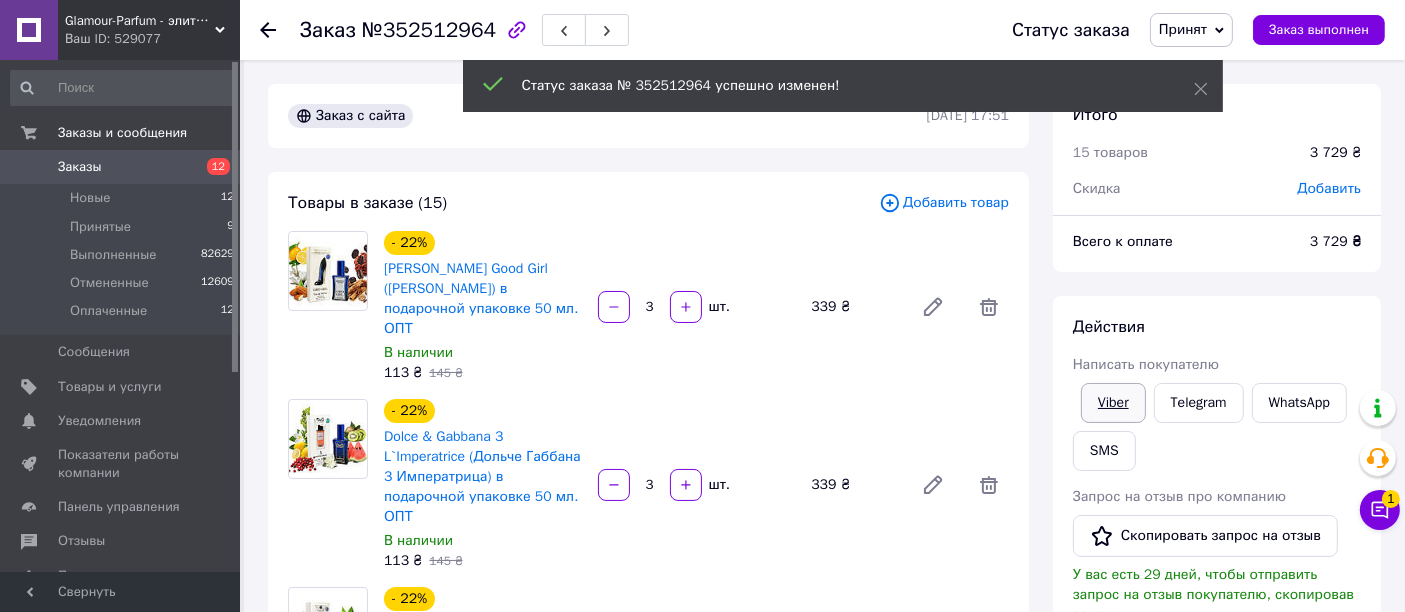 click on "Viber" at bounding box center (1113, 403) 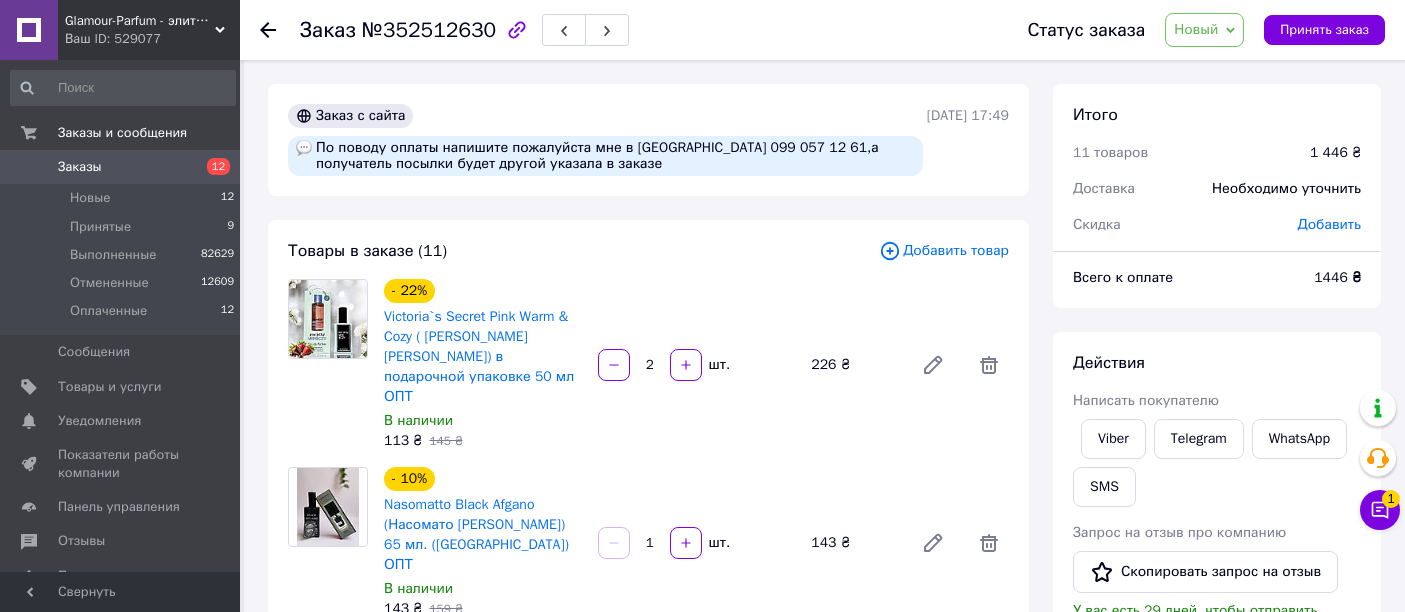 scroll, scrollTop: 0, scrollLeft: 0, axis: both 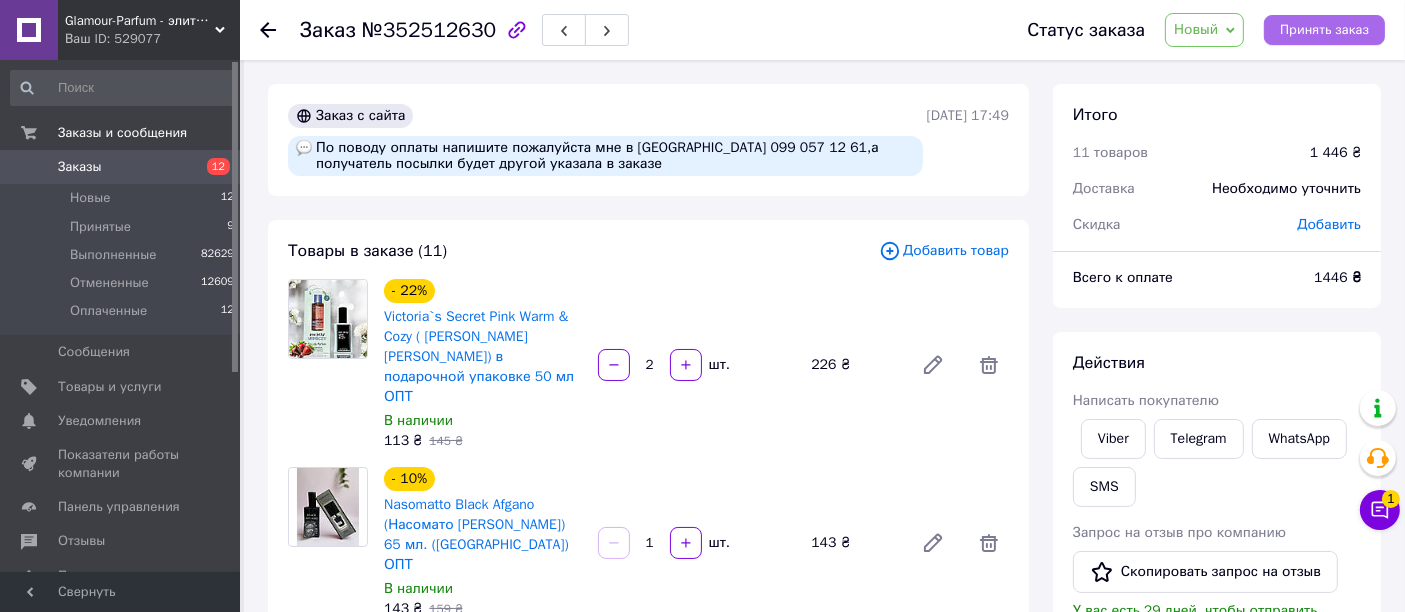 click on "Принять заказ" at bounding box center [1324, 30] 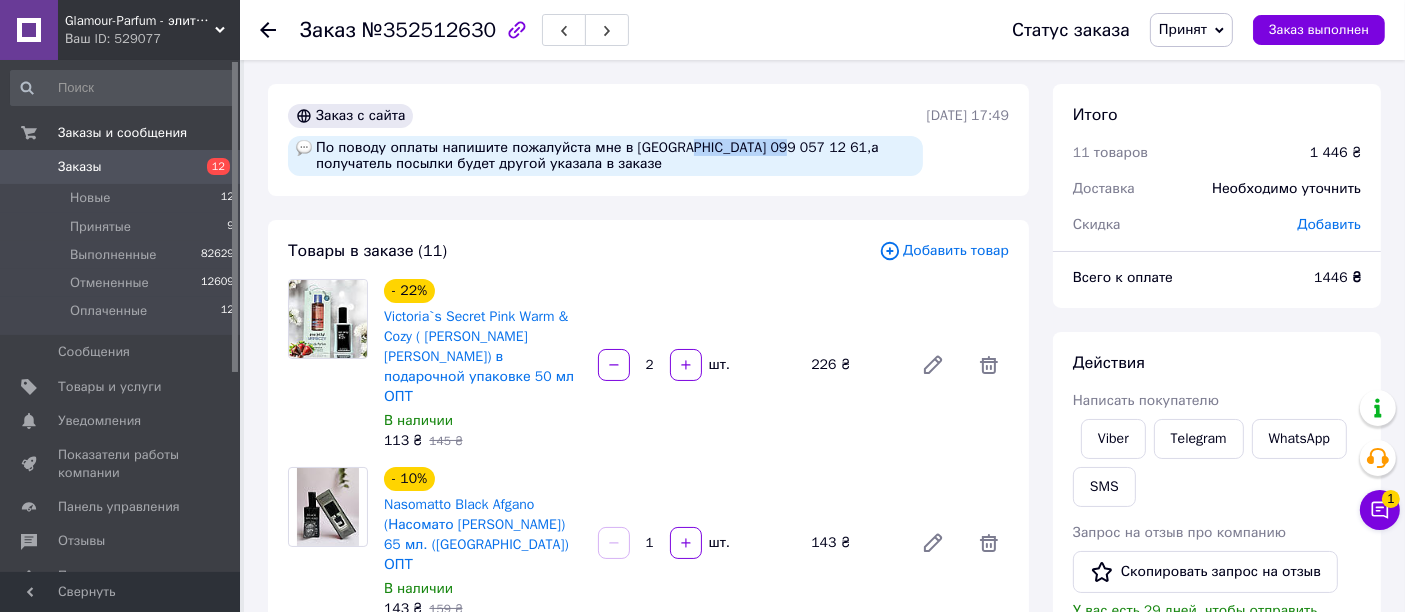 drag, startPoint x: 682, startPoint y: 143, endPoint x: 763, endPoint y: 150, distance: 81.3019 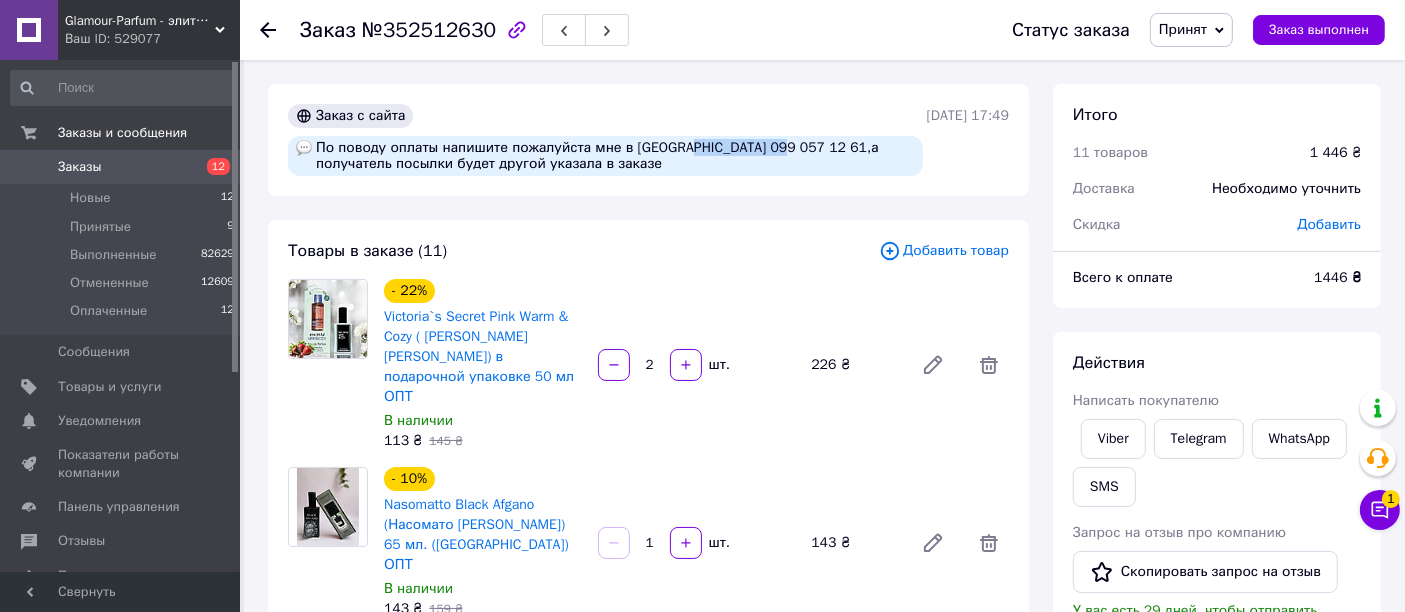 click on "По поводу оплаты напишите пожалуйста мне в [GEOGRAPHIC_DATA] 099 057 12 61,а получатель посылки будет другой указала в заказе" at bounding box center (605, 156) 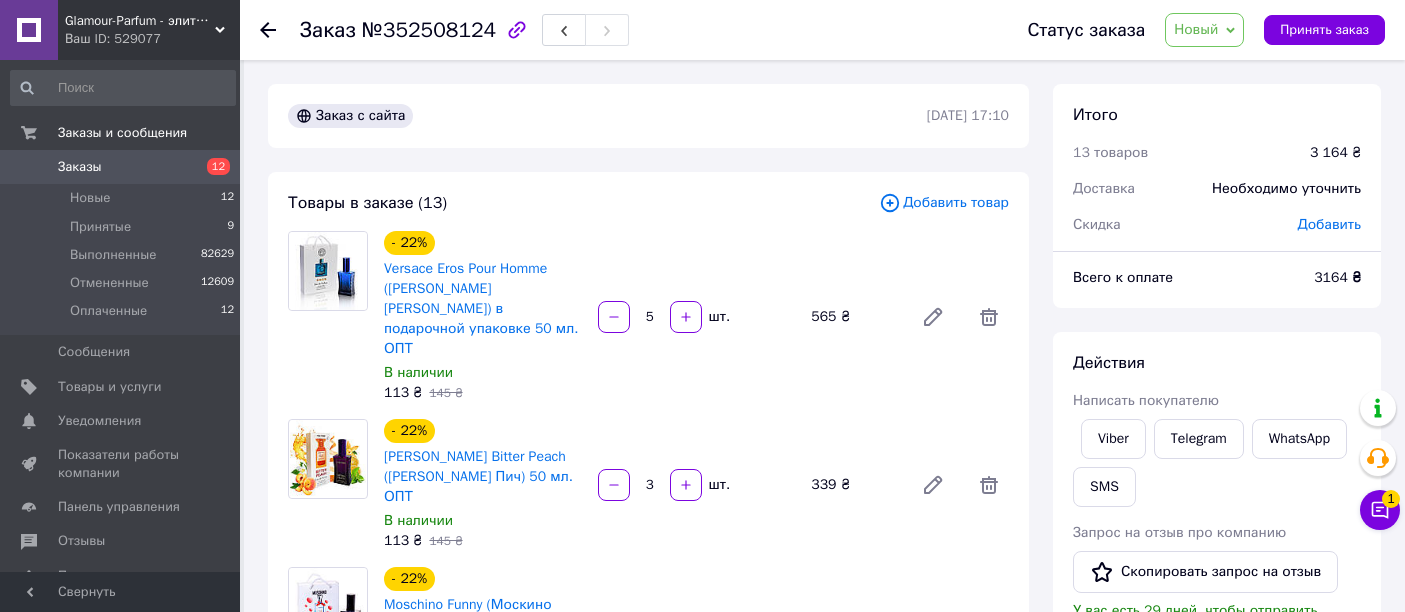scroll, scrollTop: 0, scrollLeft: 0, axis: both 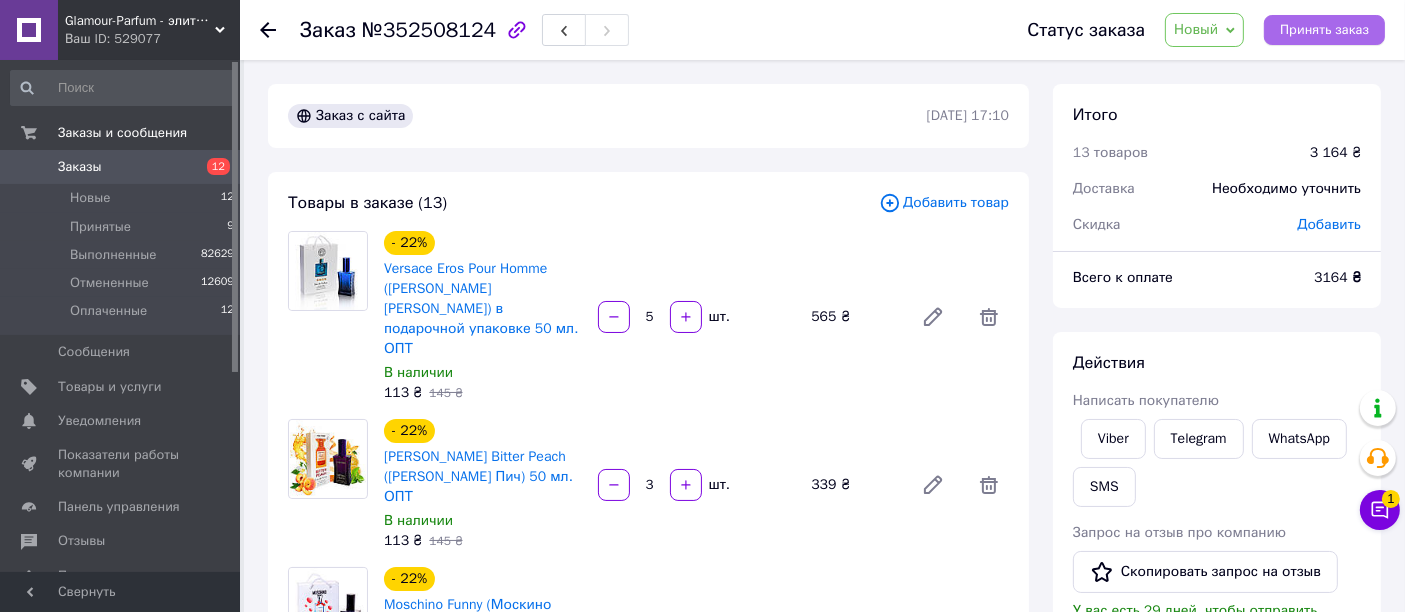 click on "Принять заказ" at bounding box center [1324, 30] 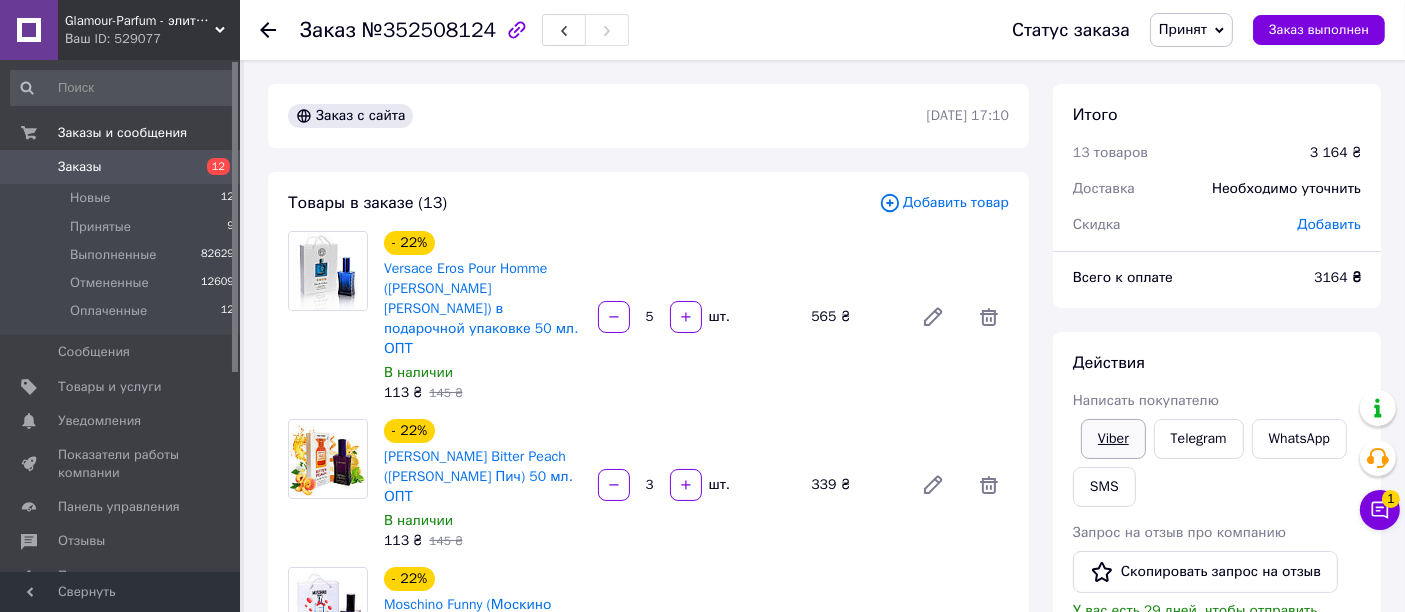 click on "Viber" at bounding box center [1113, 439] 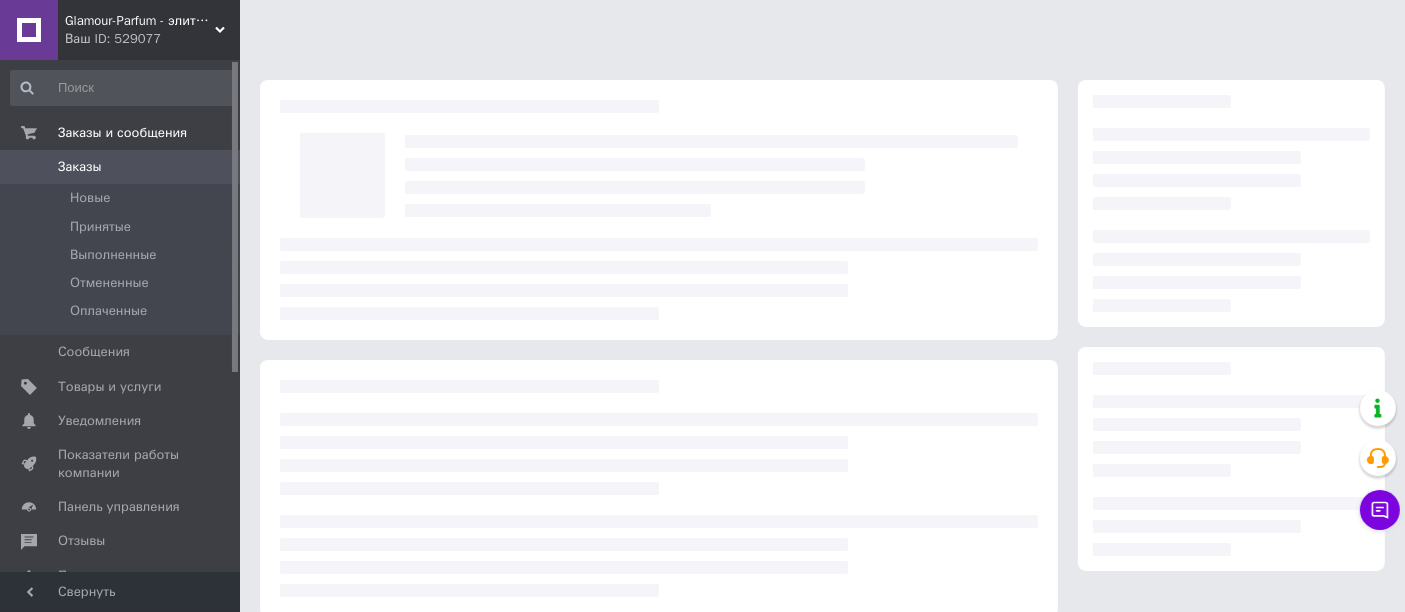 scroll, scrollTop: 300, scrollLeft: 0, axis: vertical 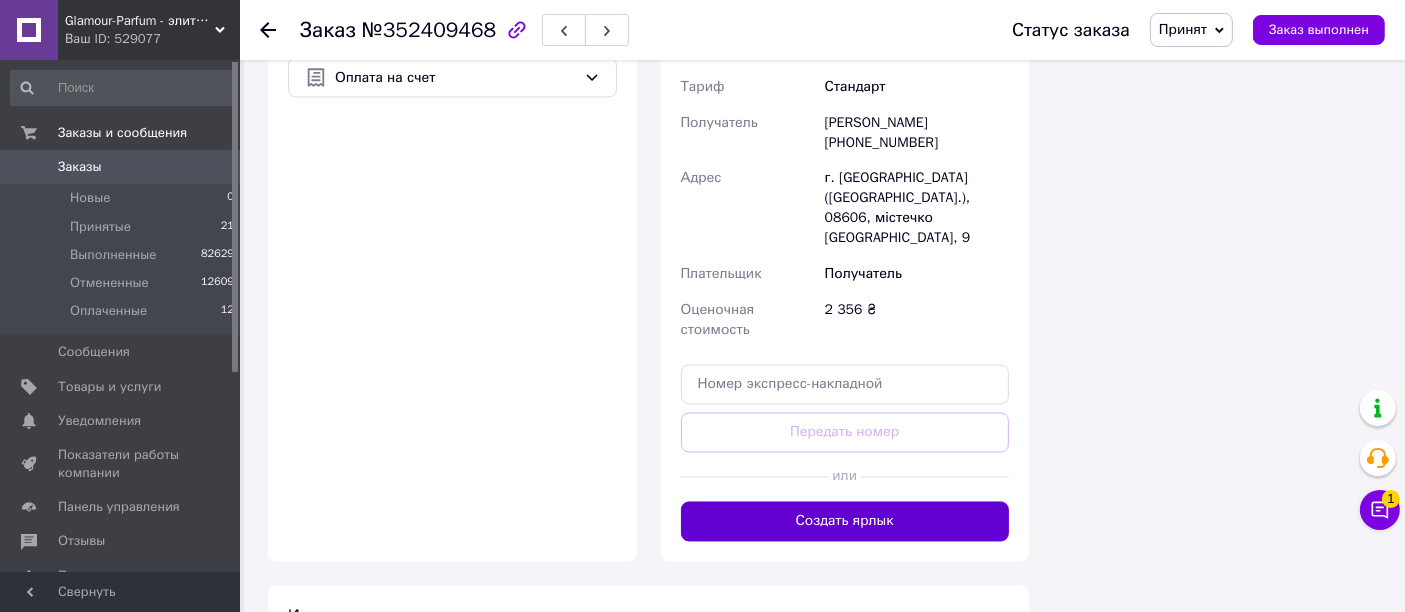 click on "Создать ярлык" at bounding box center [845, 522] 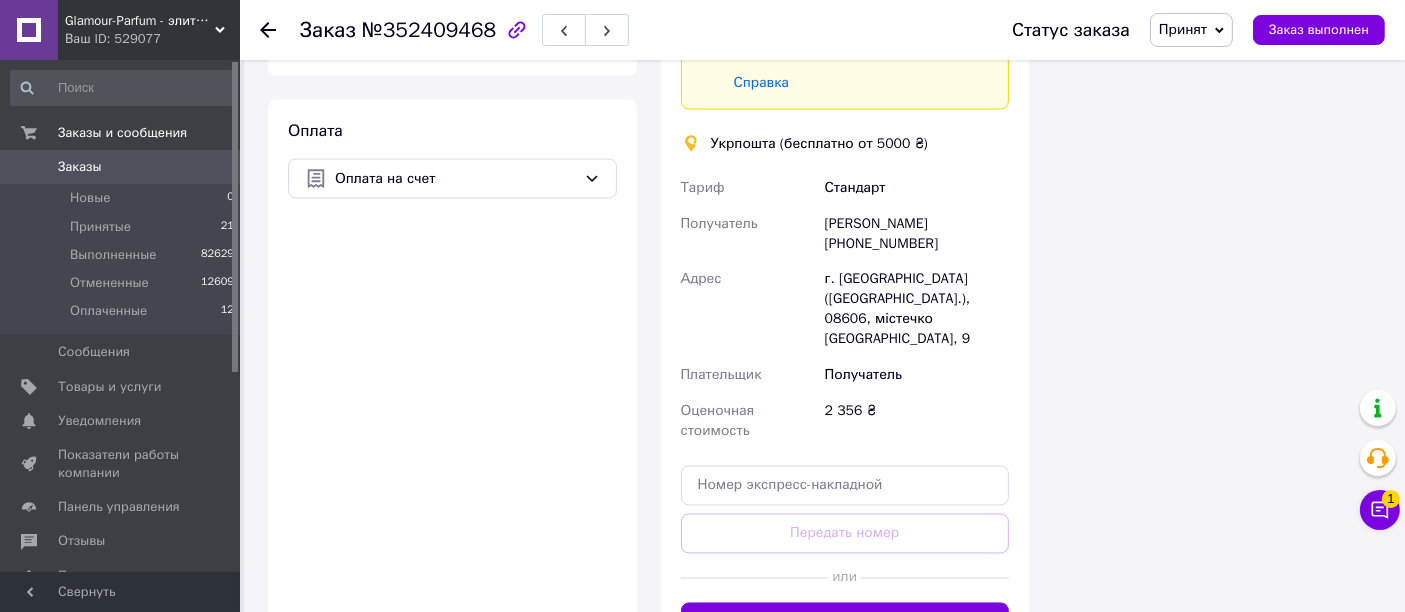 scroll, scrollTop: 3393, scrollLeft: 0, axis: vertical 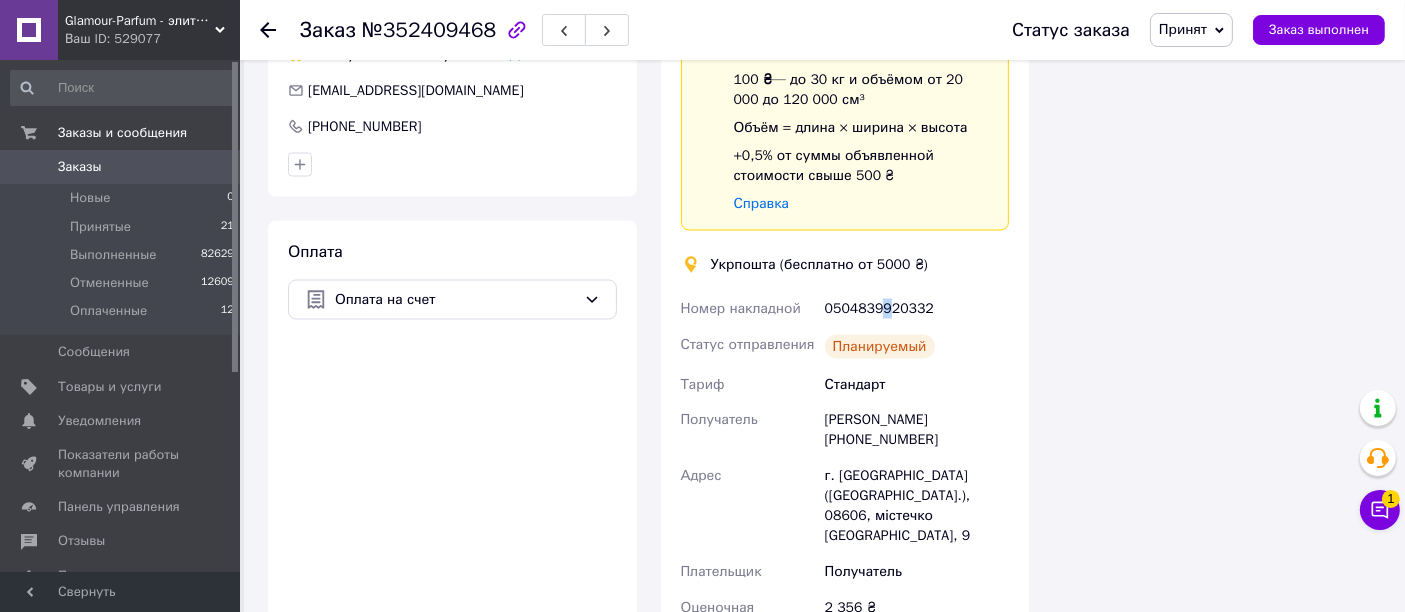 click on "0504839920332" at bounding box center [917, 309] 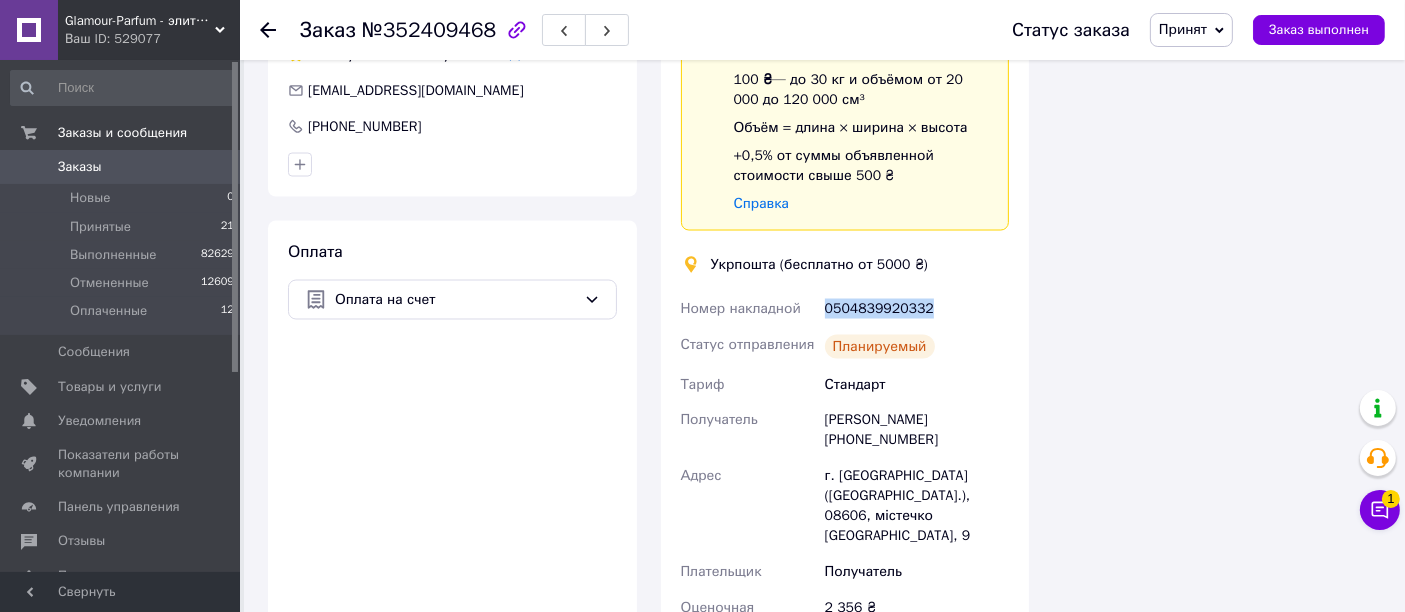 click on "0504839920332" at bounding box center [917, 309] 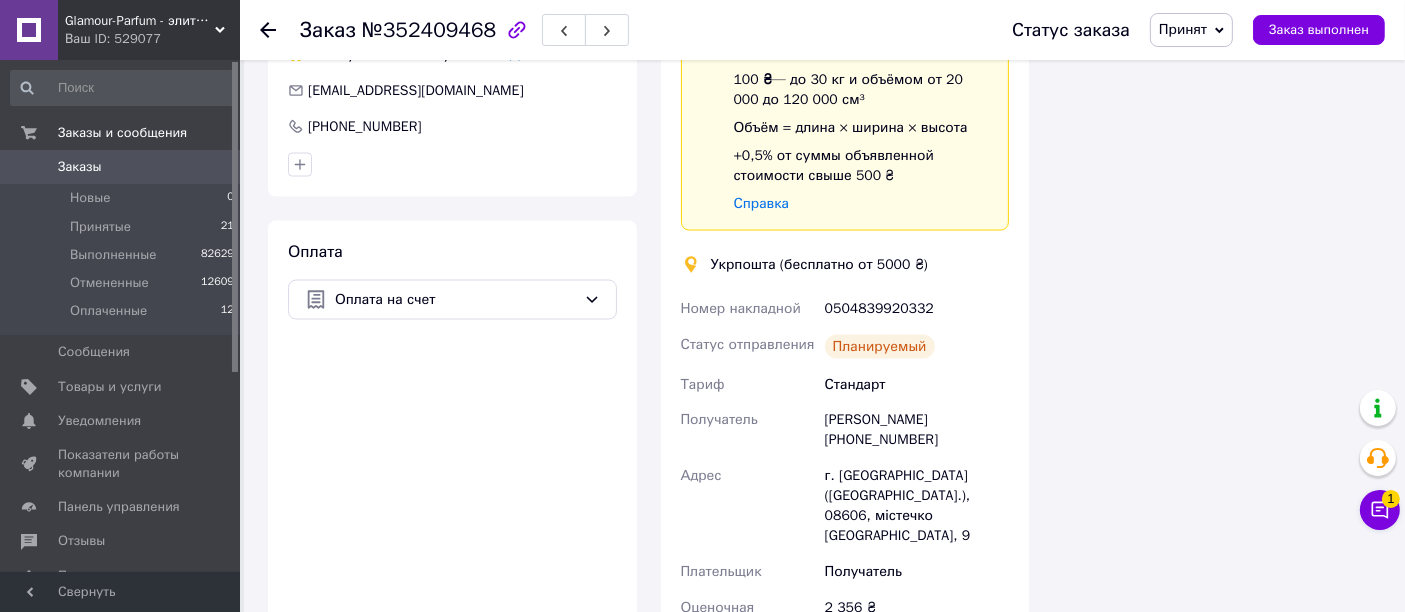 click on "[PERSON_NAME] [PHONE_NUMBER]" at bounding box center [917, 431] 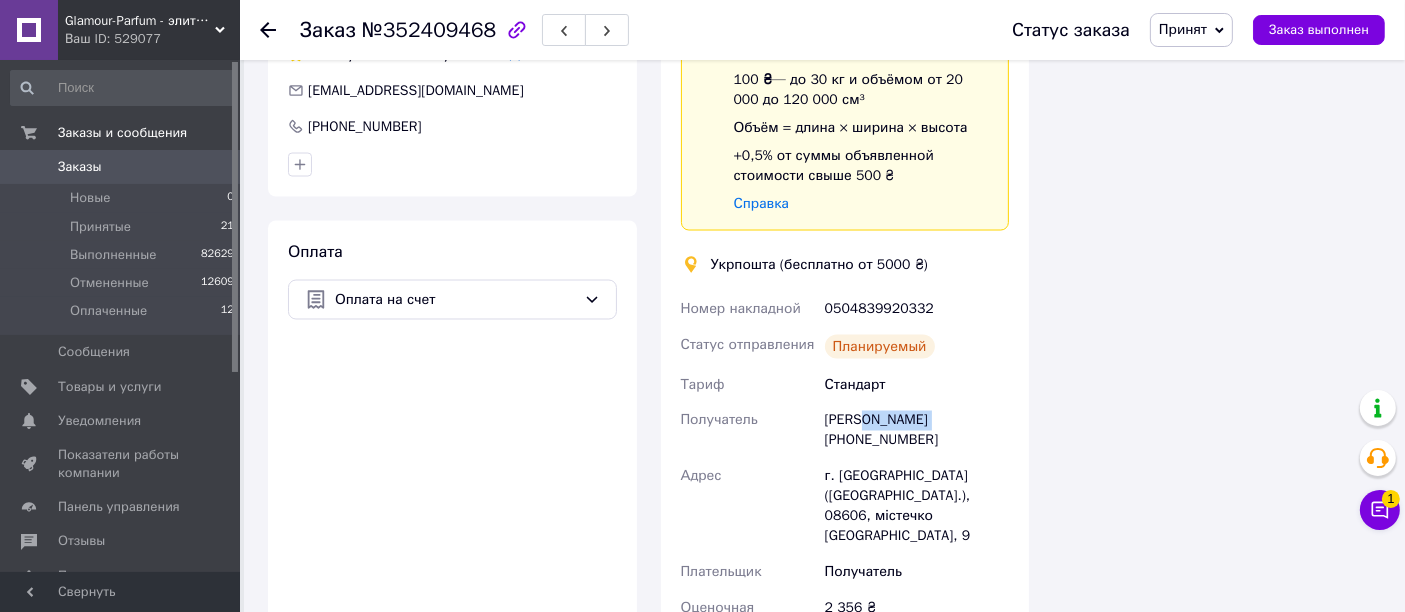 click on "[PERSON_NAME] [PHONE_NUMBER]" at bounding box center [917, 431] 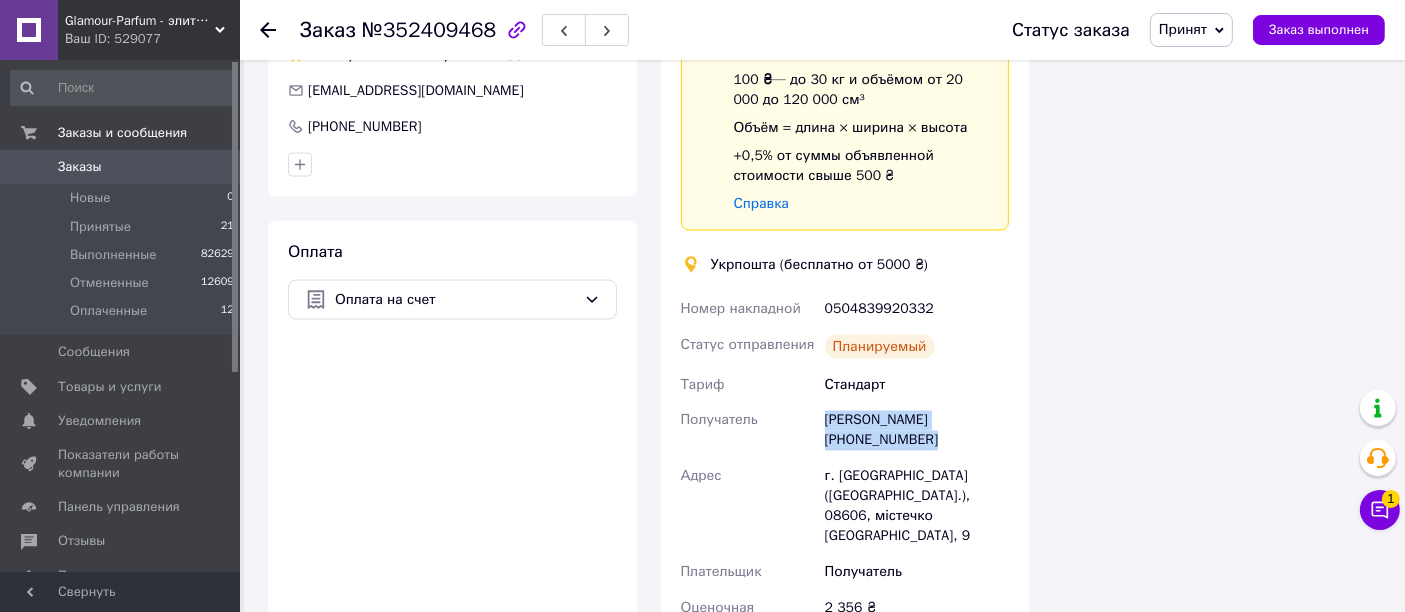 click on "[PERSON_NAME] [PHONE_NUMBER]" at bounding box center (917, 431) 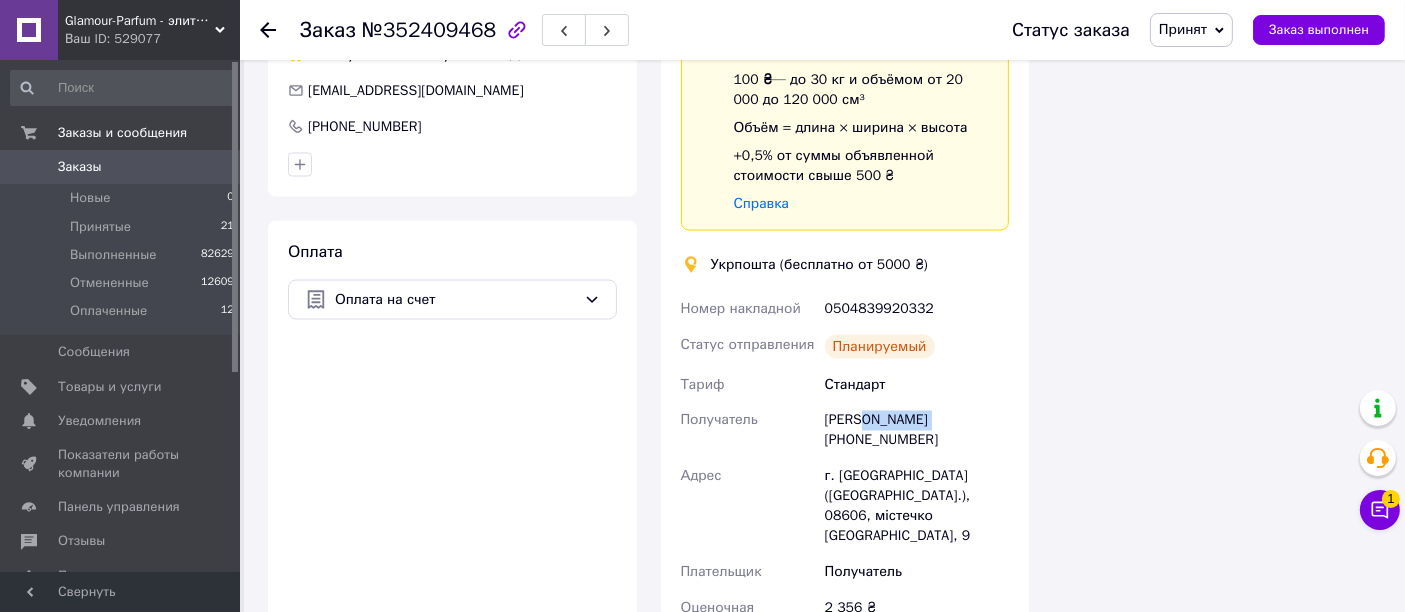 click on "[PERSON_NAME] [PHONE_NUMBER]" at bounding box center (917, 431) 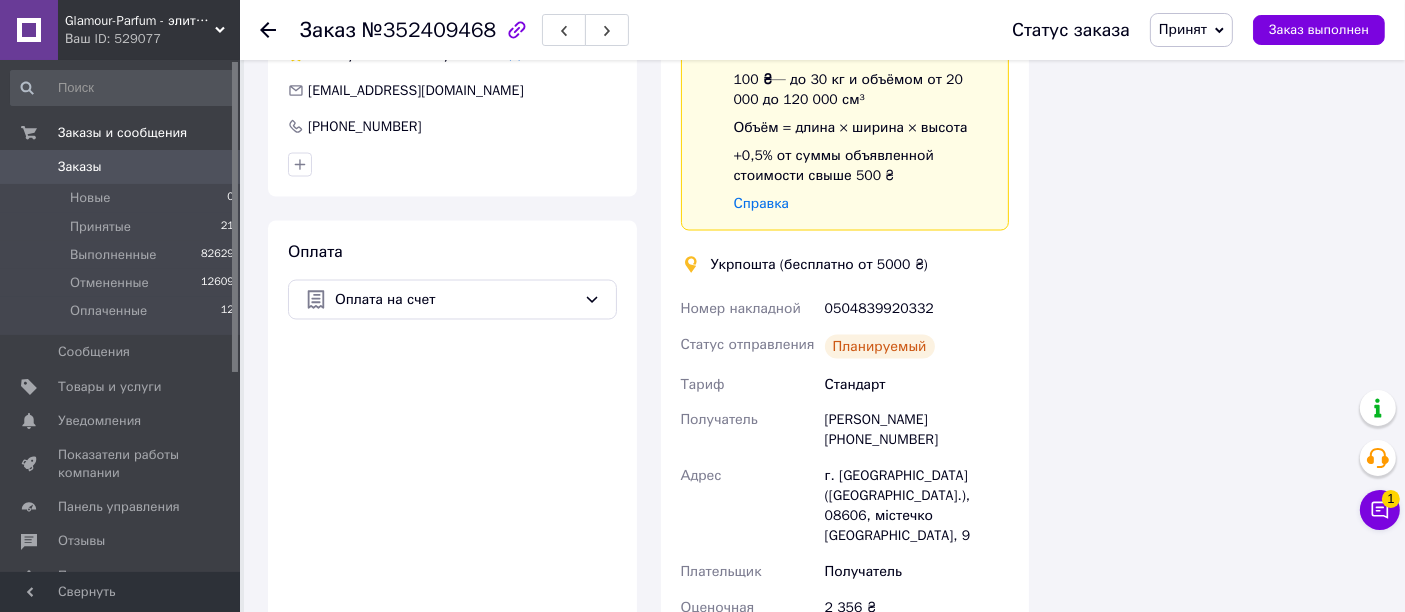 click on "[PERSON_NAME] [PHONE_NUMBER]" at bounding box center (917, 431) 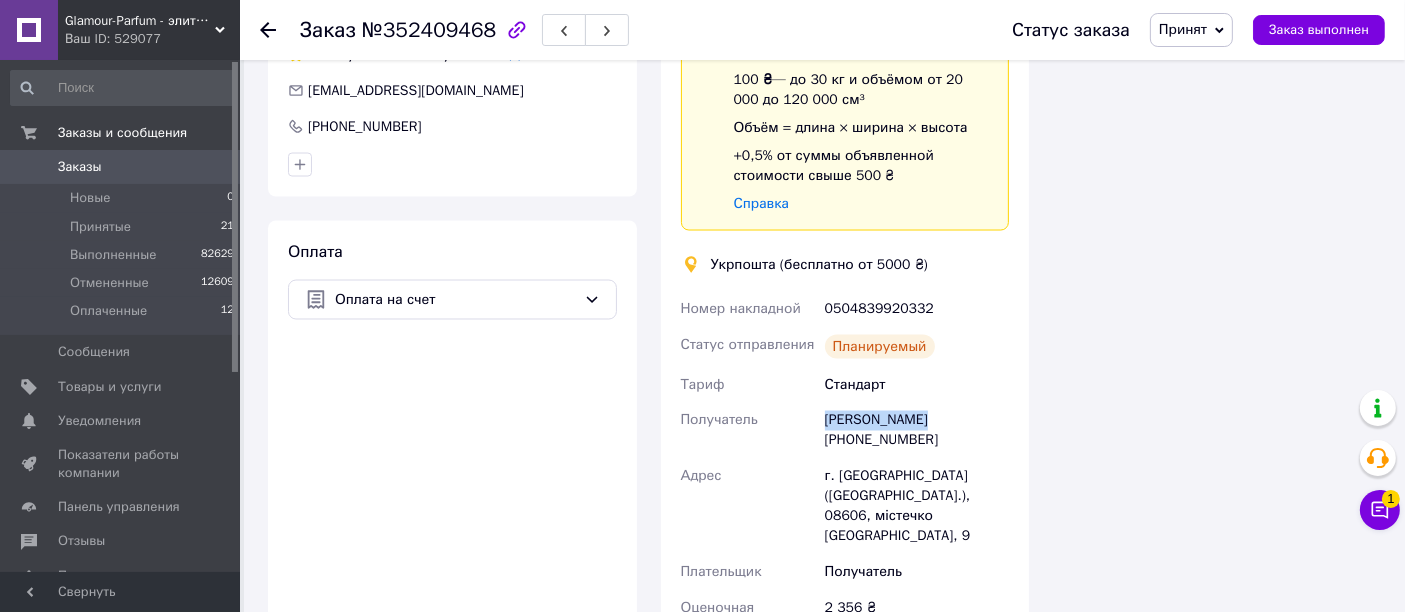 drag, startPoint x: 829, startPoint y: 344, endPoint x: 940, endPoint y: 338, distance: 111.16204 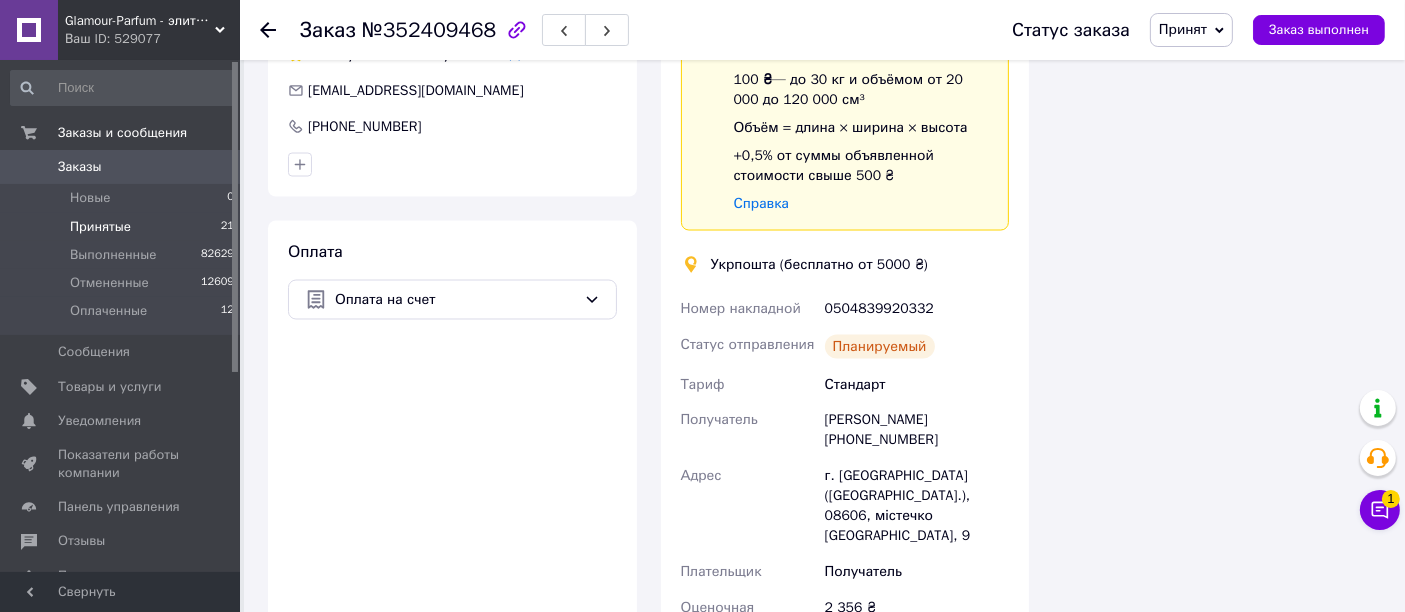 click on "Принятые" at bounding box center [100, 227] 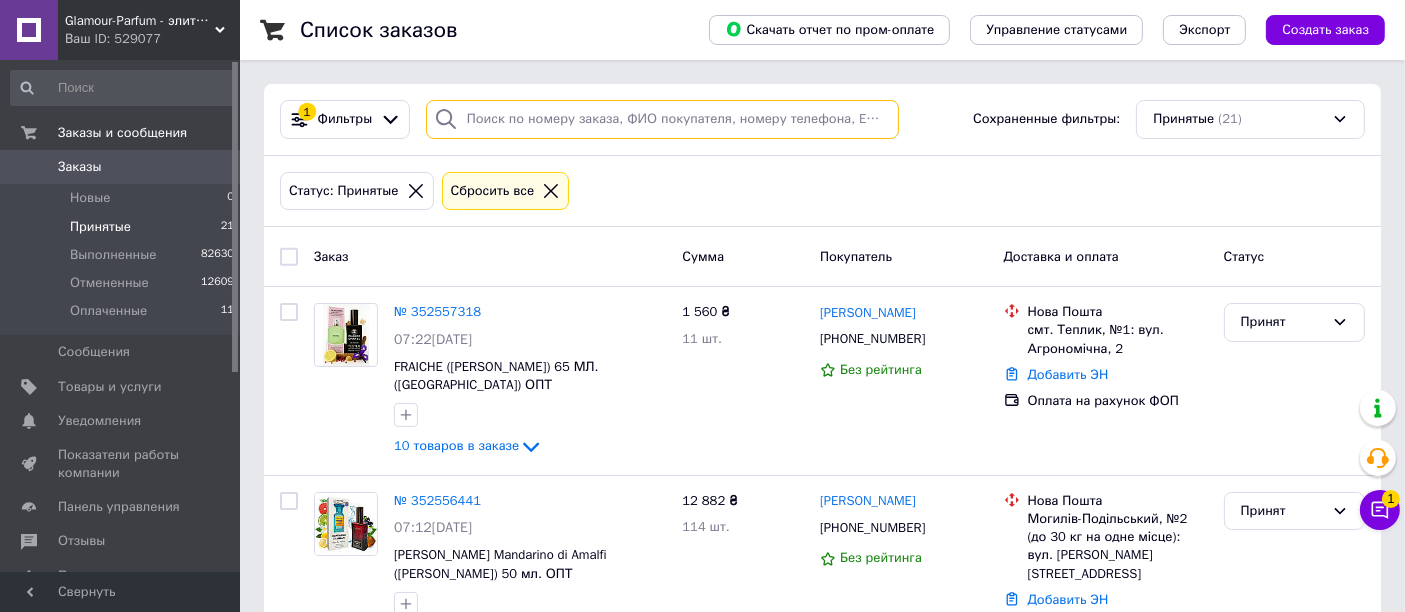 click at bounding box center (662, 119) 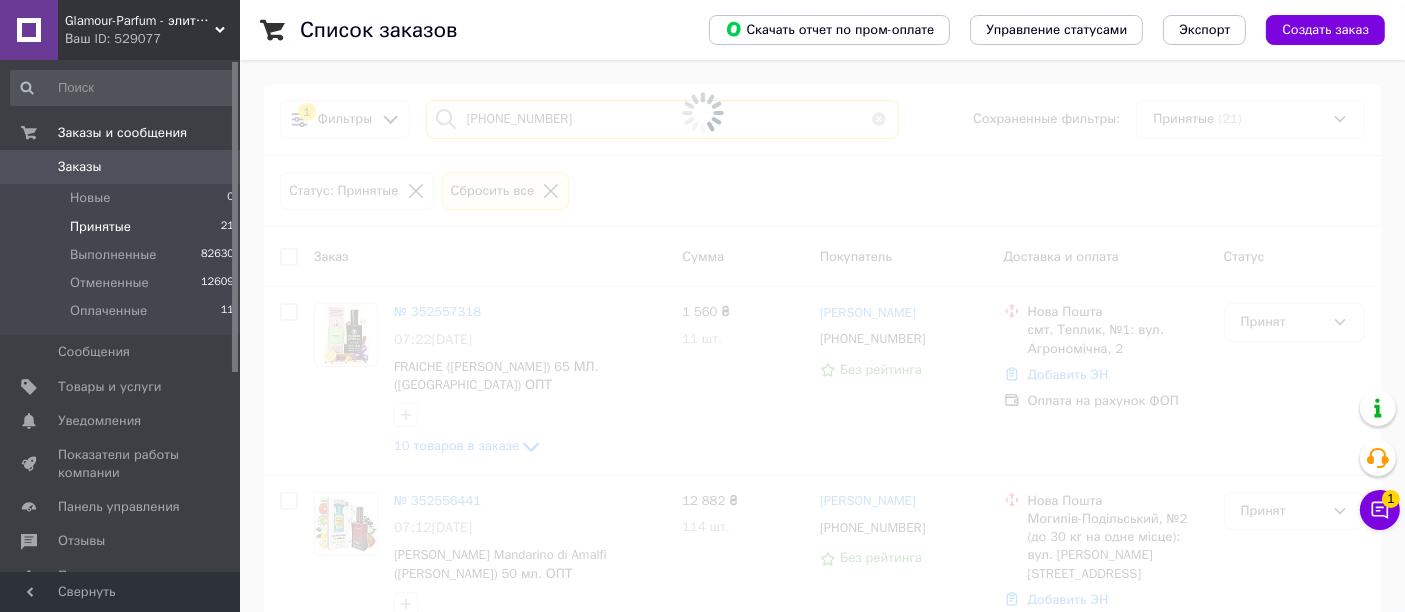 type on "[PHONE_NUMBER]" 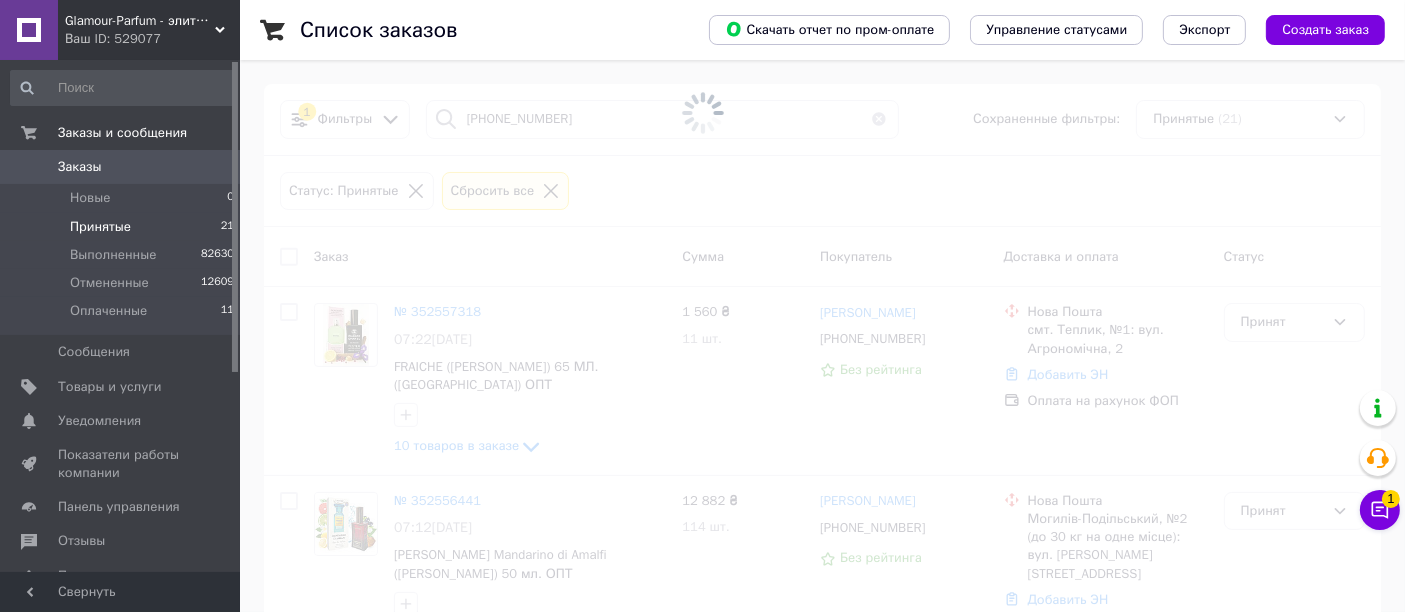 drag, startPoint x: 563, startPoint y: 144, endPoint x: 525, endPoint y: 277, distance: 138.32208 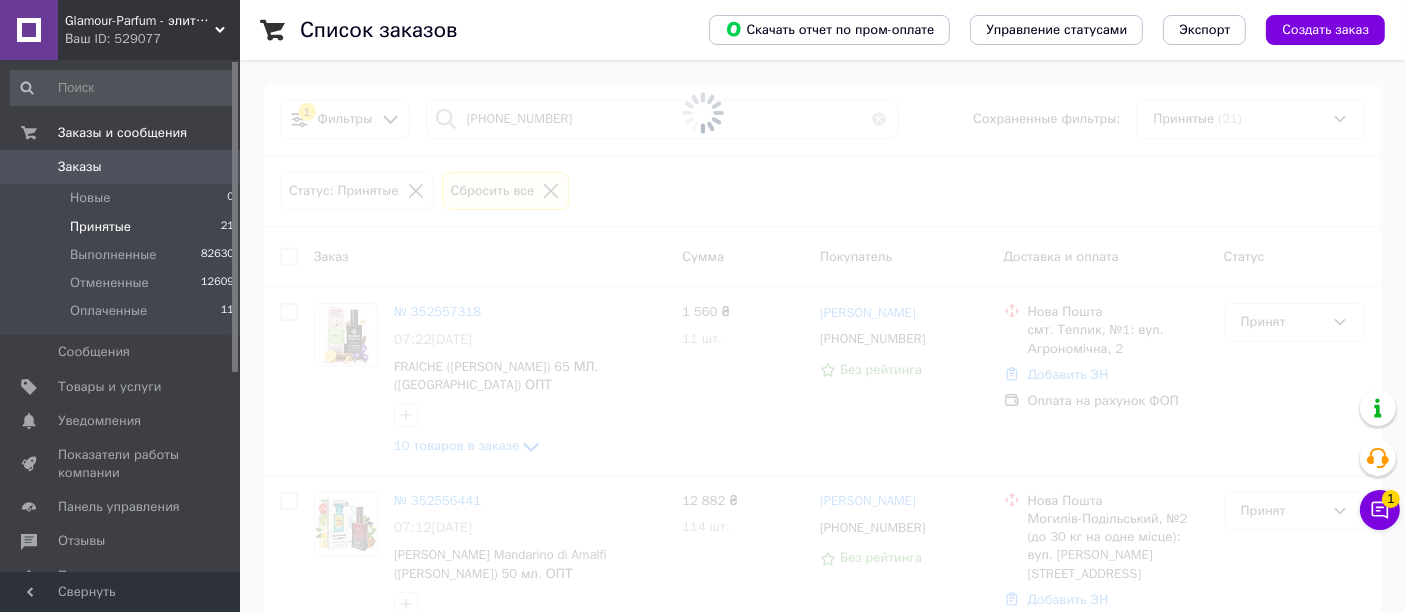 click at bounding box center (702, 306) 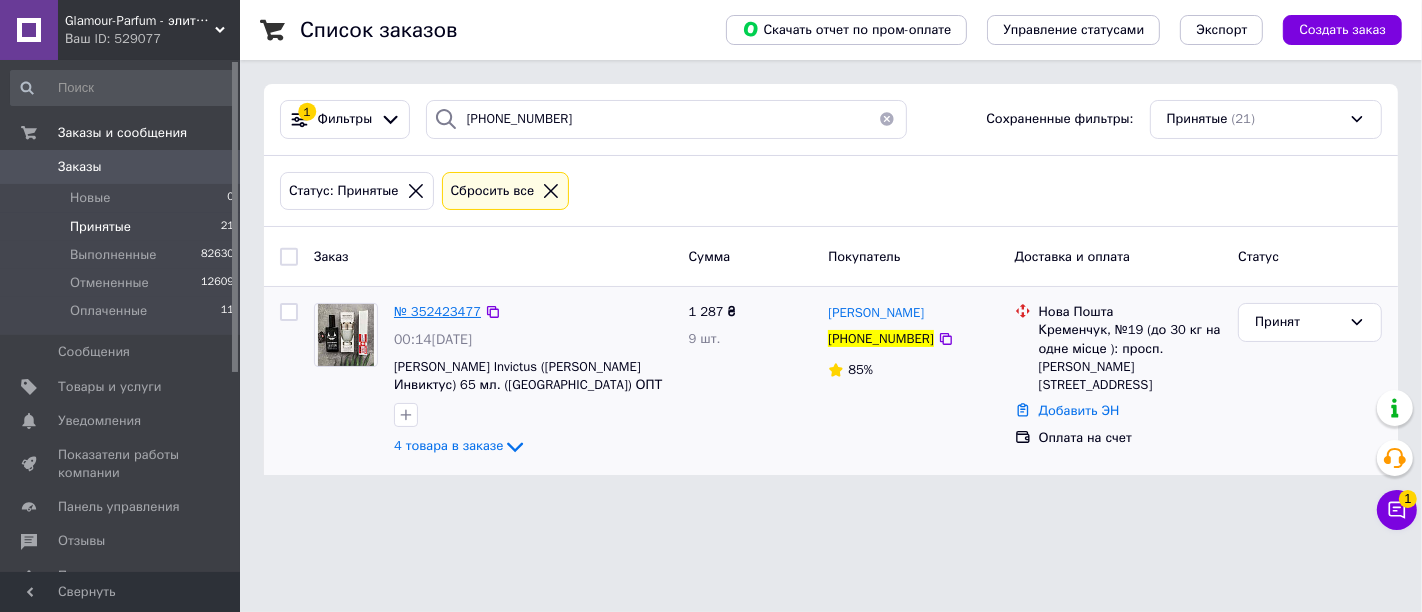 click on "№ 352423477" at bounding box center (437, 311) 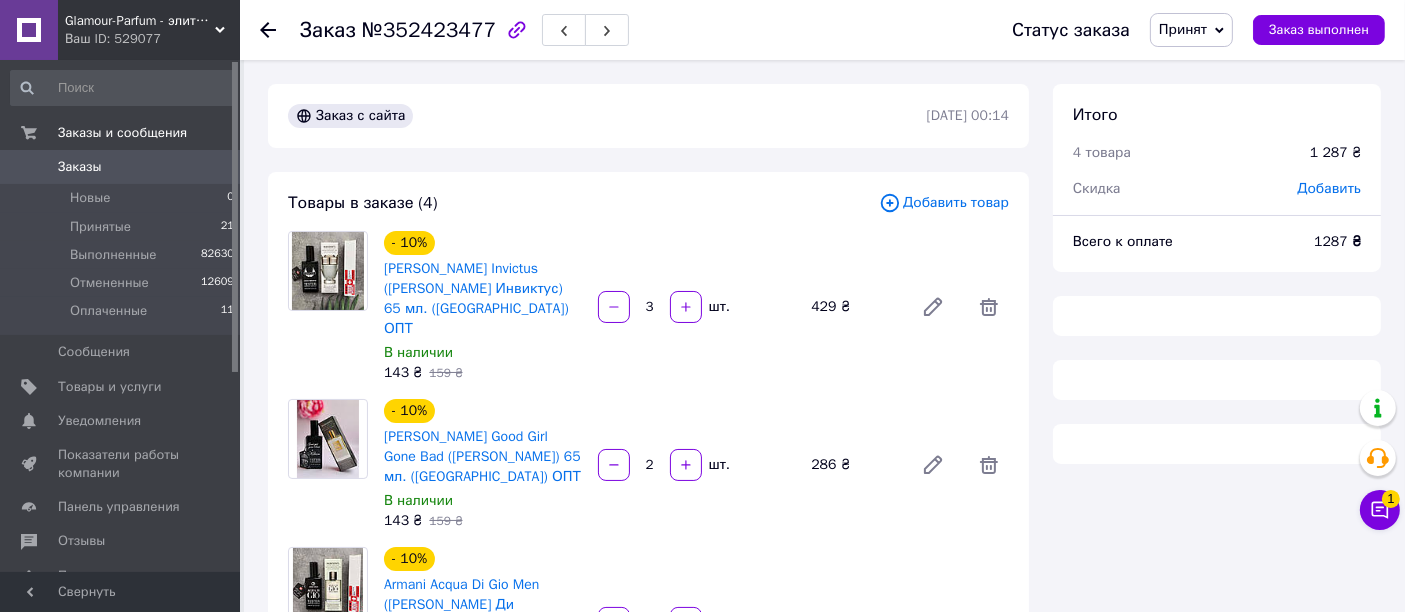 click on "Принят" at bounding box center [1183, 29] 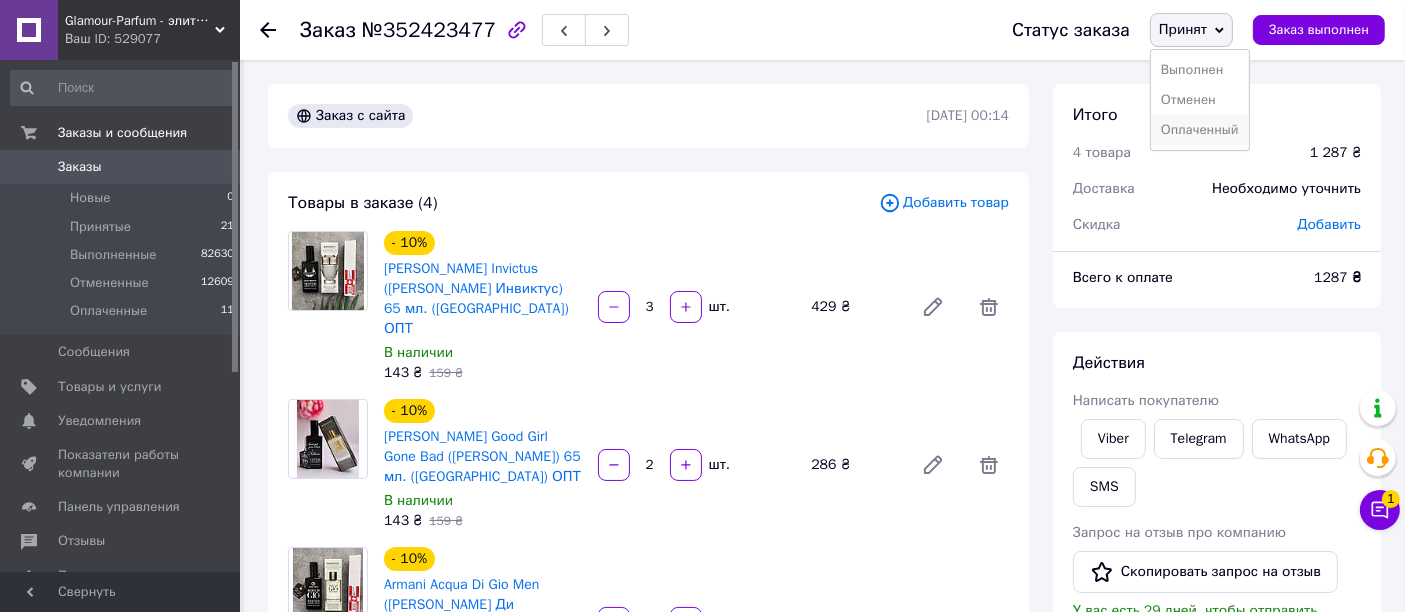 click on "Оплаченный" at bounding box center (1200, 130) 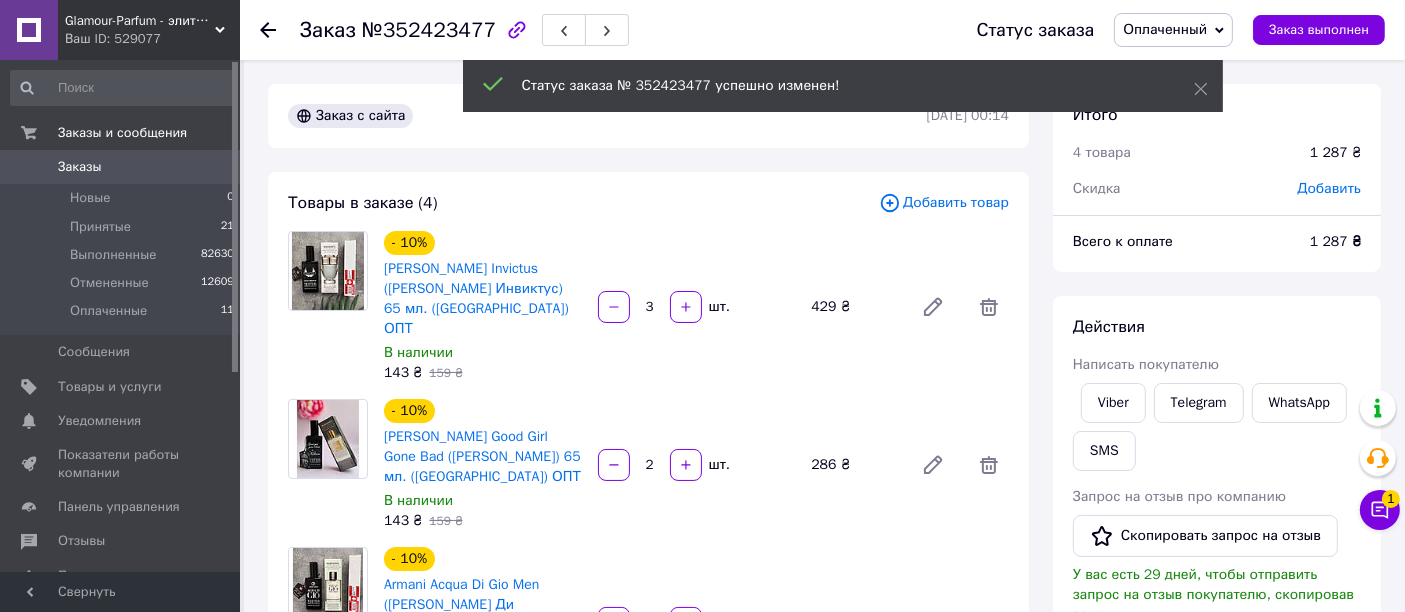scroll, scrollTop: 1079, scrollLeft: 0, axis: vertical 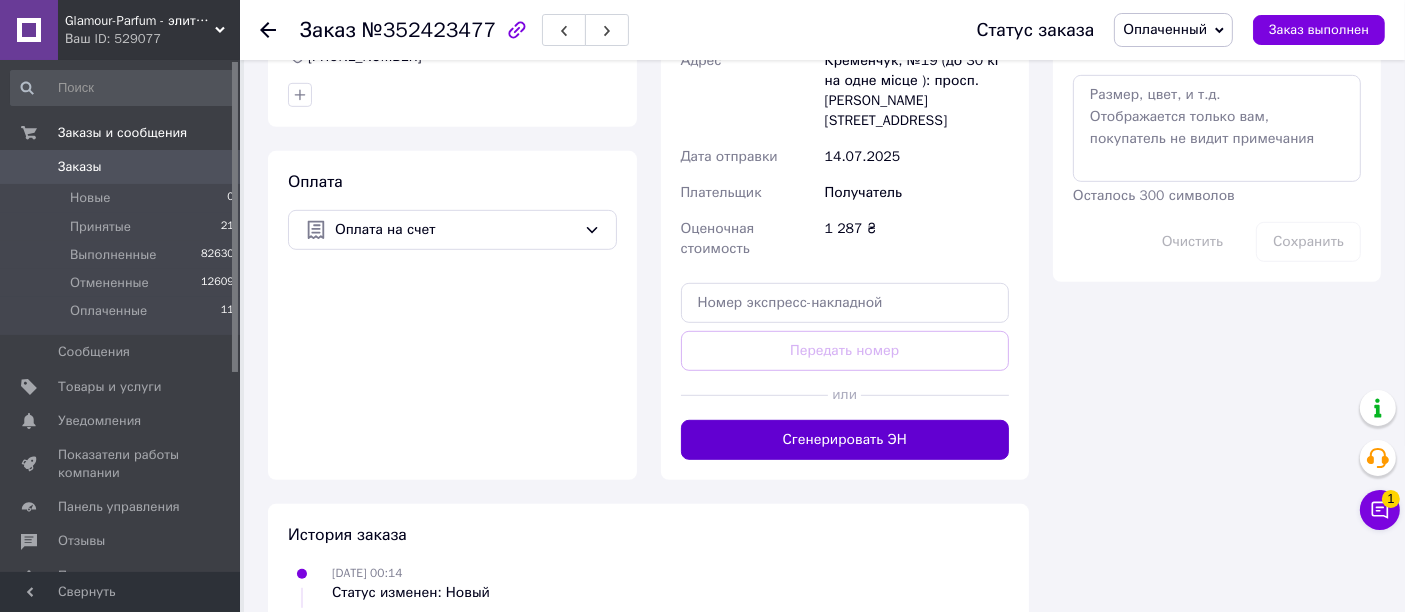 click on "Сгенерировать ЭН" at bounding box center [845, 440] 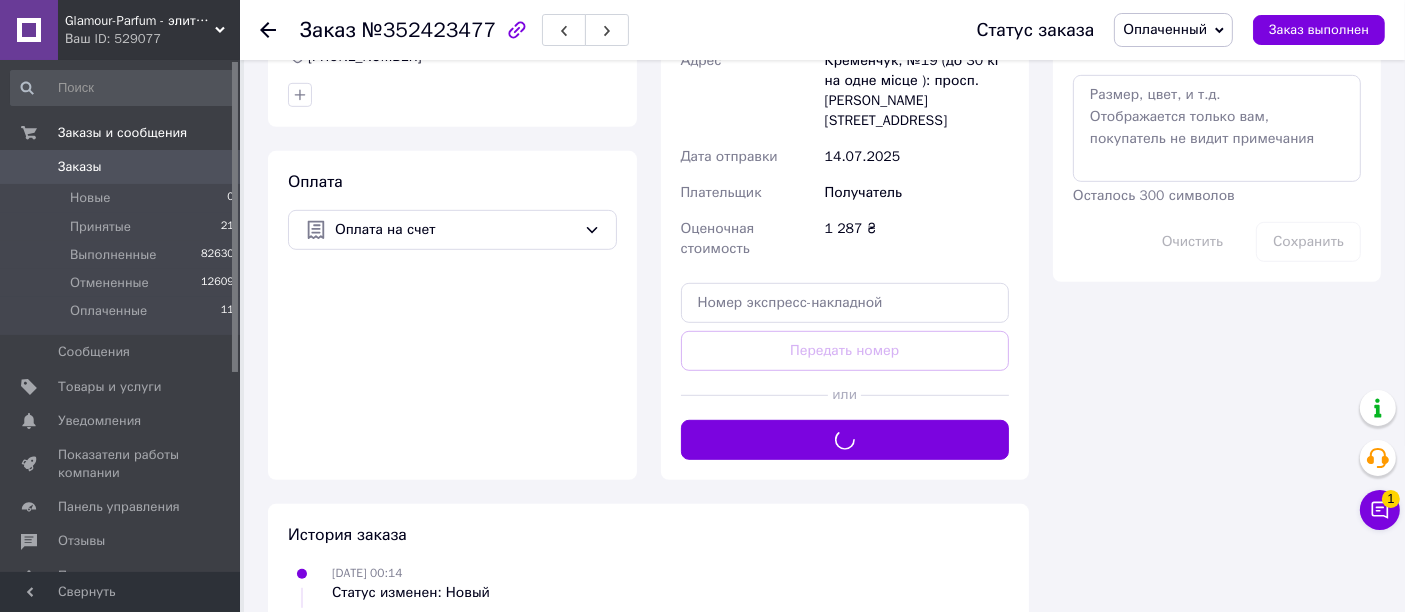 scroll, scrollTop: 745, scrollLeft: 0, axis: vertical 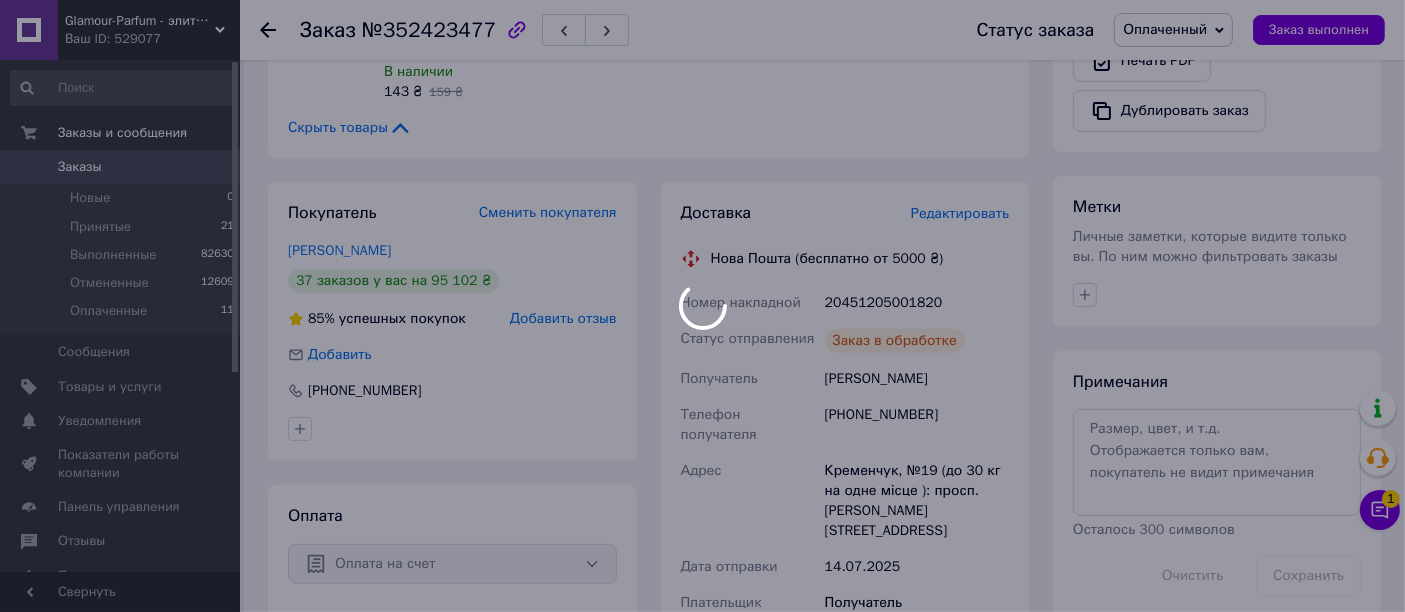 click at bounding box center (702, 306) 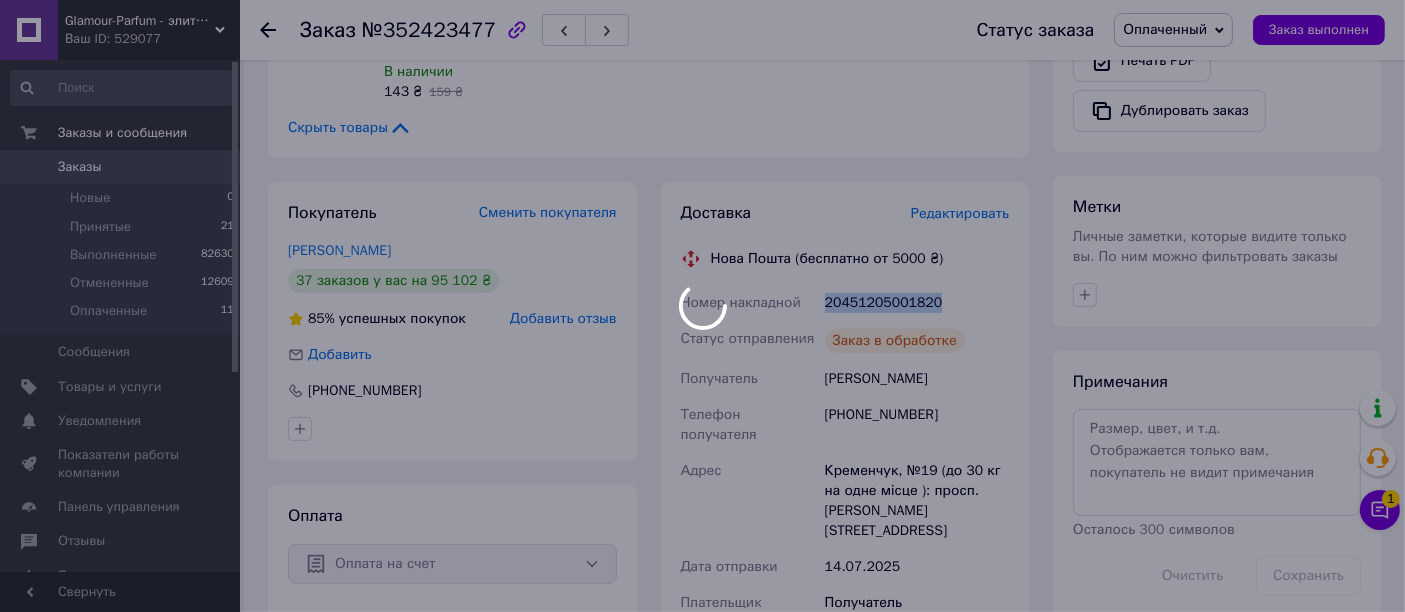 click on "20451205001820" at bounding box center [917, 303] 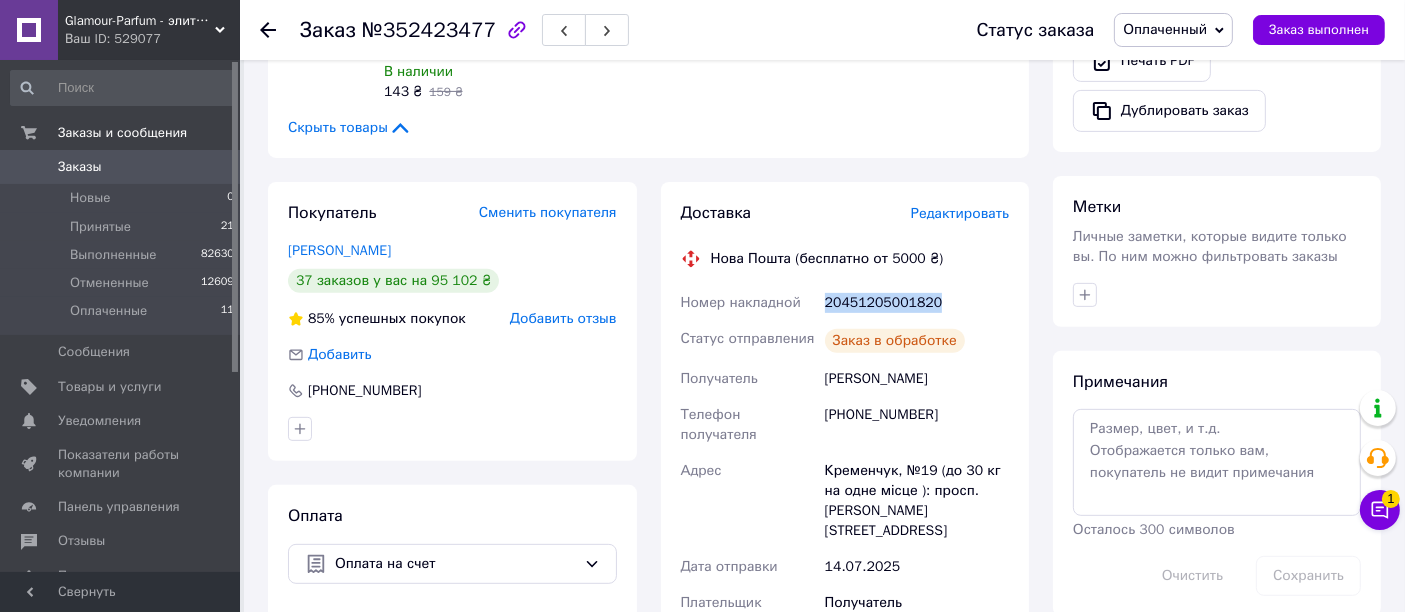 click on "20451205001820" at bounding box center (917, 303) 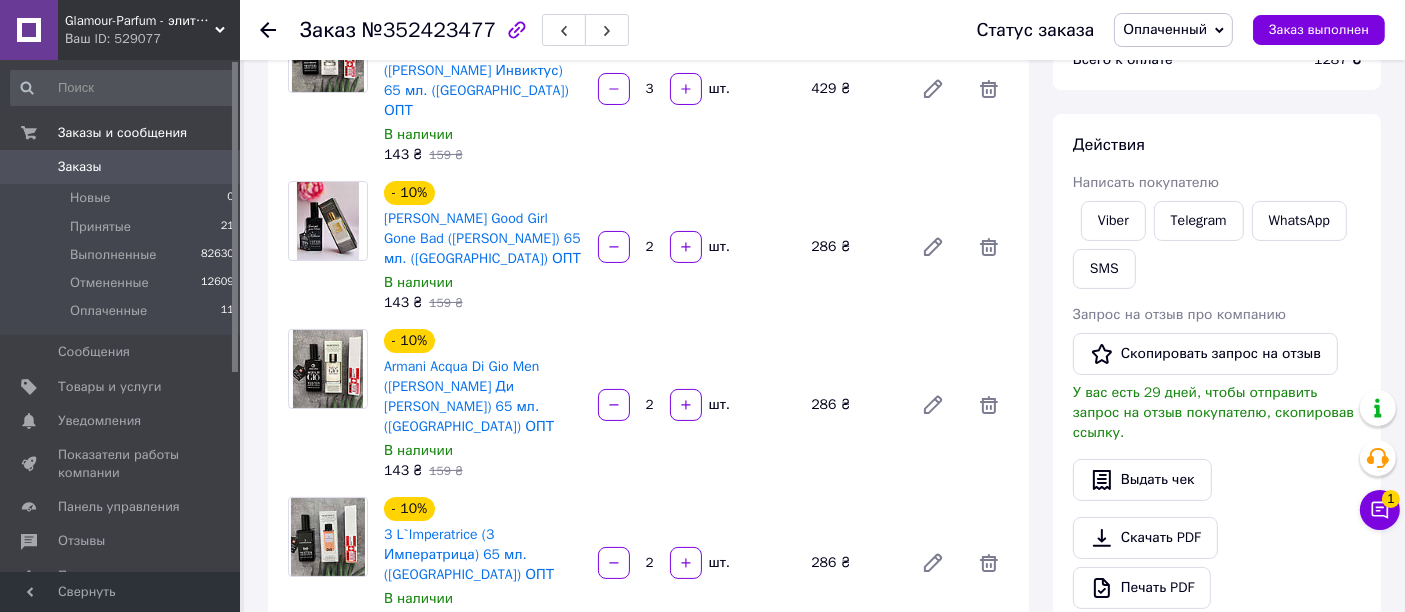 scroll, scrollTop: 190, scrollLeft: 0, axis: vertical 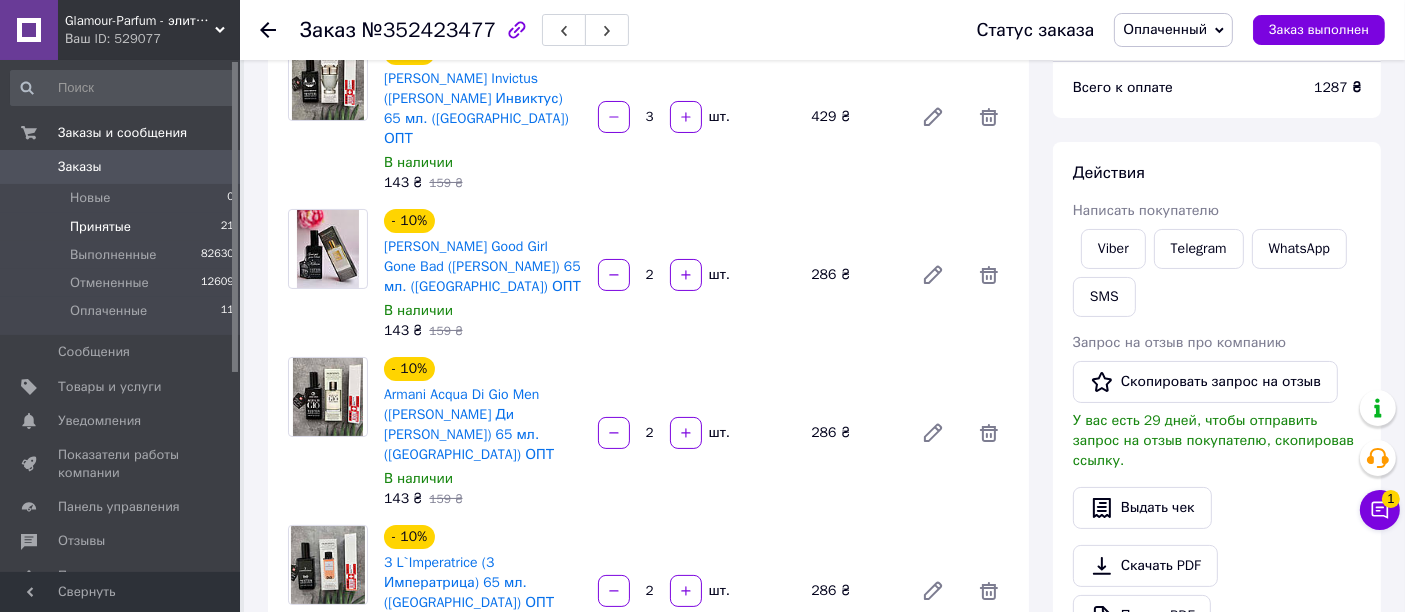 click on "Принятые 21" at bounding box center (123, 227) 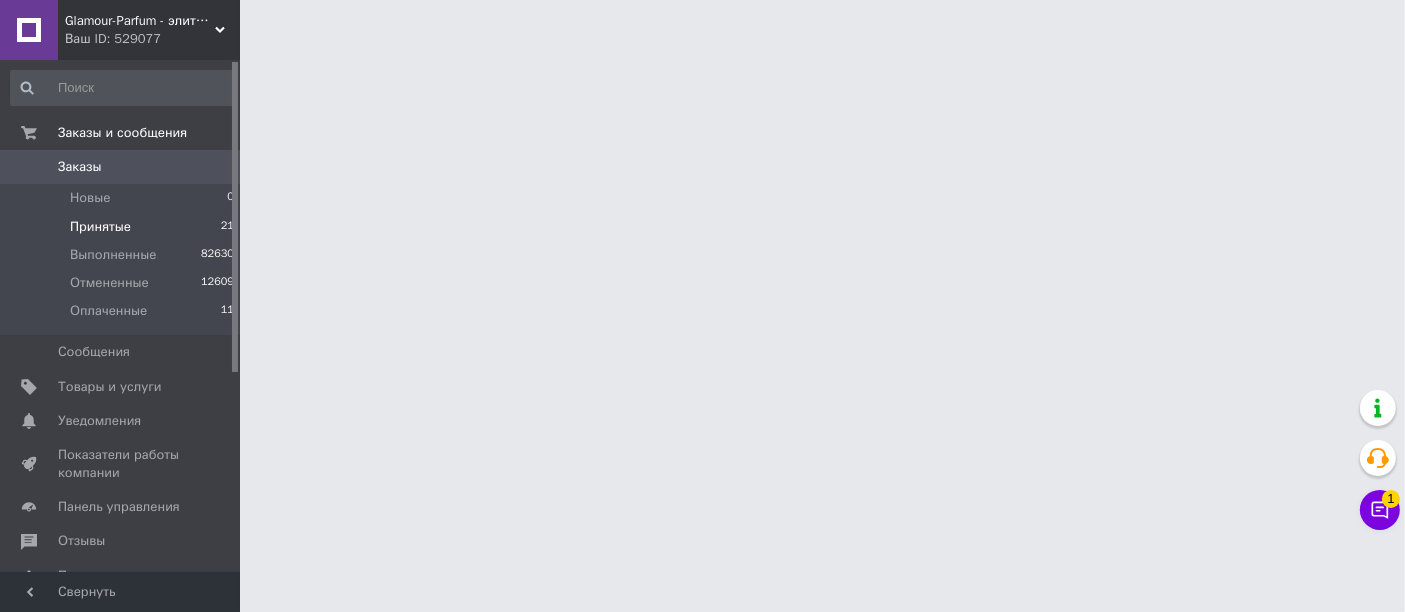 scroll, scrollTop: 0, scrollLeft: 0, axis: both 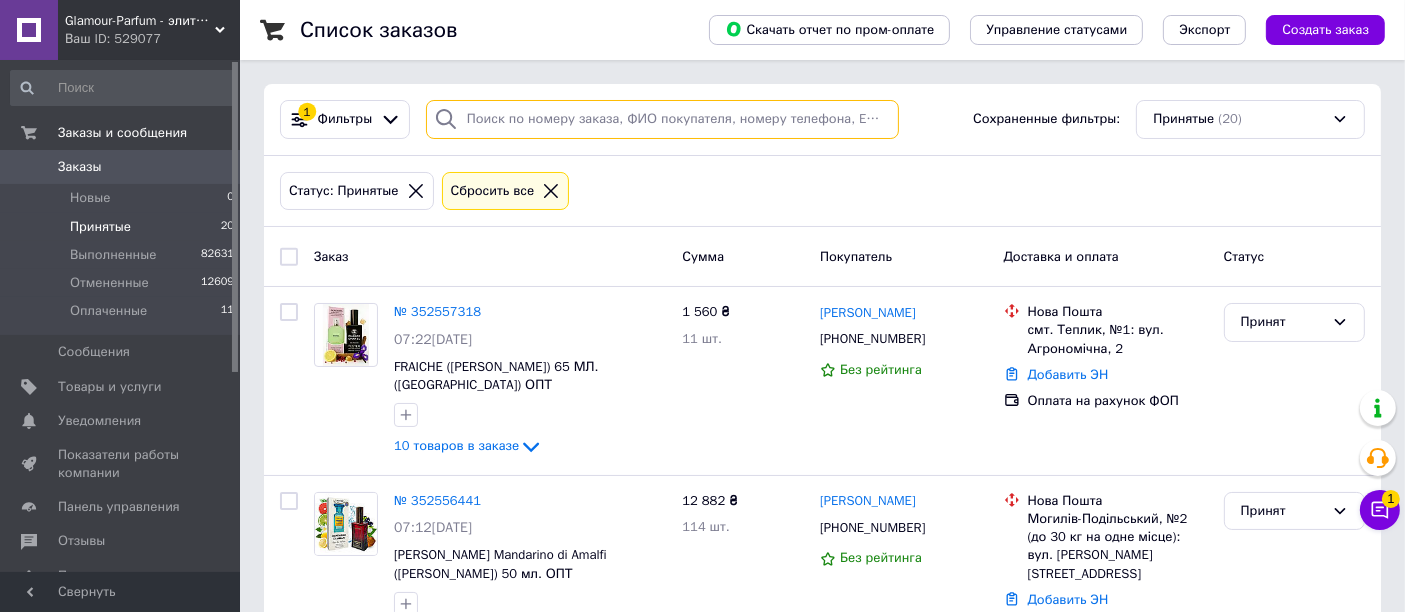 click at bounding box center (662, 119) 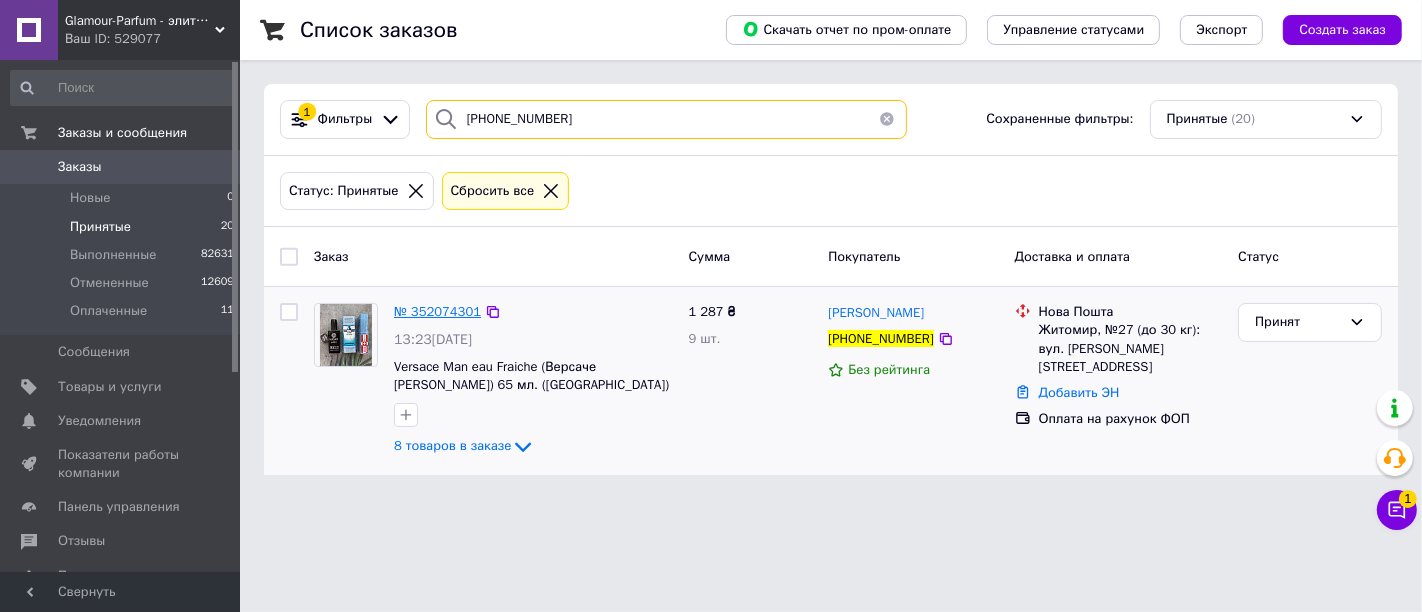 type on "[PHONE_NUMBER]" 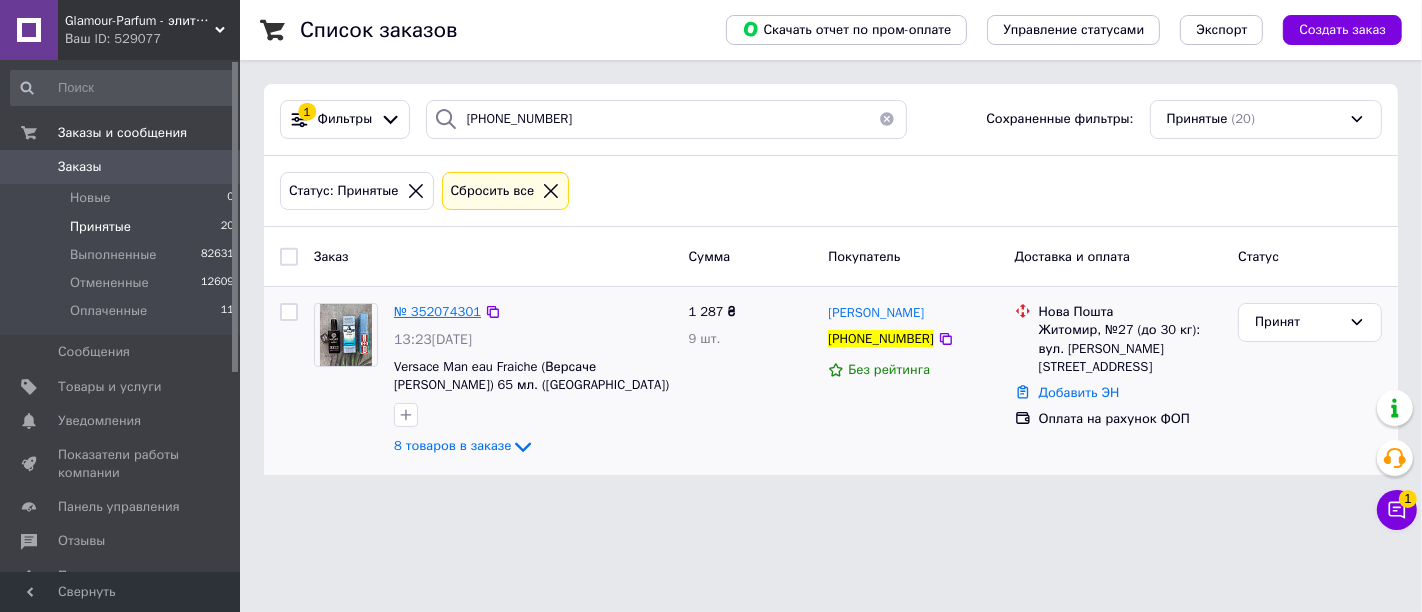 click on "№ 352074301" at bounding box center [437, 311] 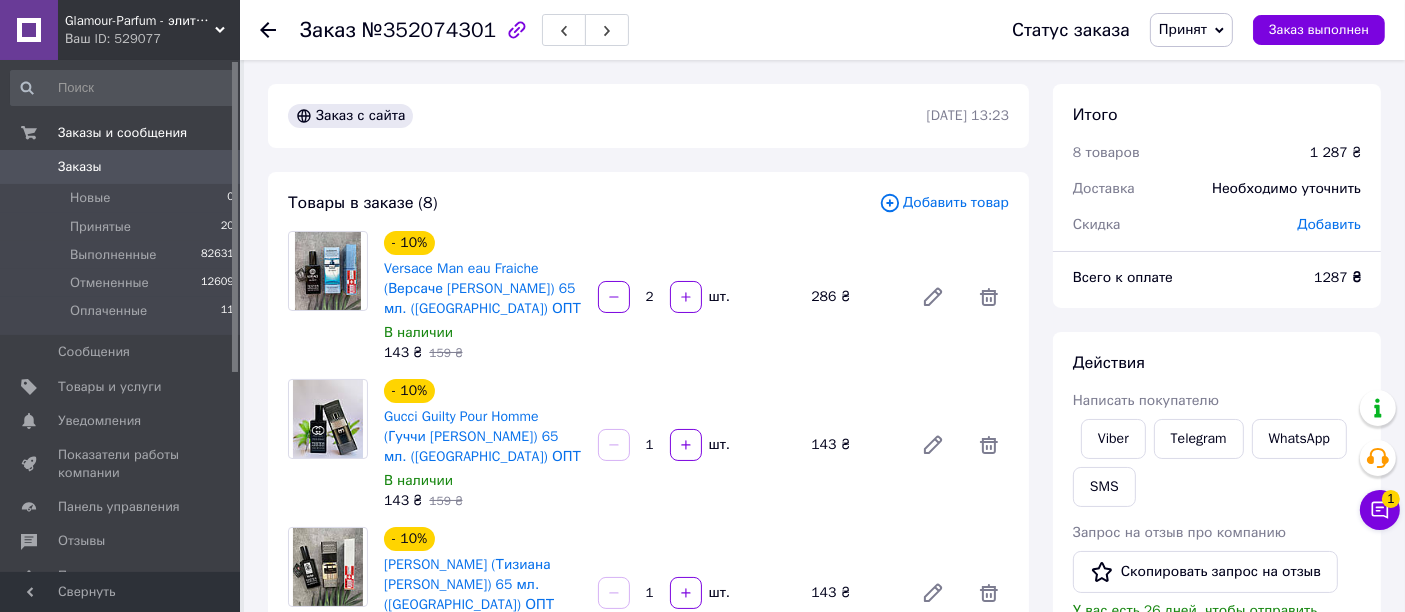 click on "Принят" at bounding box center [1191, 30] 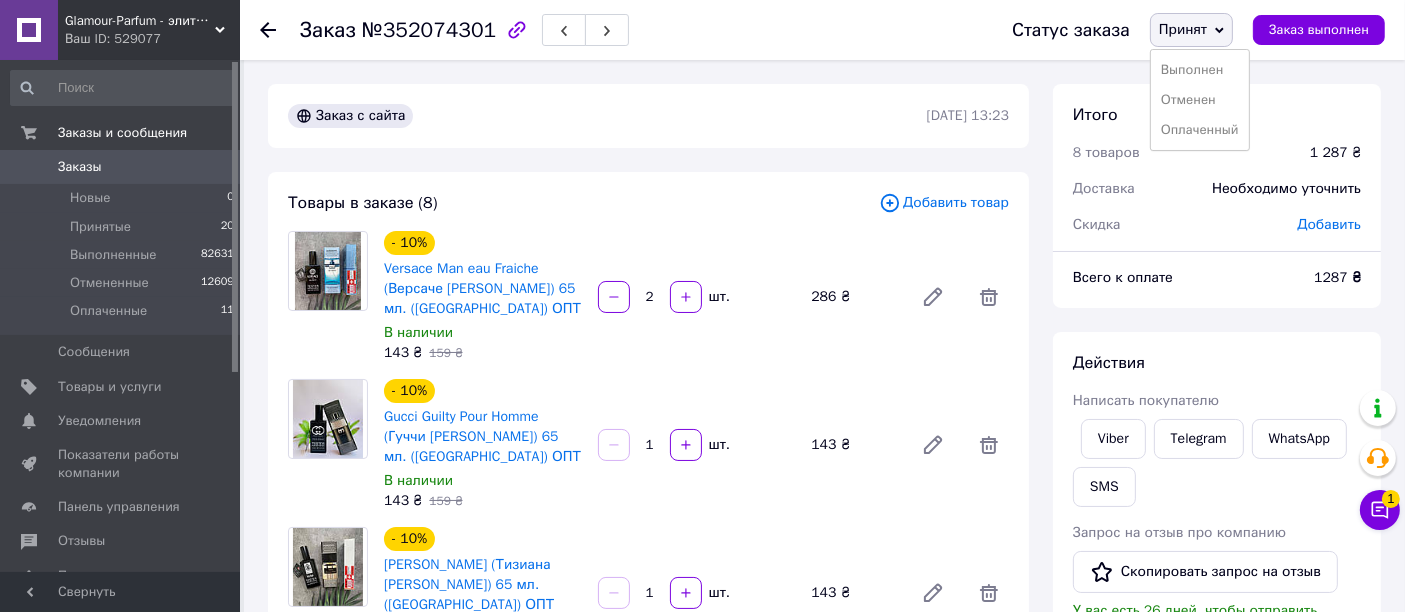 click on "Оплаченный" at bounding box center (1200, 130) 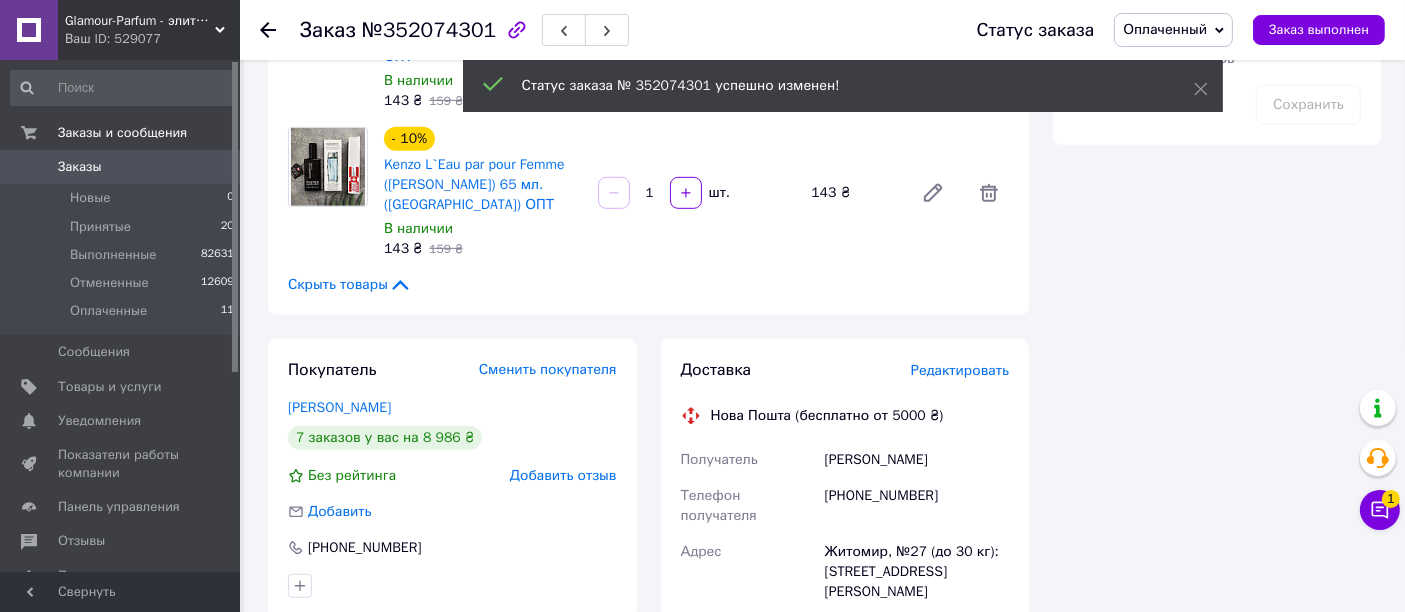 scroll, scrollTop: 1671, scrollLeft: 0, axis: vertical 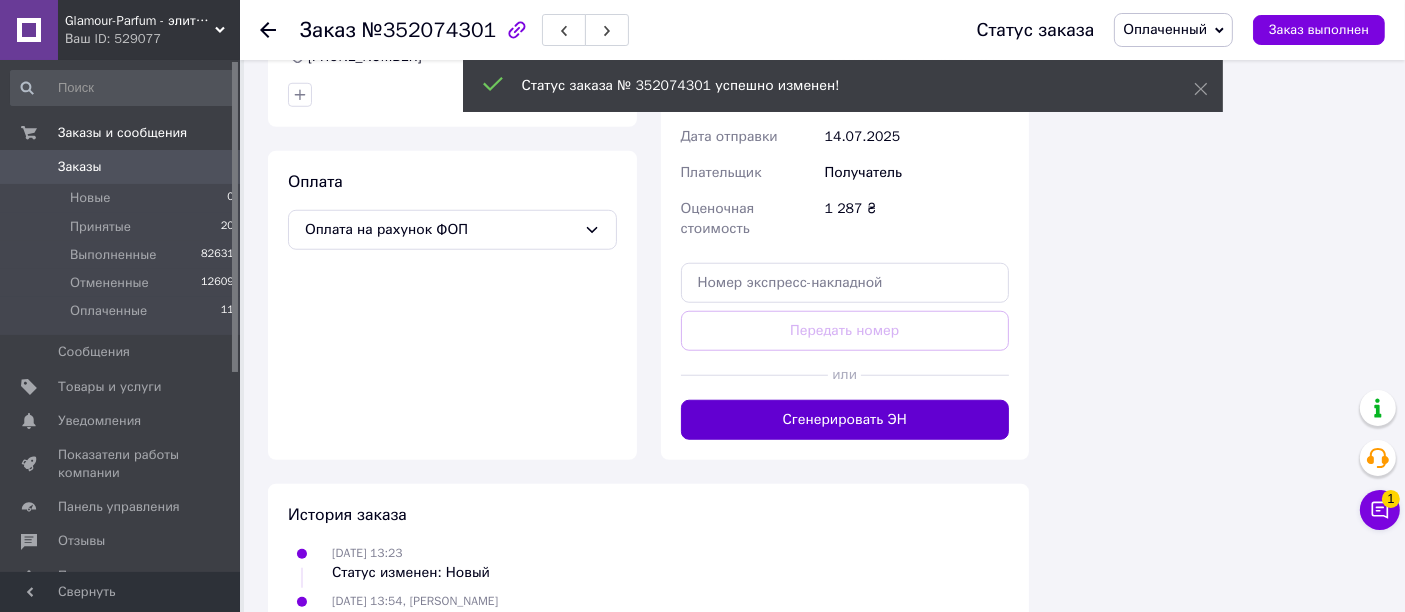 click on "Сгенерировать ЭН" at bounding box center [845, 420] 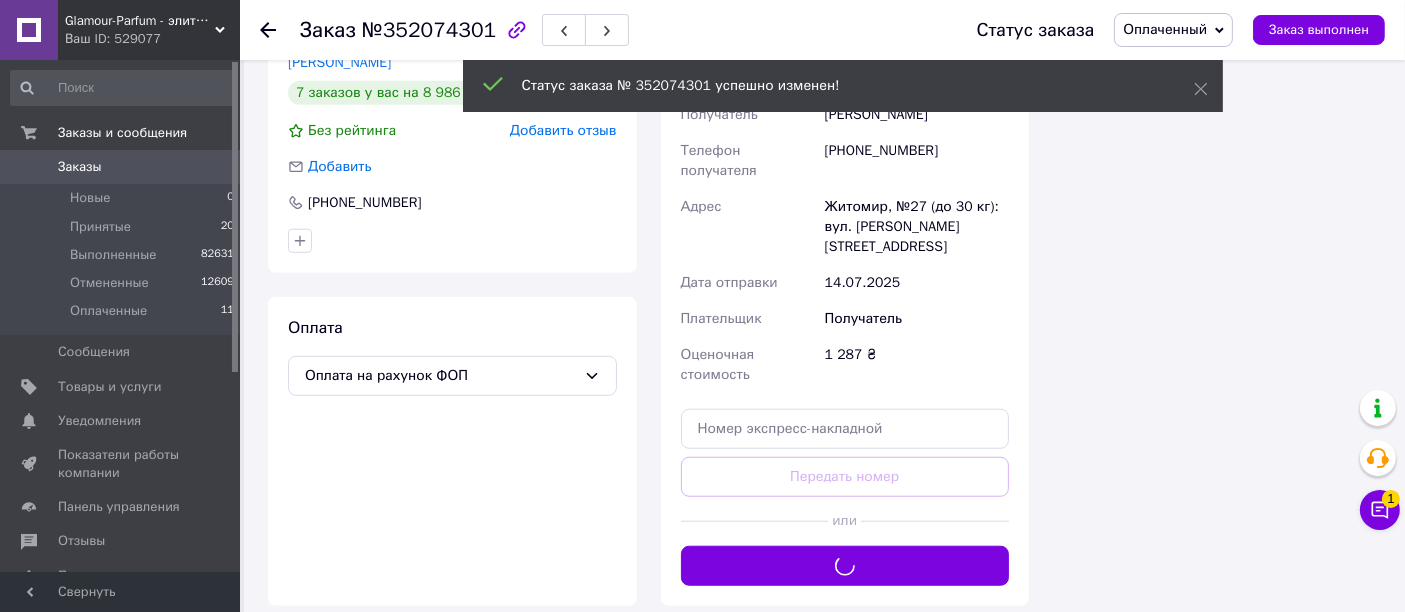 scroll, scrollTop: 1338, scrollLeft: 0, axis: vertical 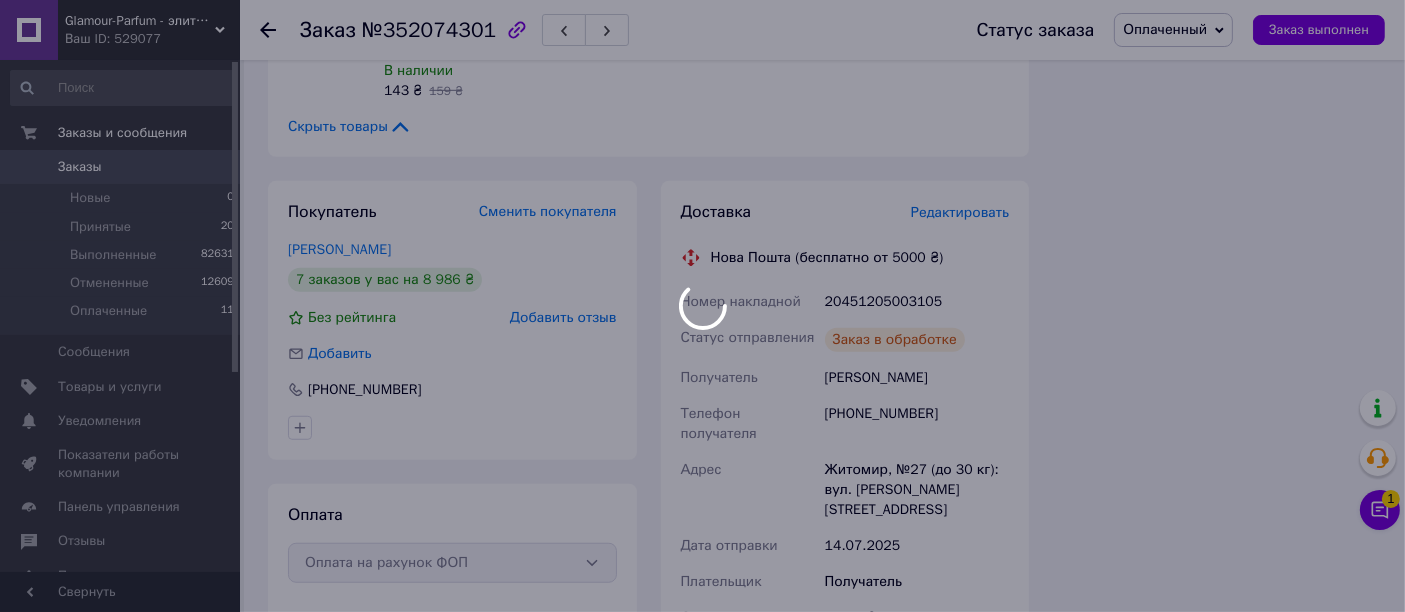 click at bounding box center [702, 306] 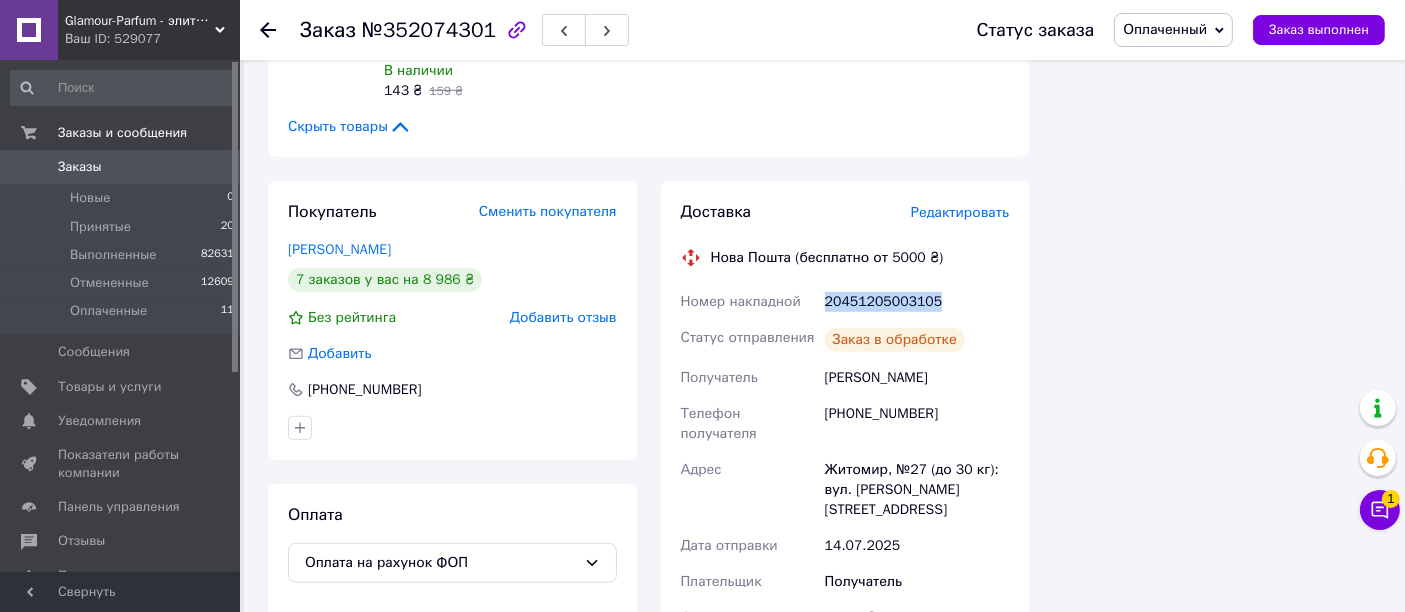 click on "20451205003105" at bounding box center [917, 302] 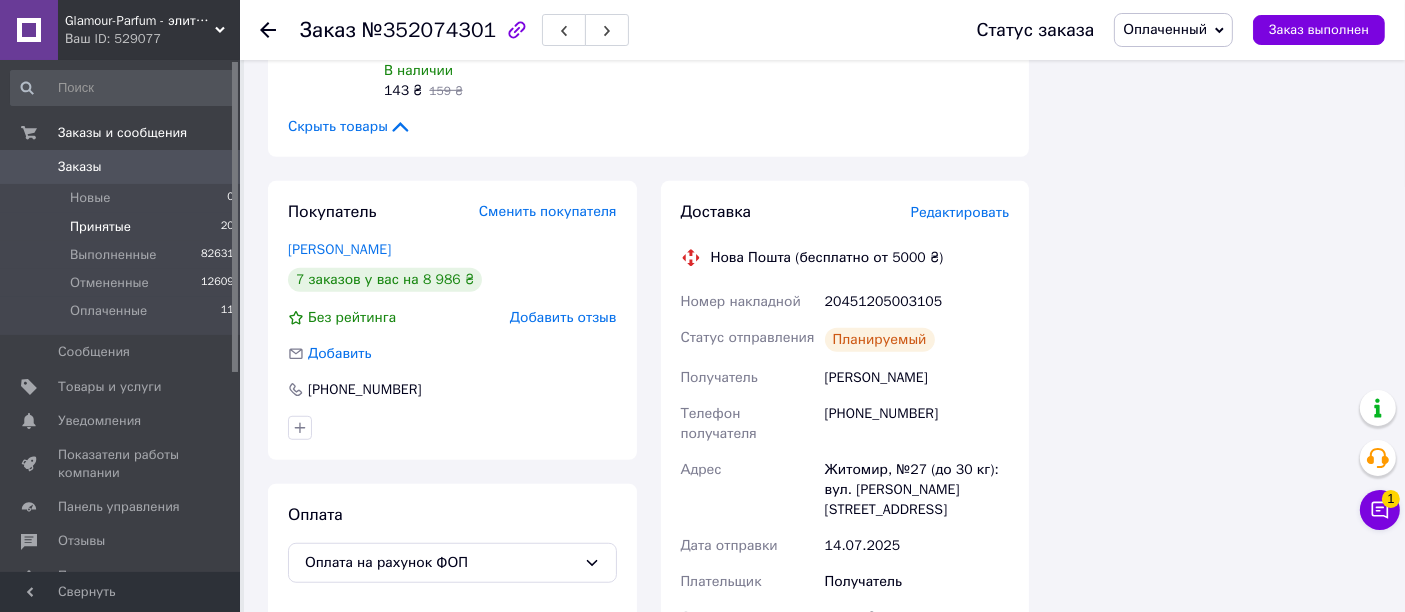 click on "Принятые 20" at bounding box center (123, 227) 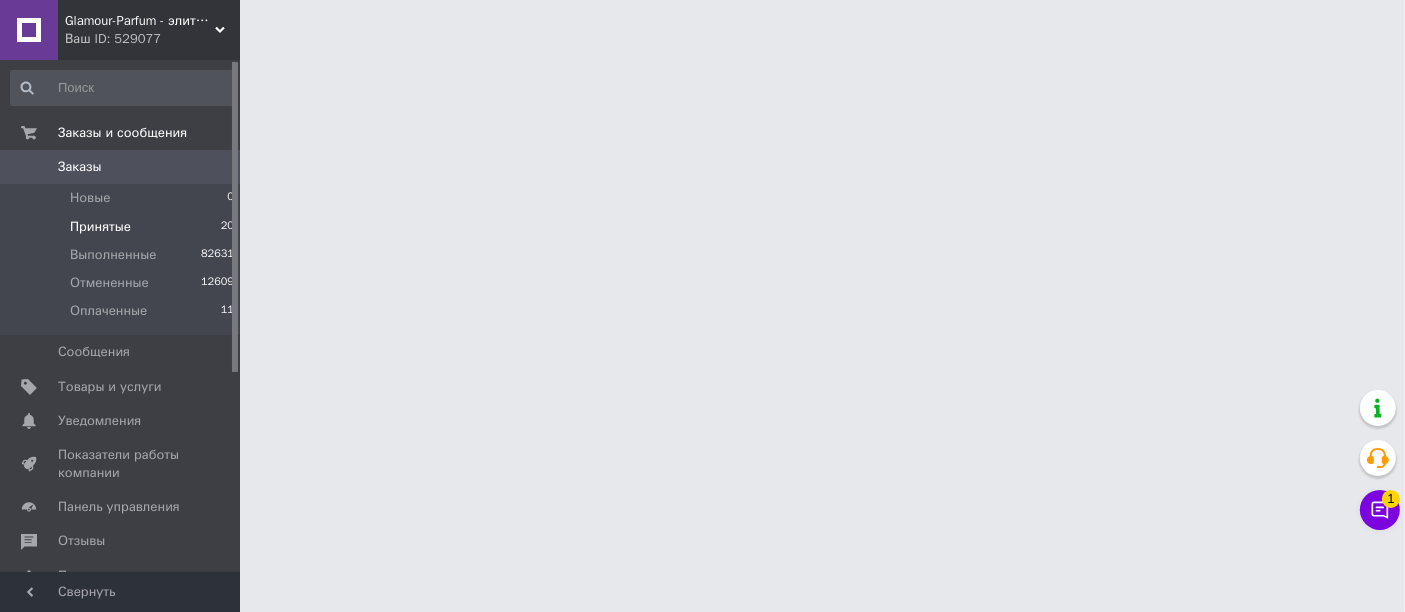 scroll, scrollTop: 0, scrollLeft: 0, axis: both 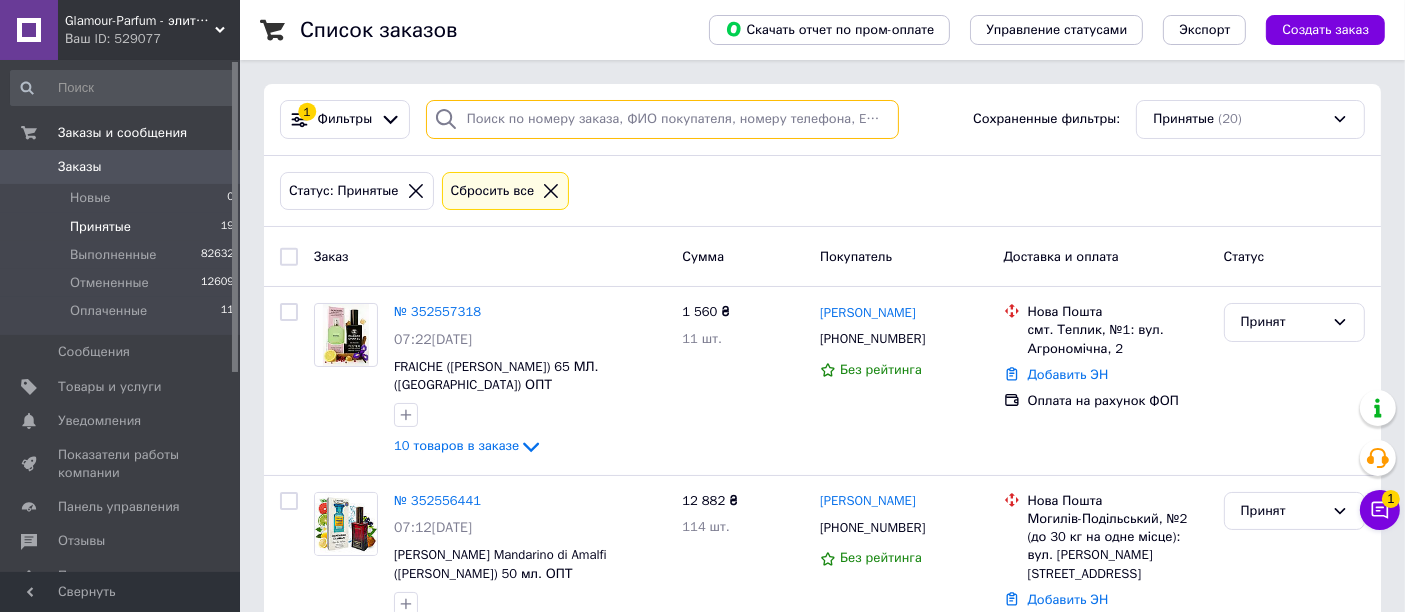 click at bounding box center [662, 119] 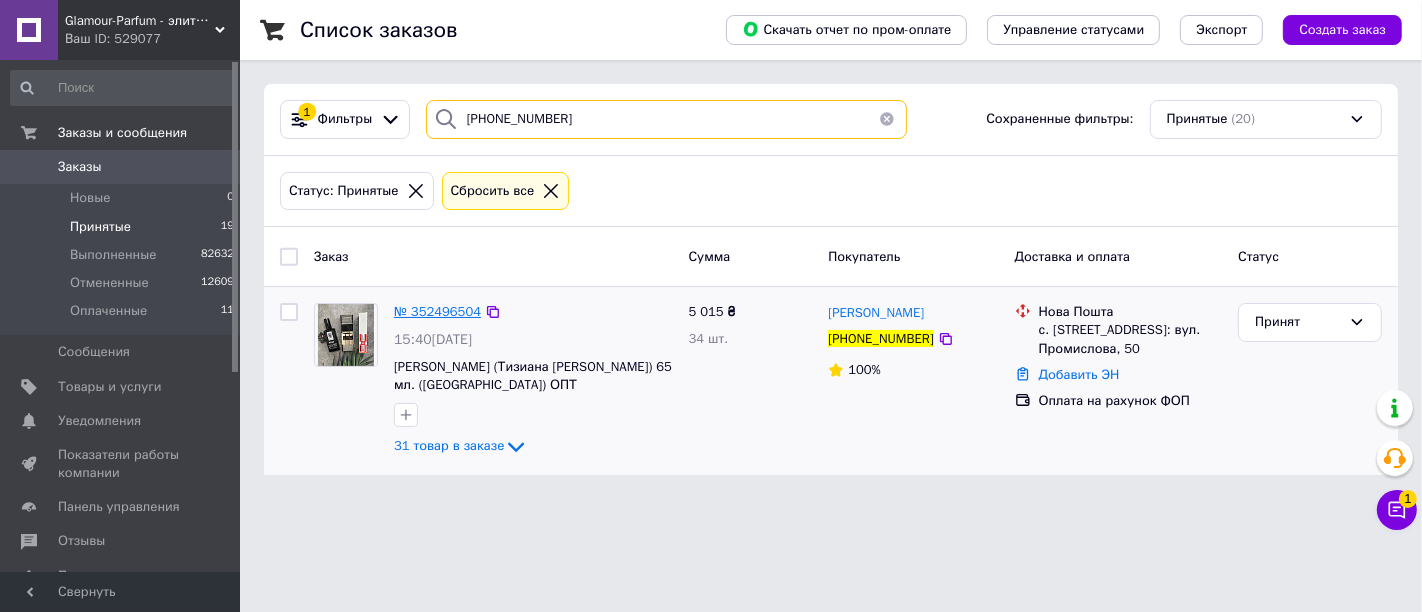 type on "[PHONE_NUMBER]" 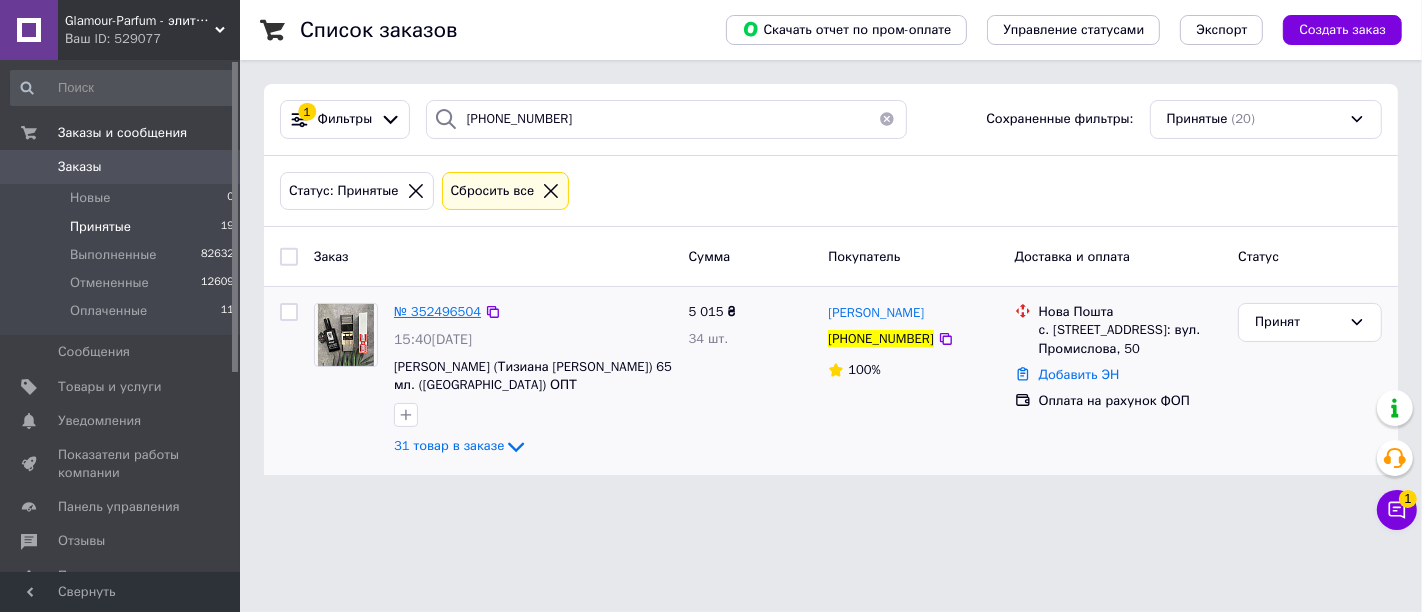click on "№ 352496504" at bounding box center (437, 311) 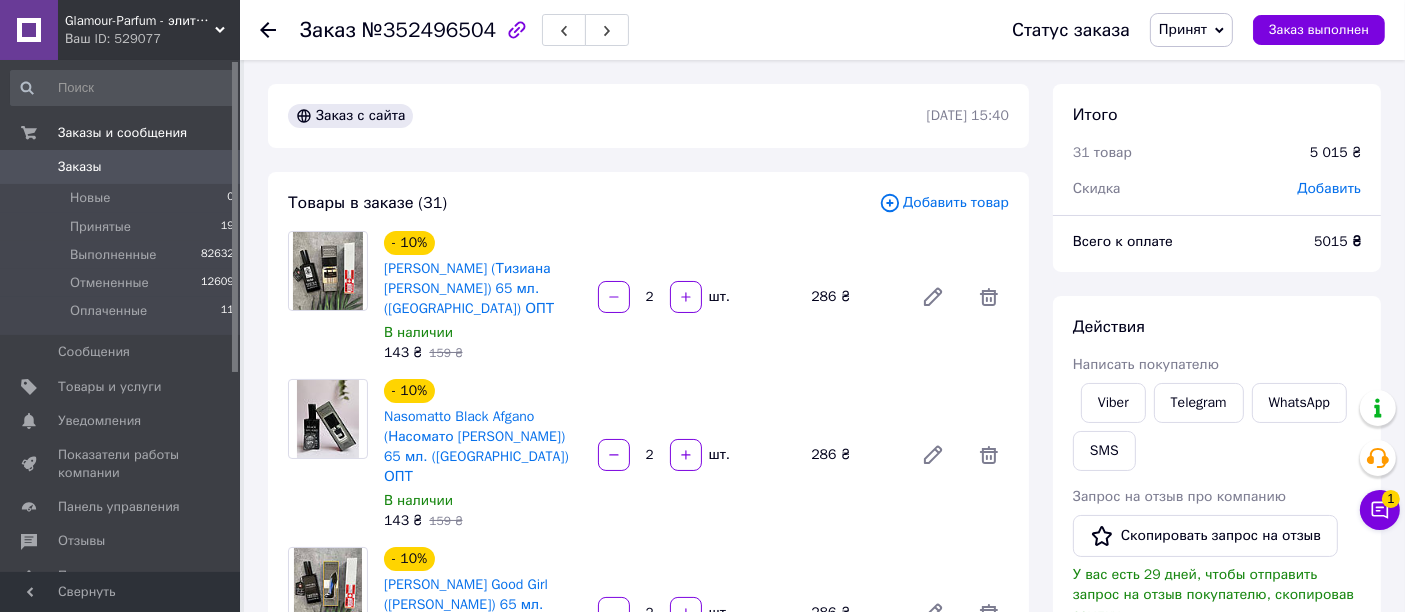 click on "Принят" at bounding box center [1191, 30] 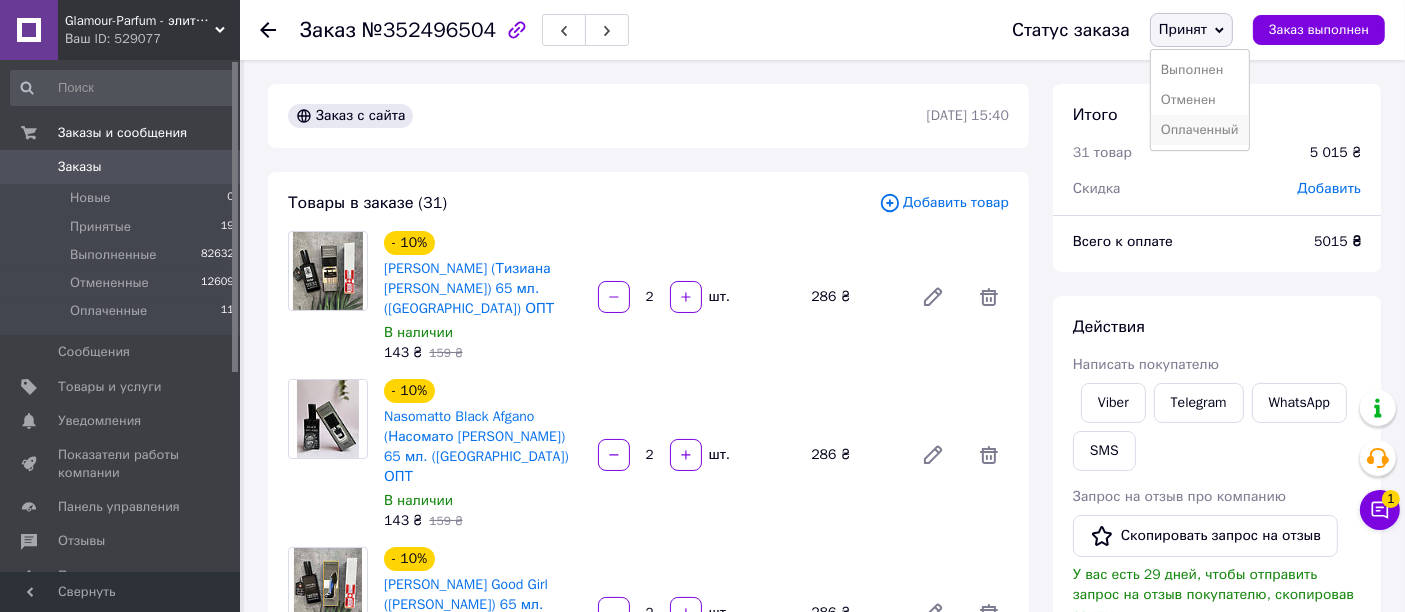click on "Оплаченный" at bounding box center [1200, 130] 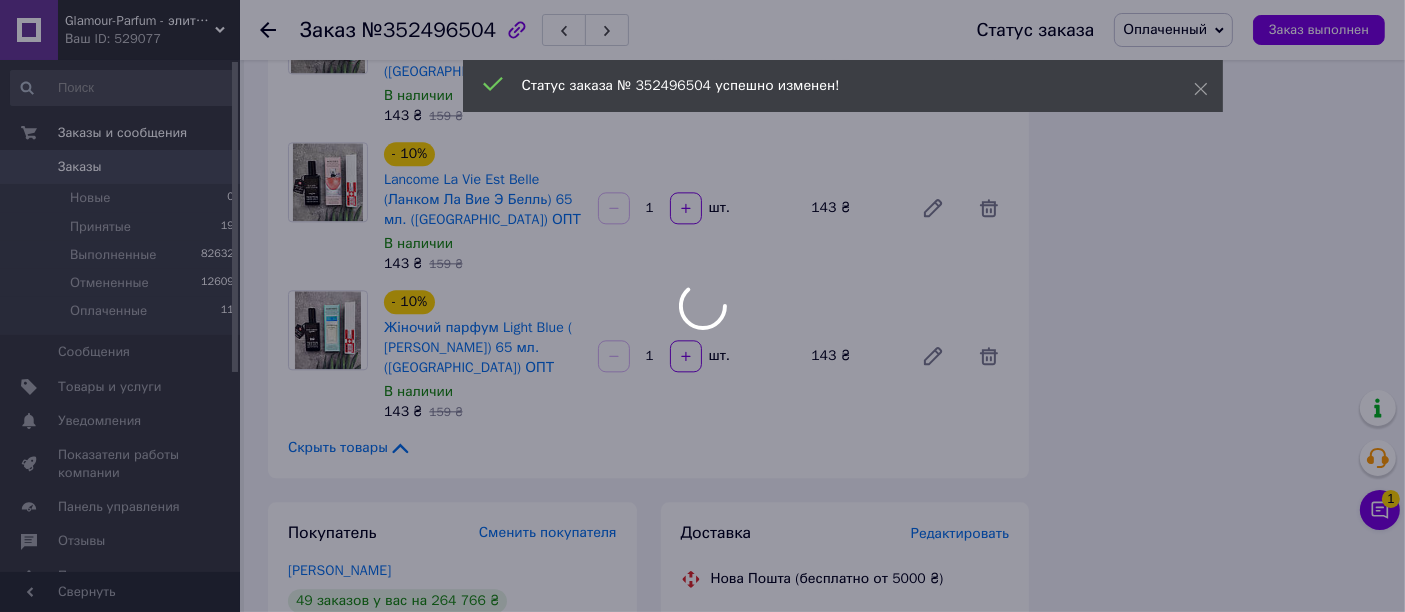 scroll, scrollTop: 5037, scrollLeft: 0, axis: vertical 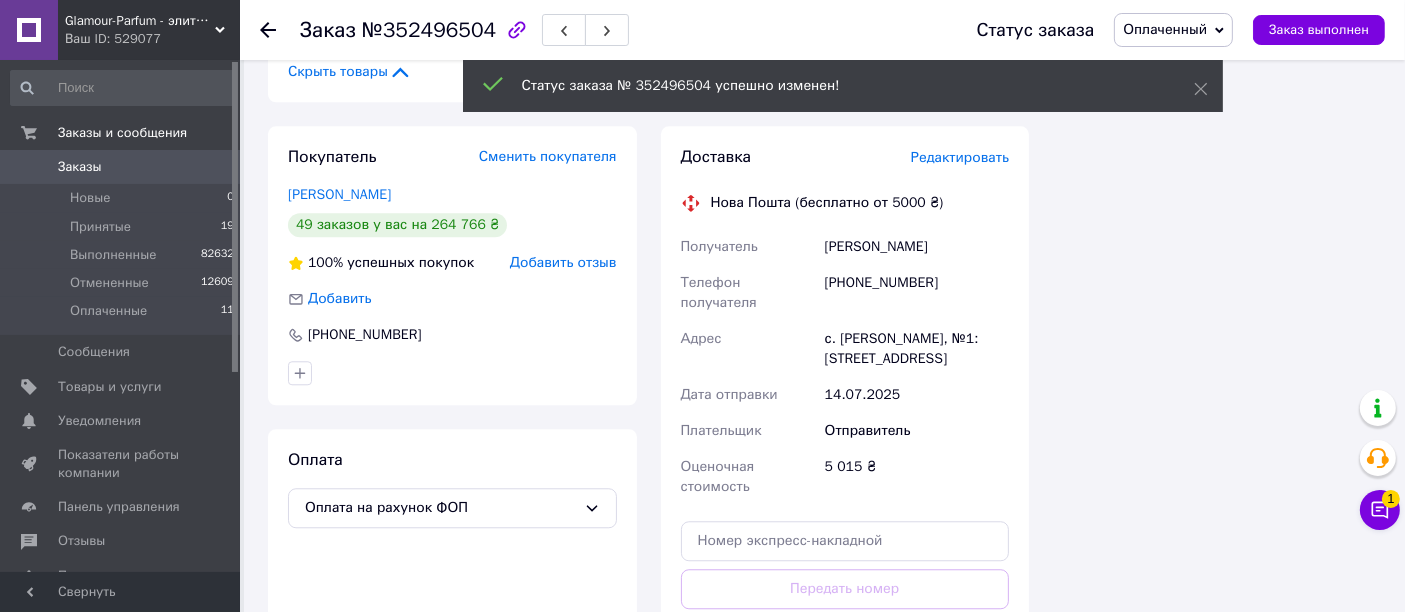 click on "Сгенерировать ЭН" at bounding box center [845, 678] 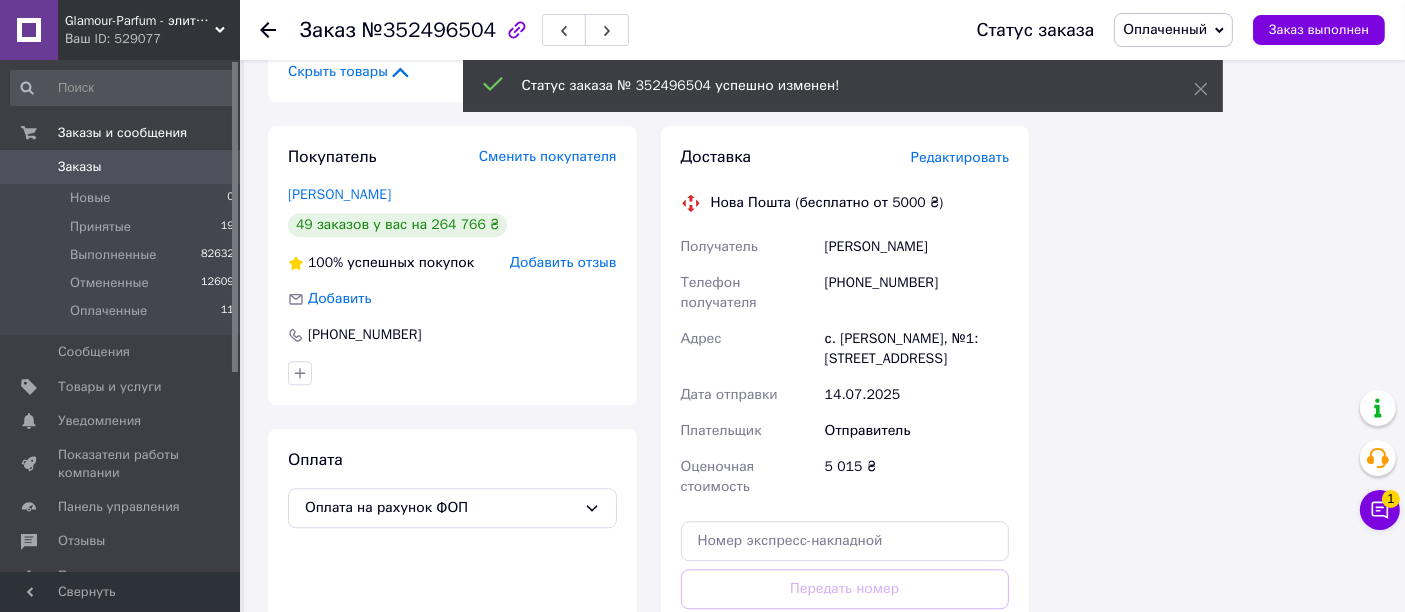 scroll, scrollTop: 4704, scrollLeft: 0, axis: vertical 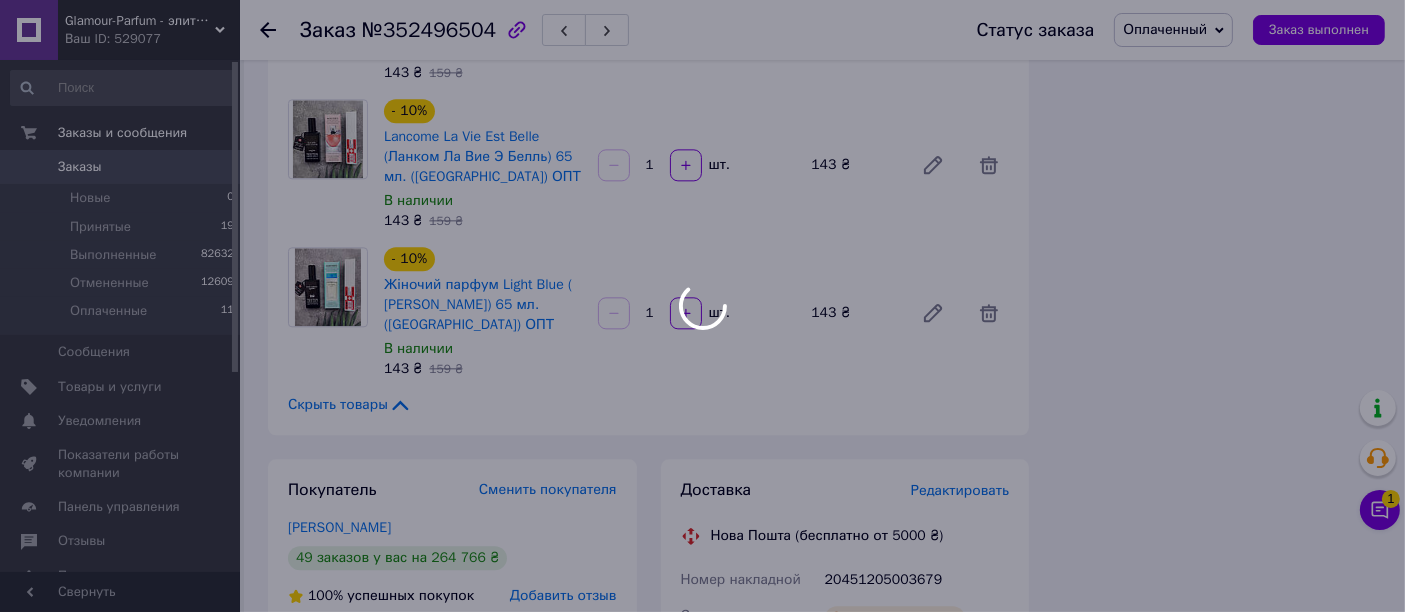 click on "20451205003679" at bounding box center [917, 580] 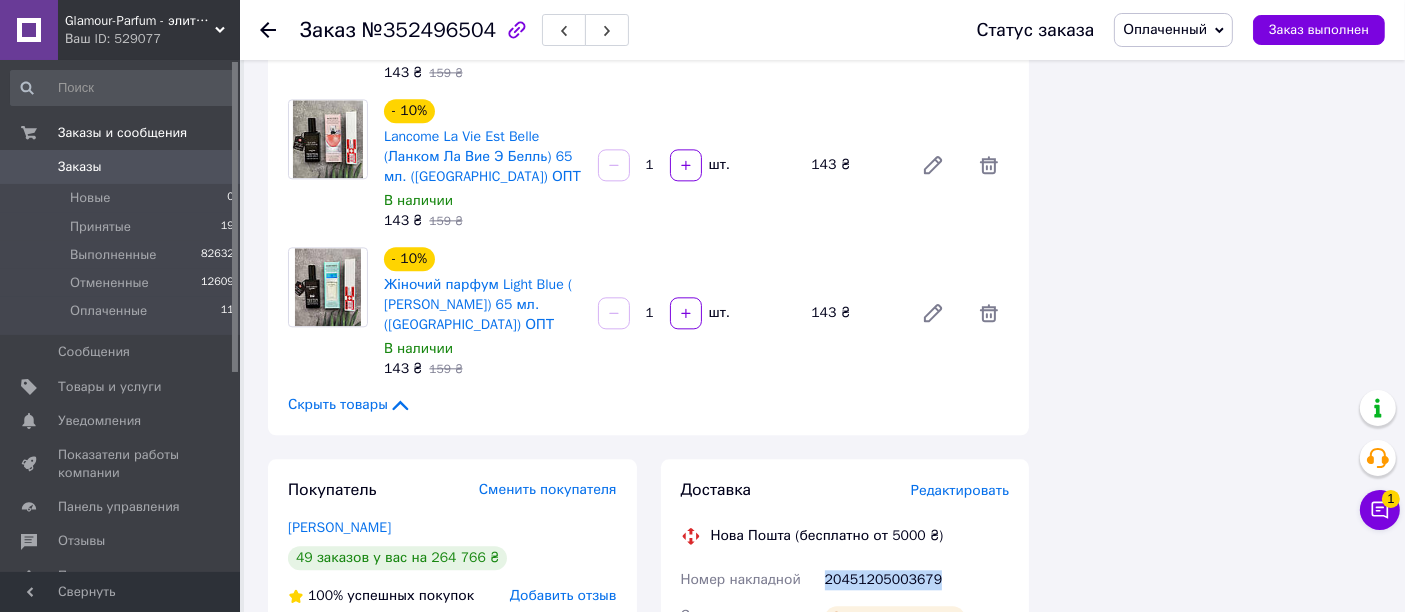 click on "20451205003679" at bounding box center [917, 580] 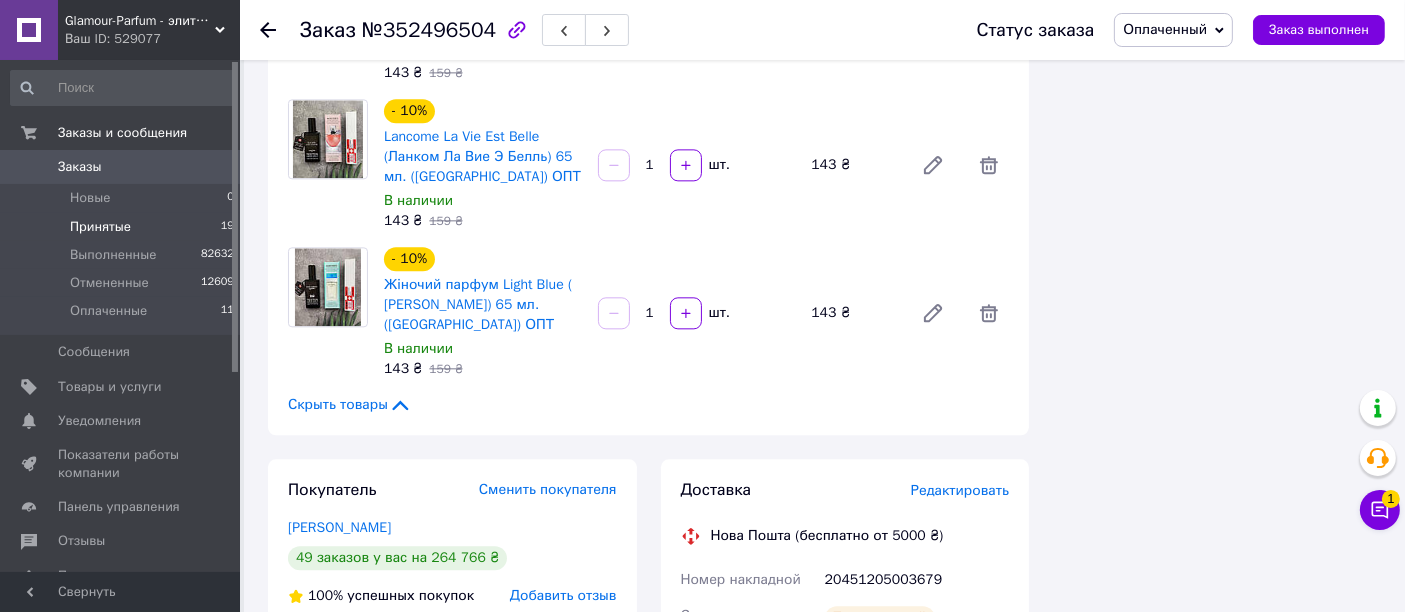 click on "Принятые" at bounding box center (100, 227) 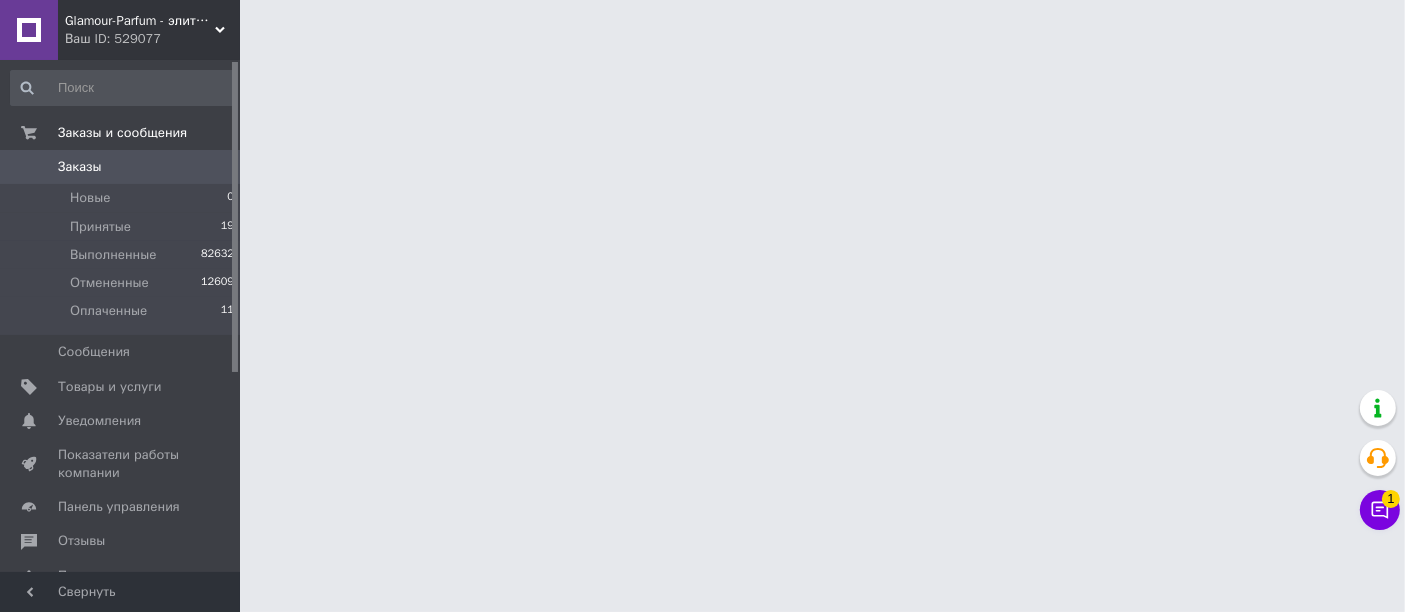 scroll, scrollTop: 0, scrollLeft: 0, axis: both 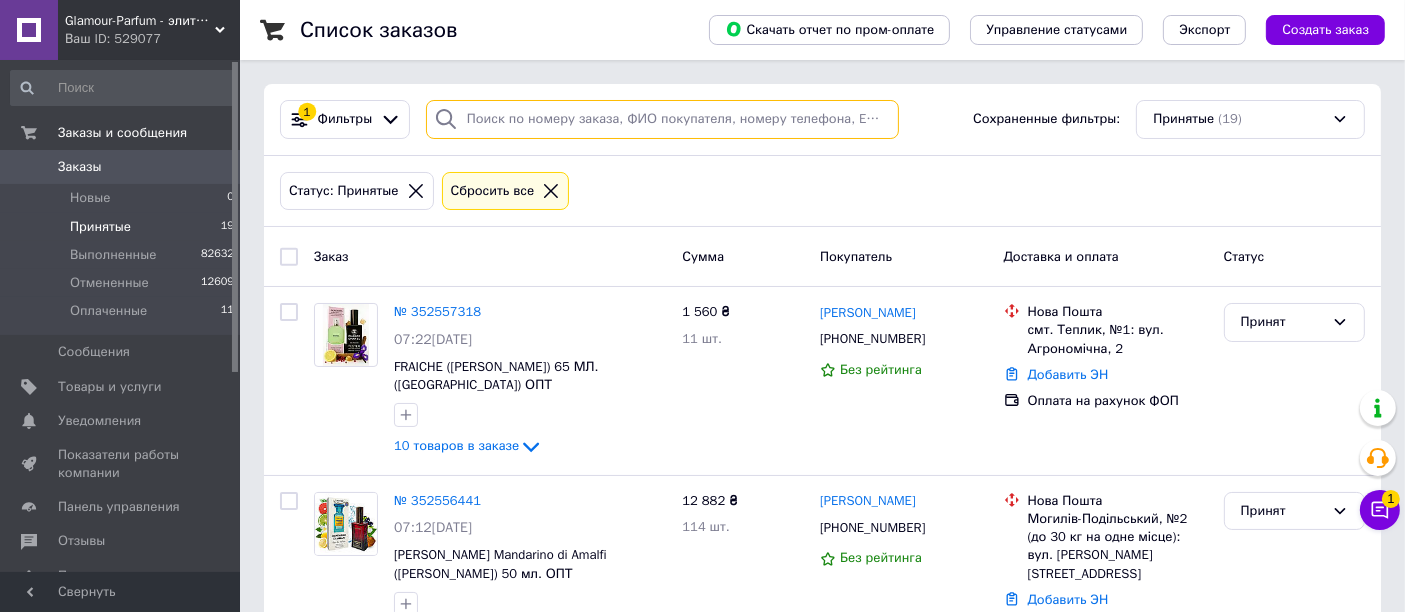 click at bounding box center [662, 119] 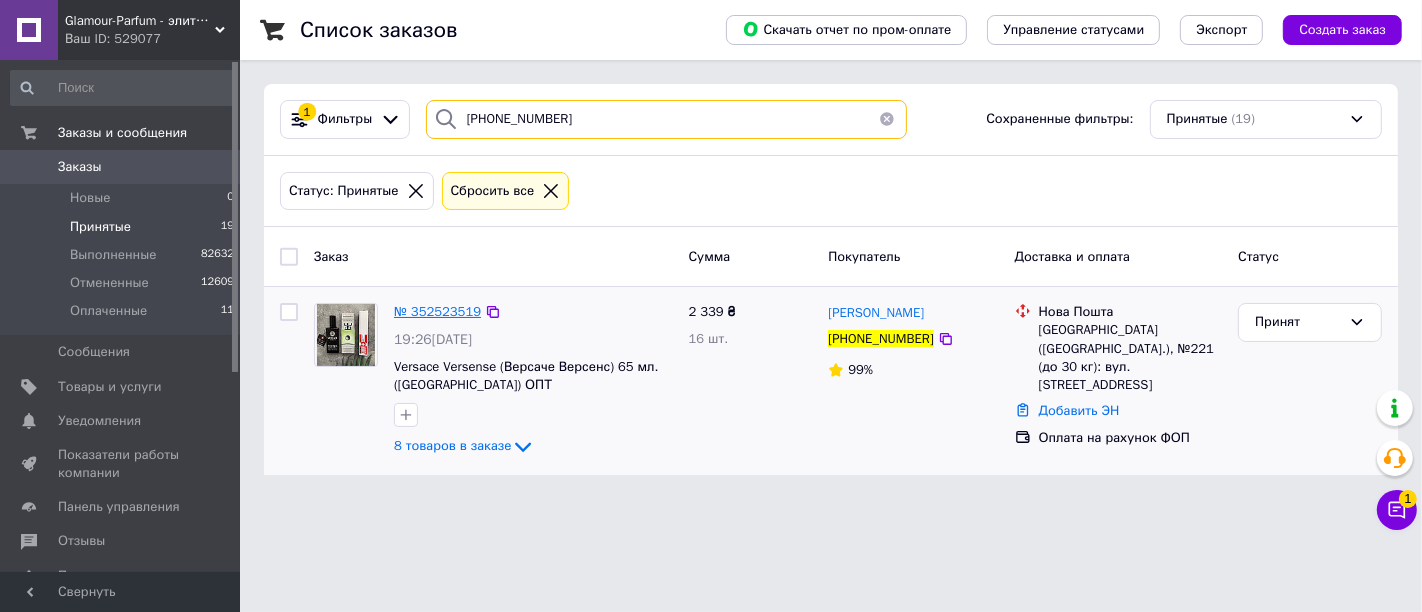 type on "[PHONE_NUMBER]" 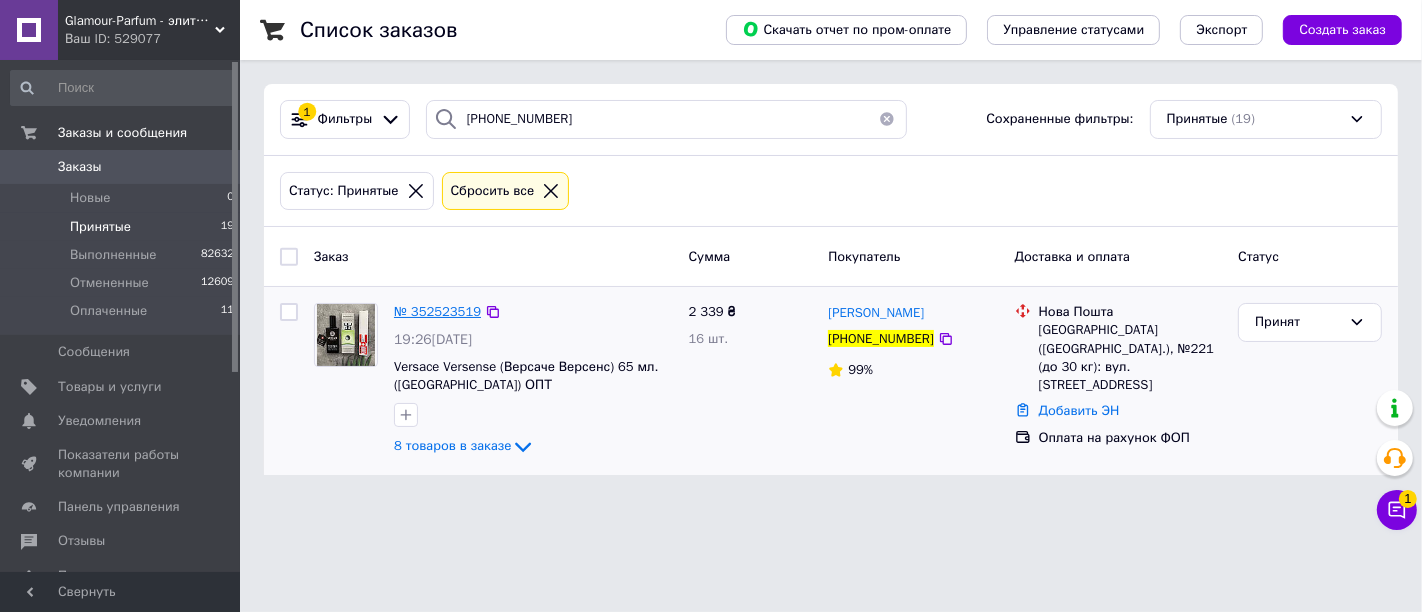 click on "№ 352523519" at bounding box center [437, 311] 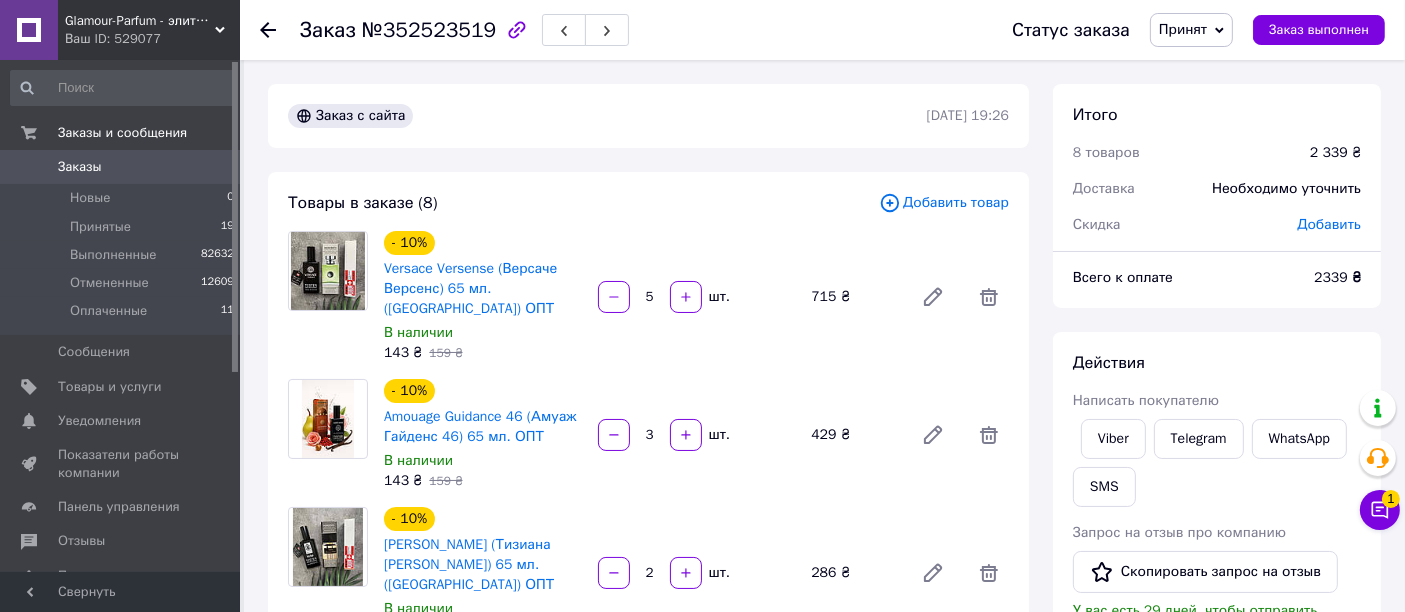 click on "Принят" at bounding box center [1183, 29] 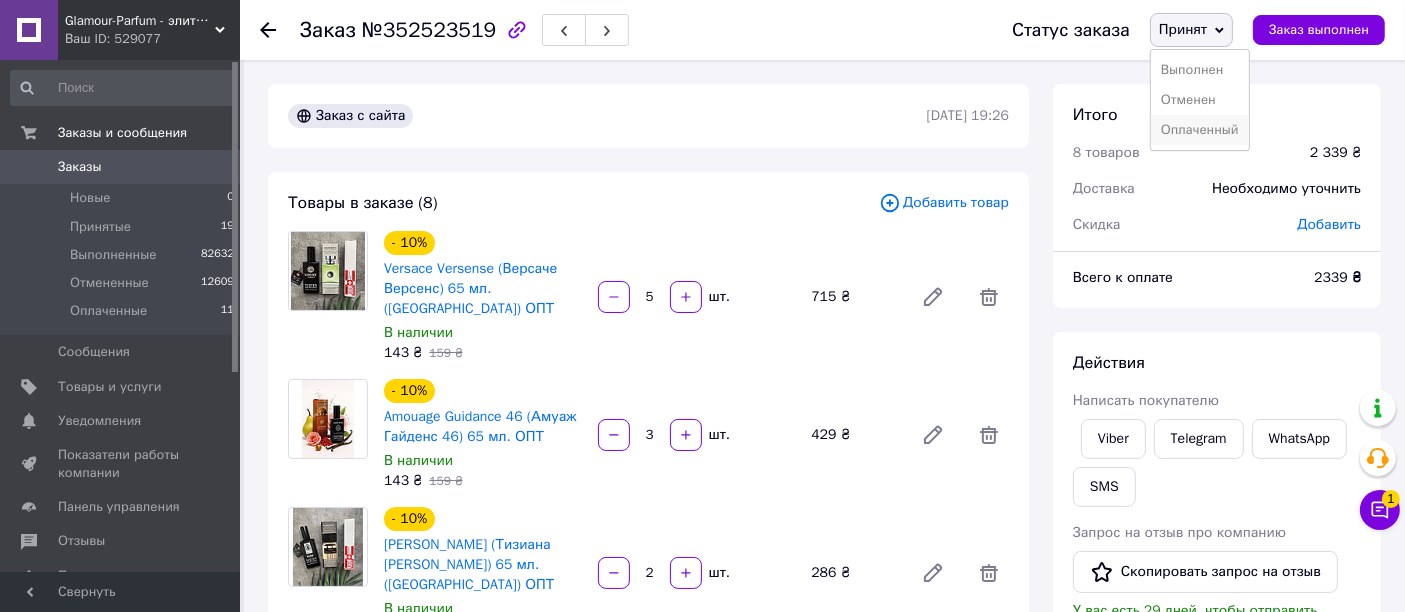 click on "Оплаченный" at bounding box center (1200, 130) 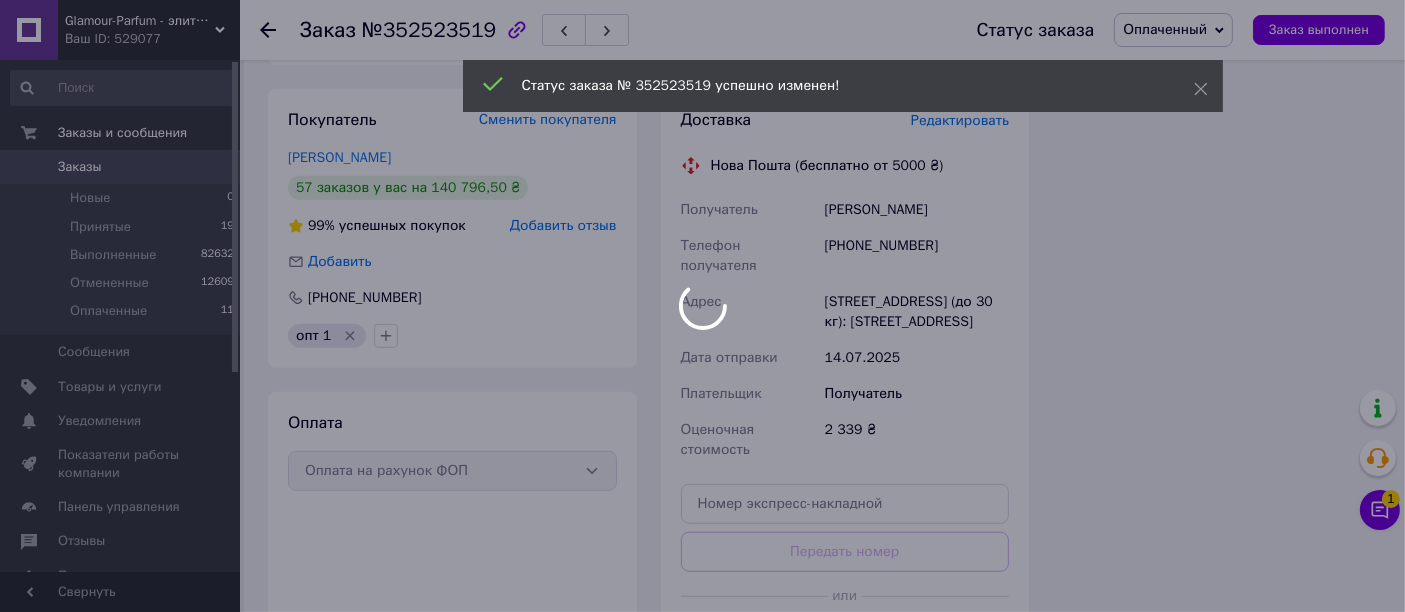scroll, scrollTop: 1651, scrollLeft: 0, axis: vertical 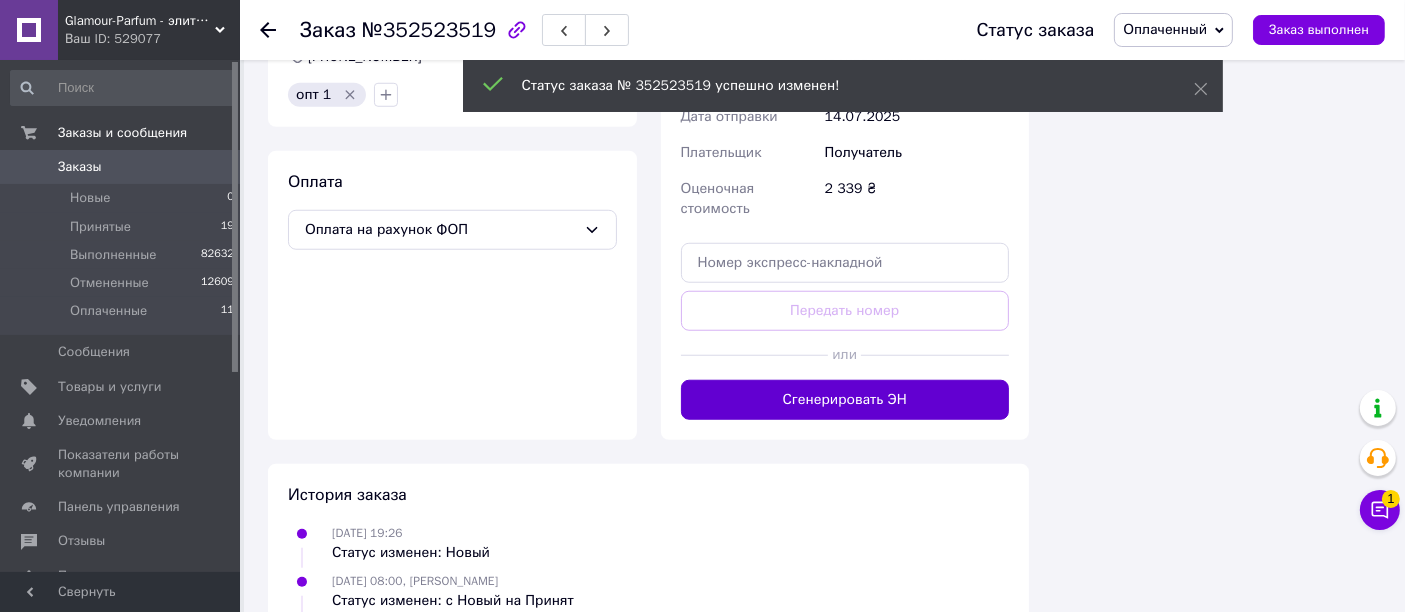click on "Сгенерировать ЭН" at bounding box center (845, 400) 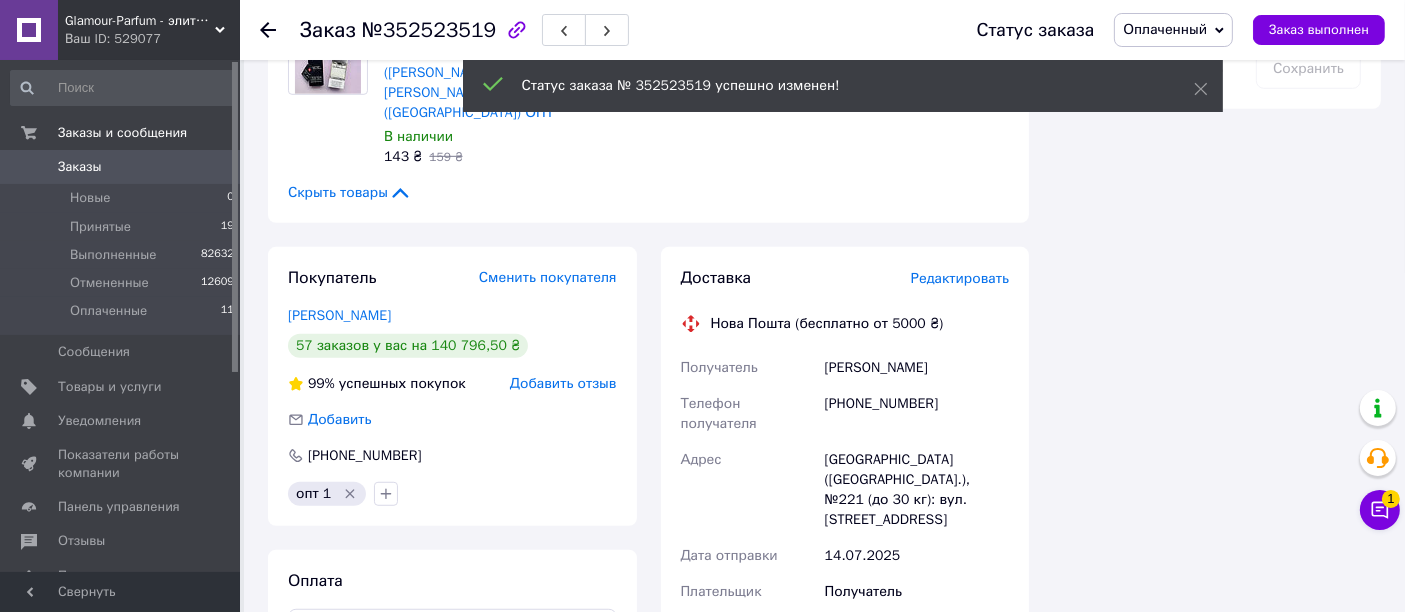 scroll, scrollTop: 1207, scrollLeft: 0, axis: vertical 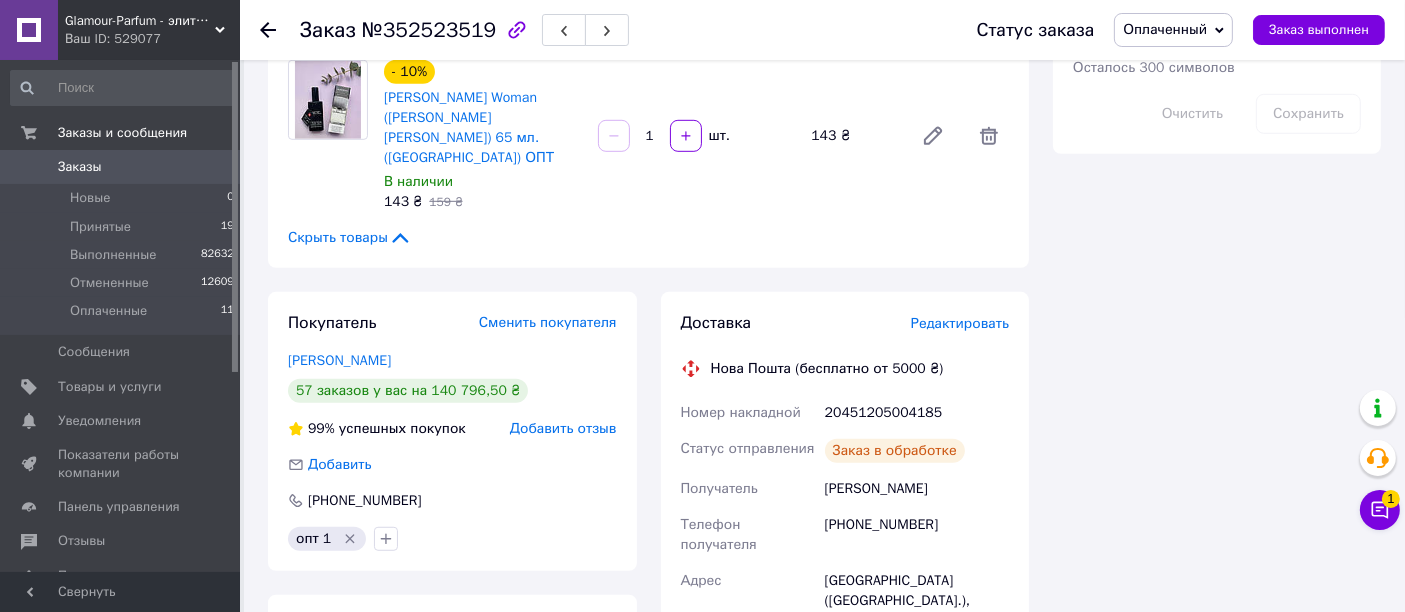 click on "20451205004185" at bounding box center [917, 413] 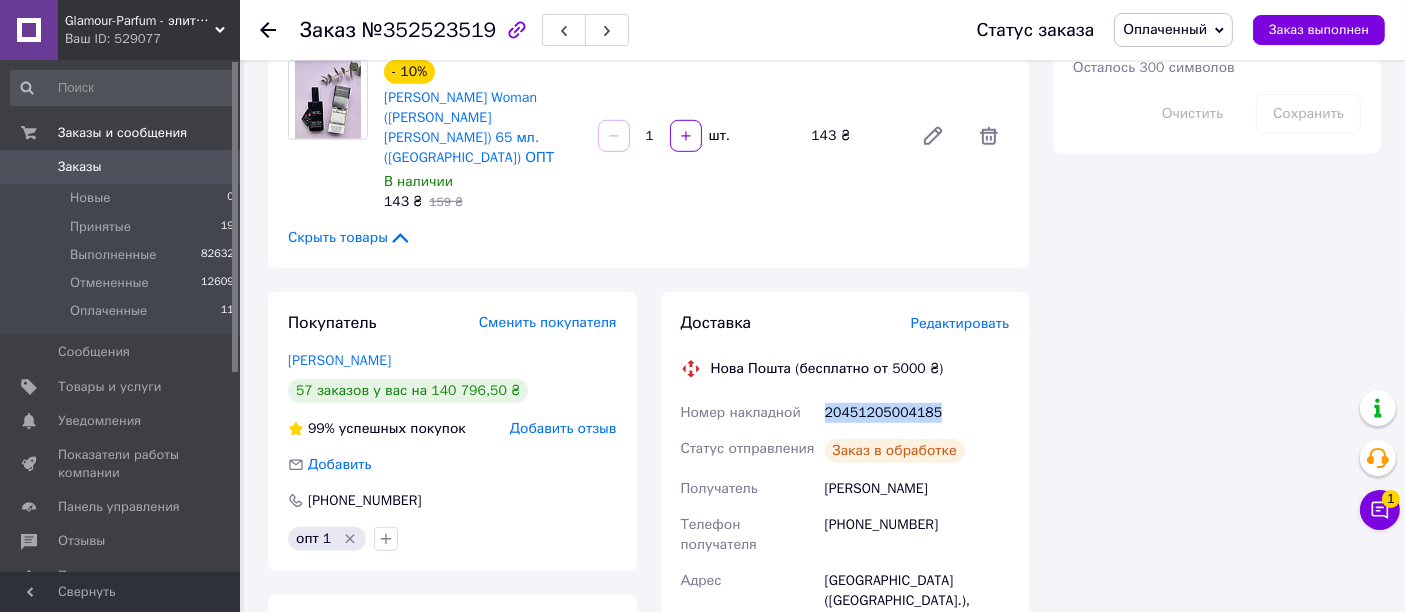 click on "20451205004185" at bounding box center [917, 413] 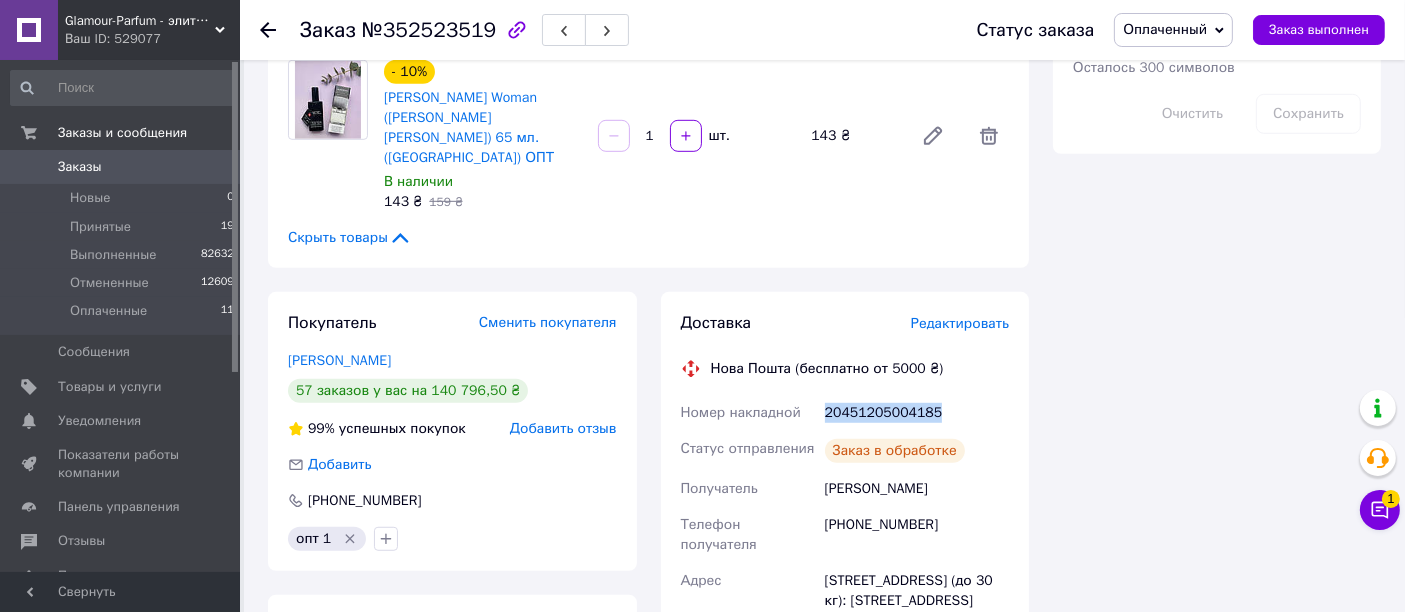 copy on "20451205004185" 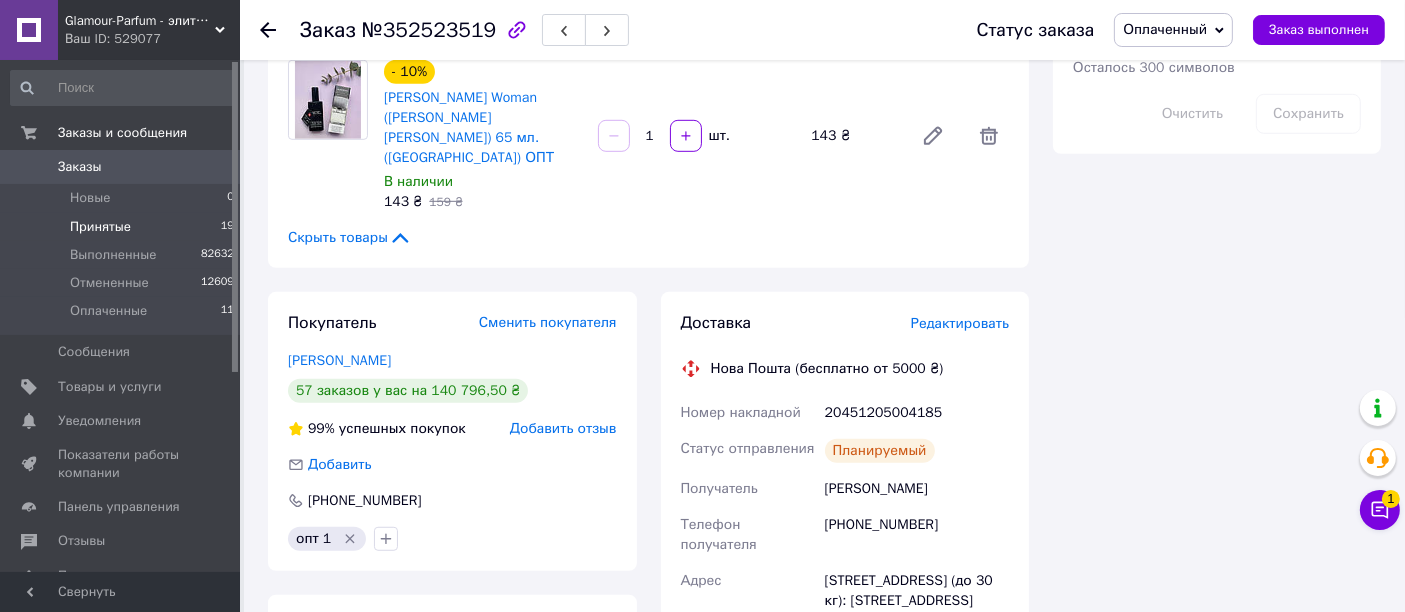 click on "Принятые 19" at bounding box center (123, 227) 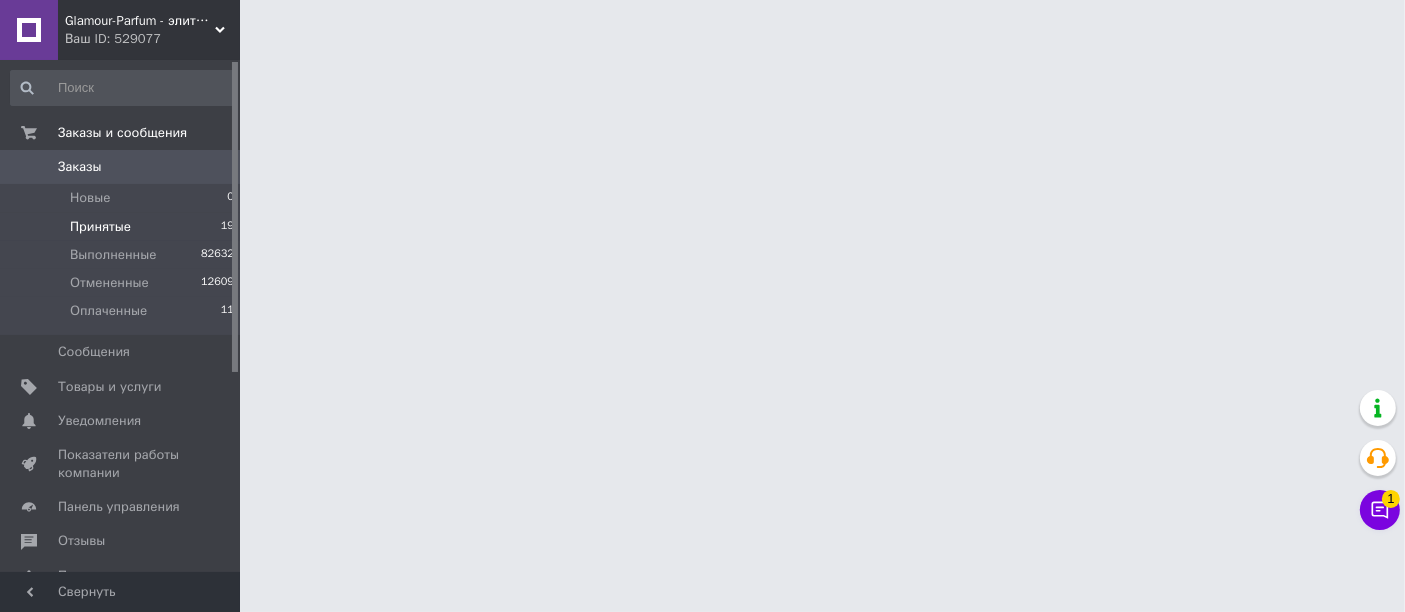scroll, scrollTop: 0, scrollLeft: 0, axis: both 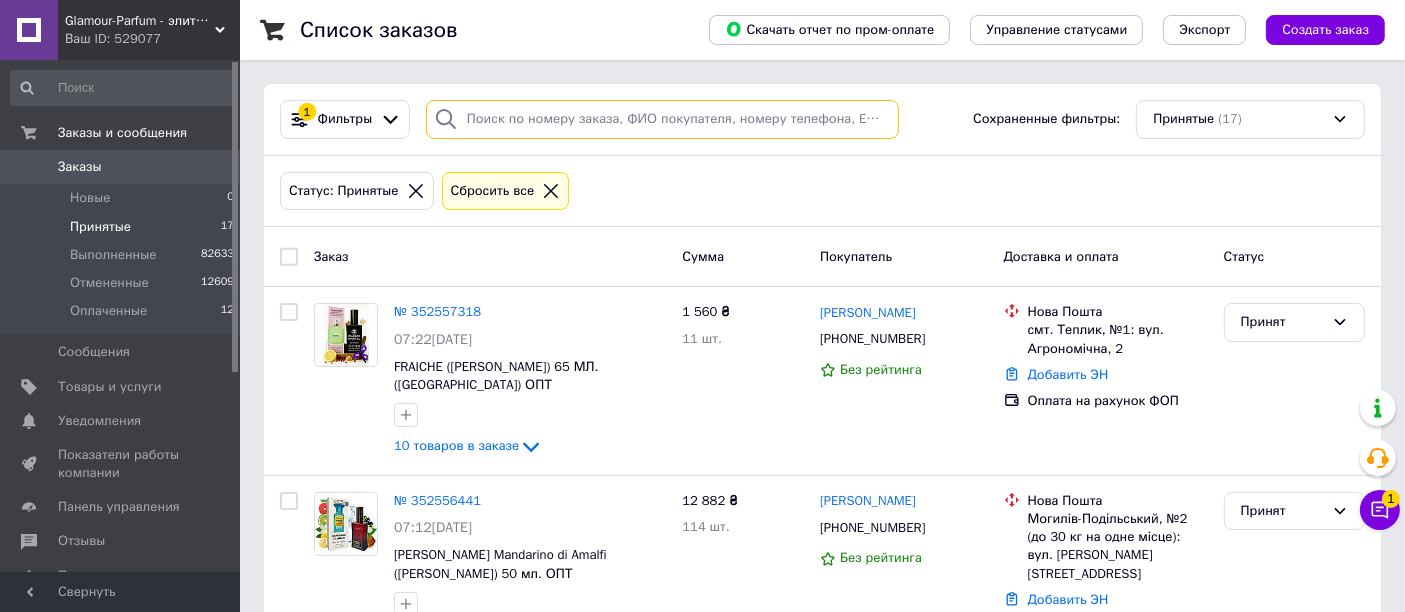 click at bounding box center [662, 119] 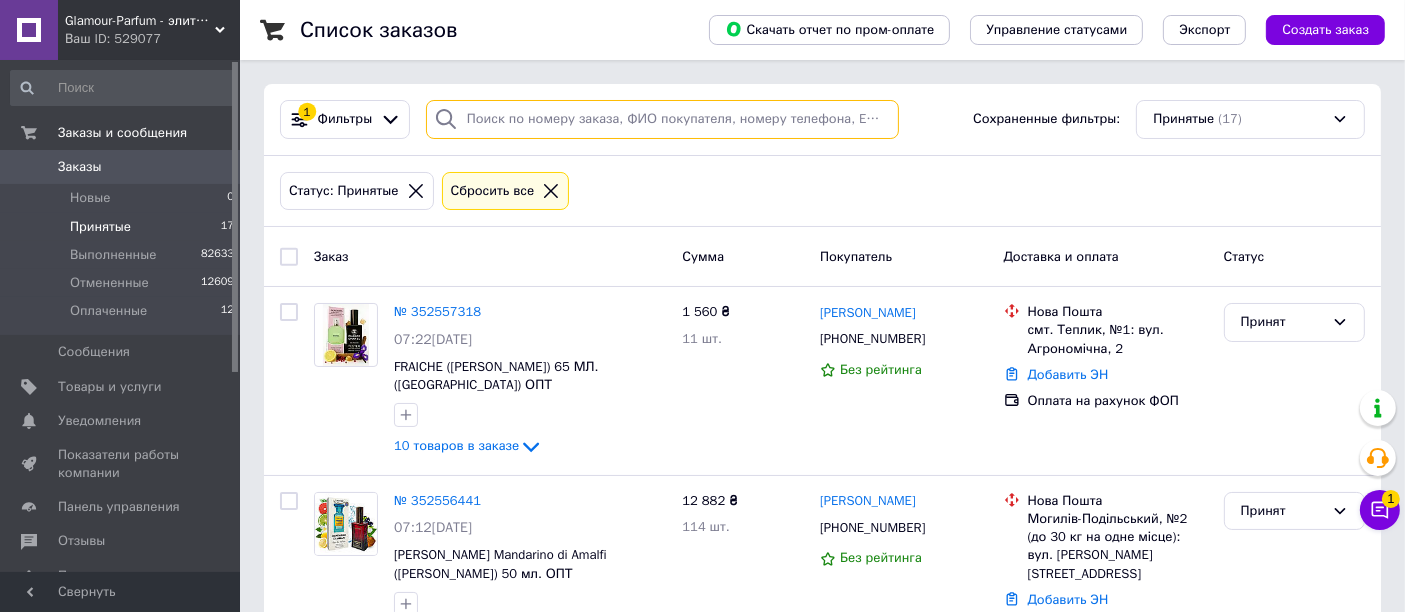 paste on "[PHONE_NUMBER]" 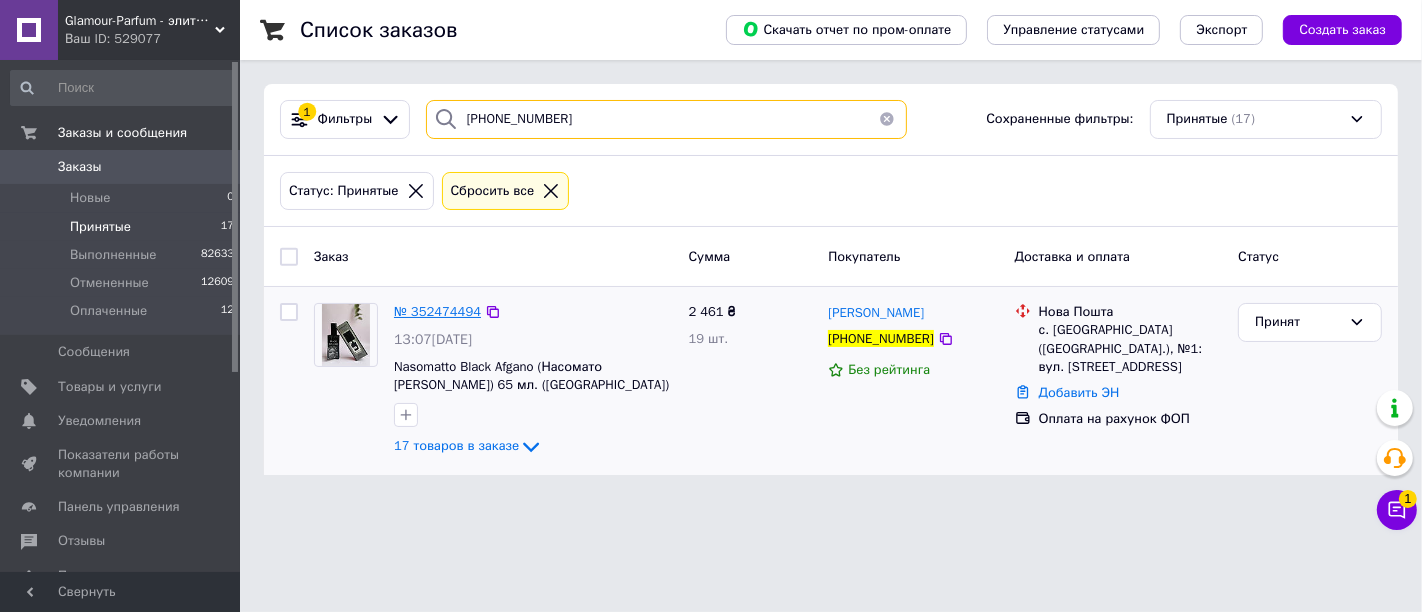 type on "[PHONE_NUMBER]" 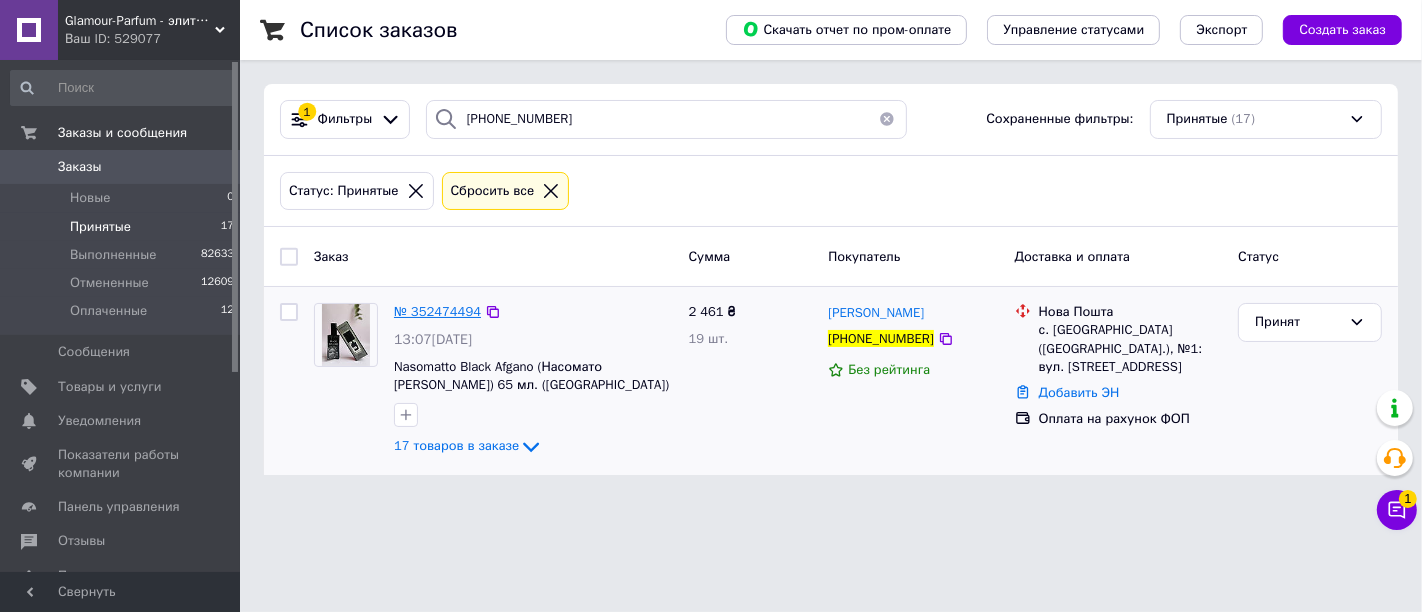 click on "№ 352474494" at bounding box center (437, 311) 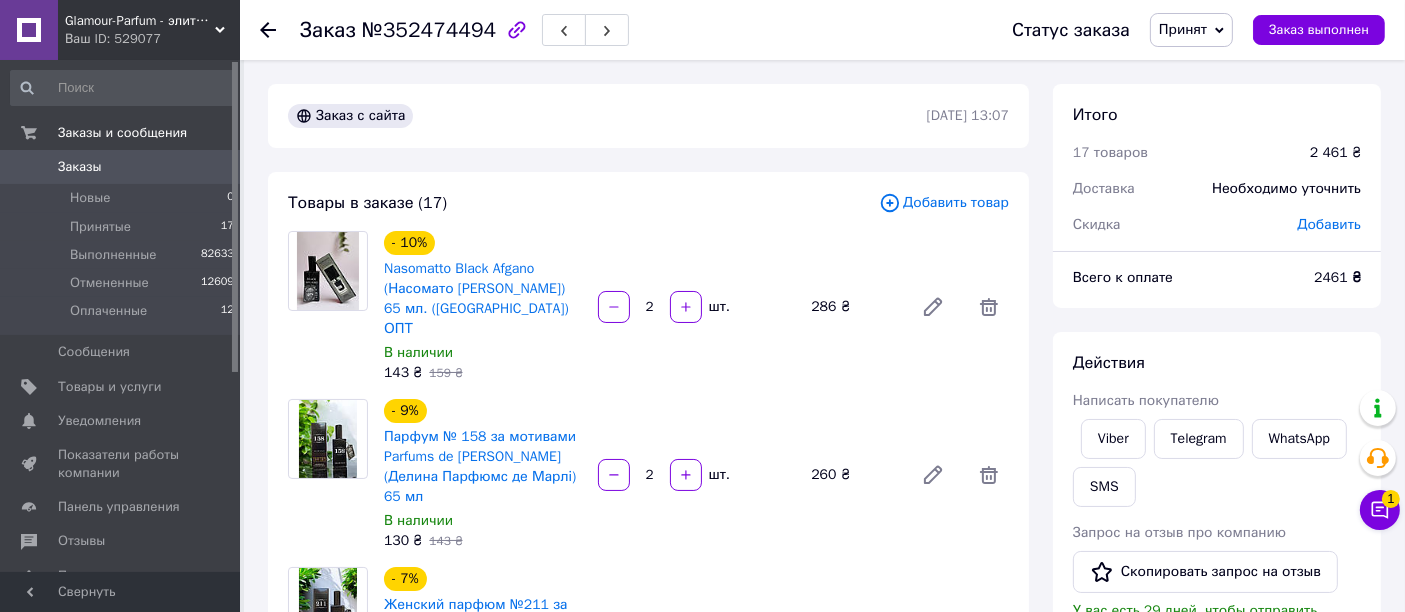 click on "Принят" at bounding box center (1183, 29) 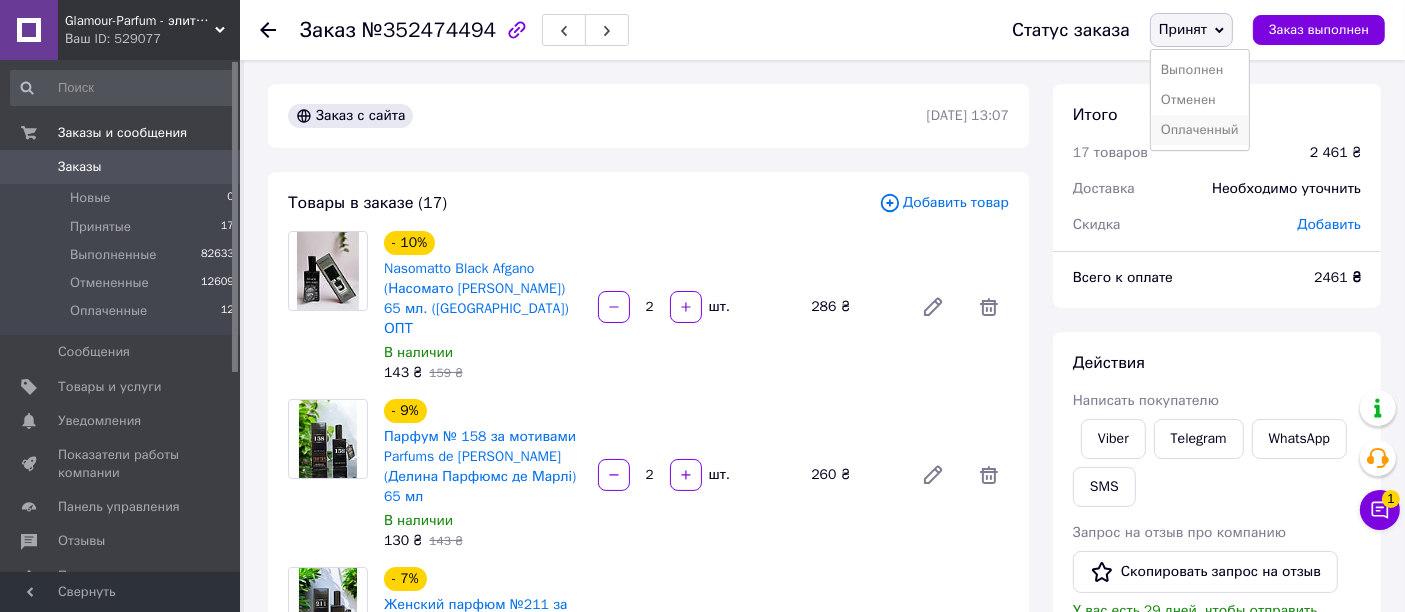 click on "Оплаченный" at bounding box center (1200, 130) 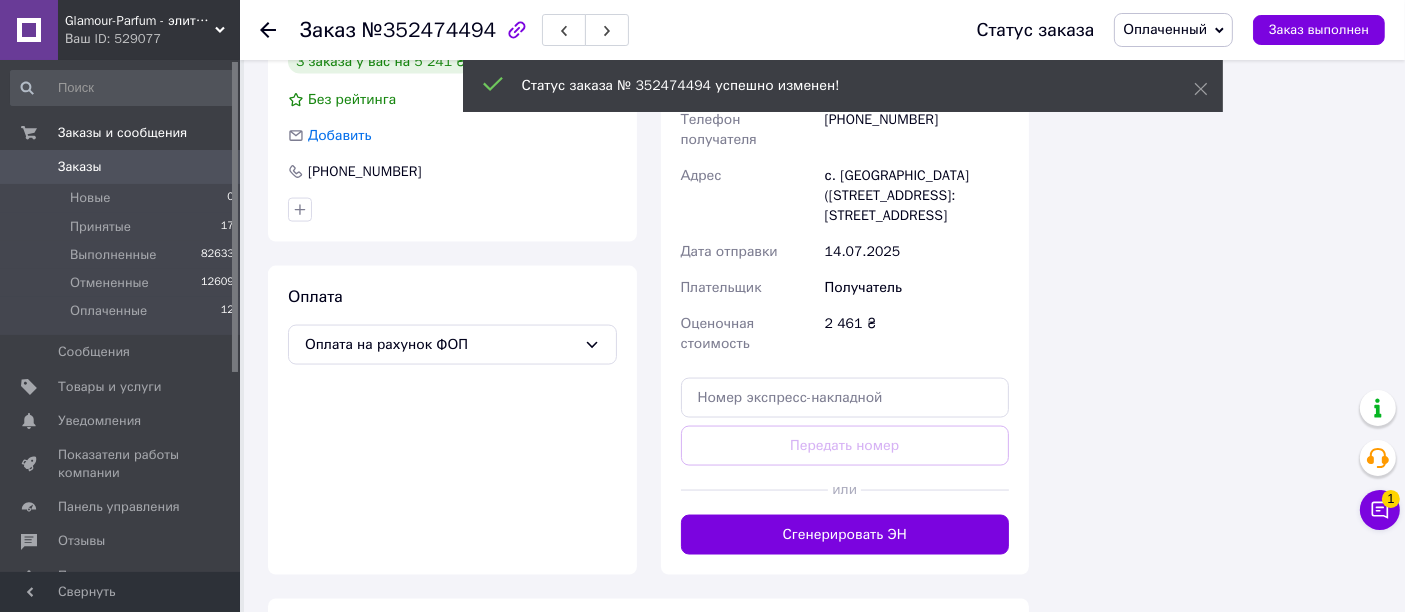 scroll, scrollTop: 3152, scrollLeft: 0, axis: vertical 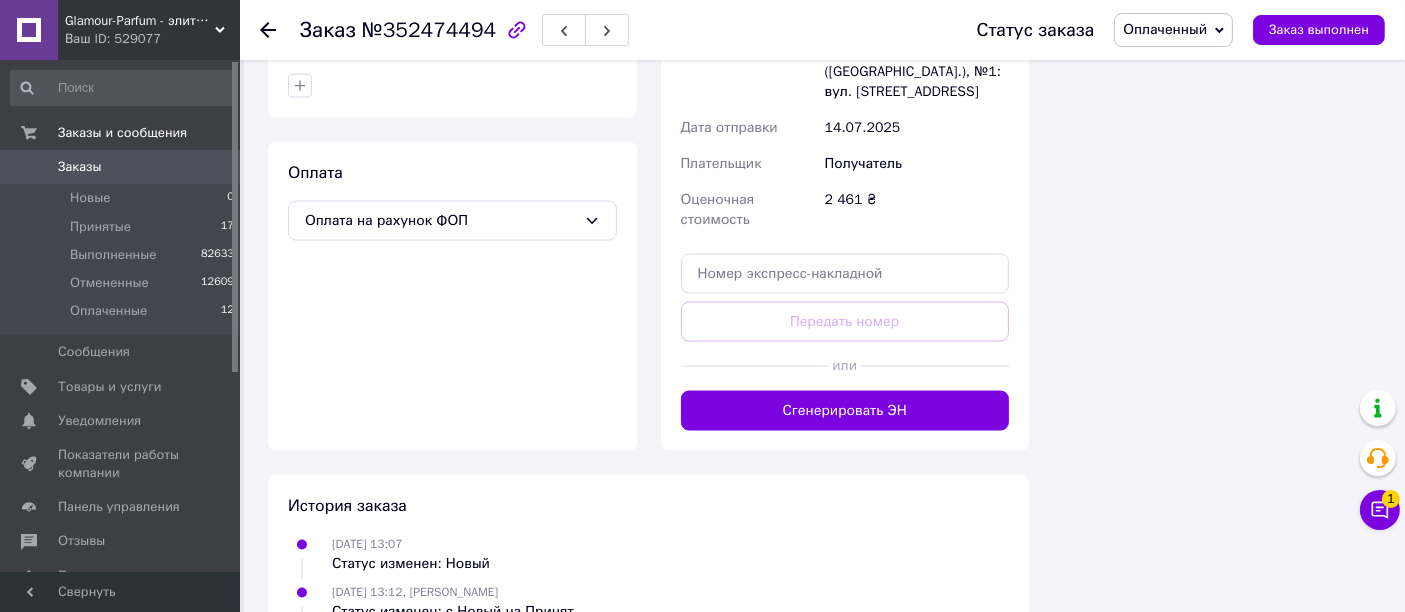 click on "Сгенерировать ЭН" at bounding box center [845, 411] 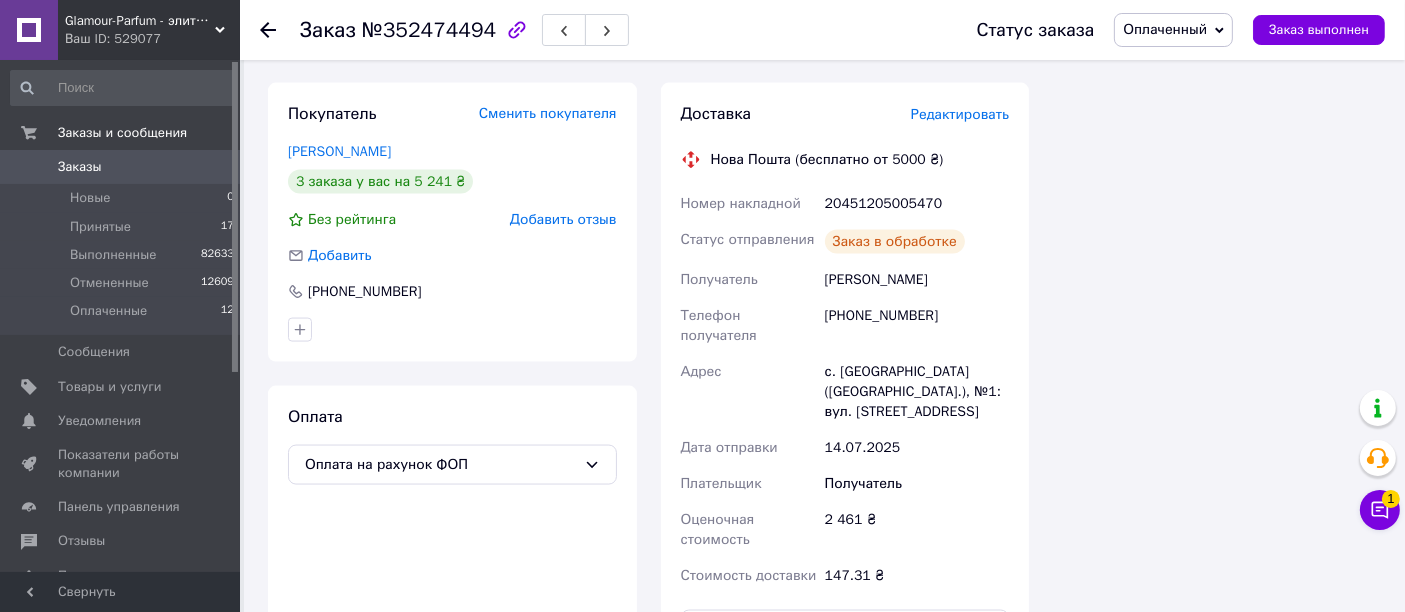 scroll, scrollTop: 2684, scrollLeft: 0, axis: vertical 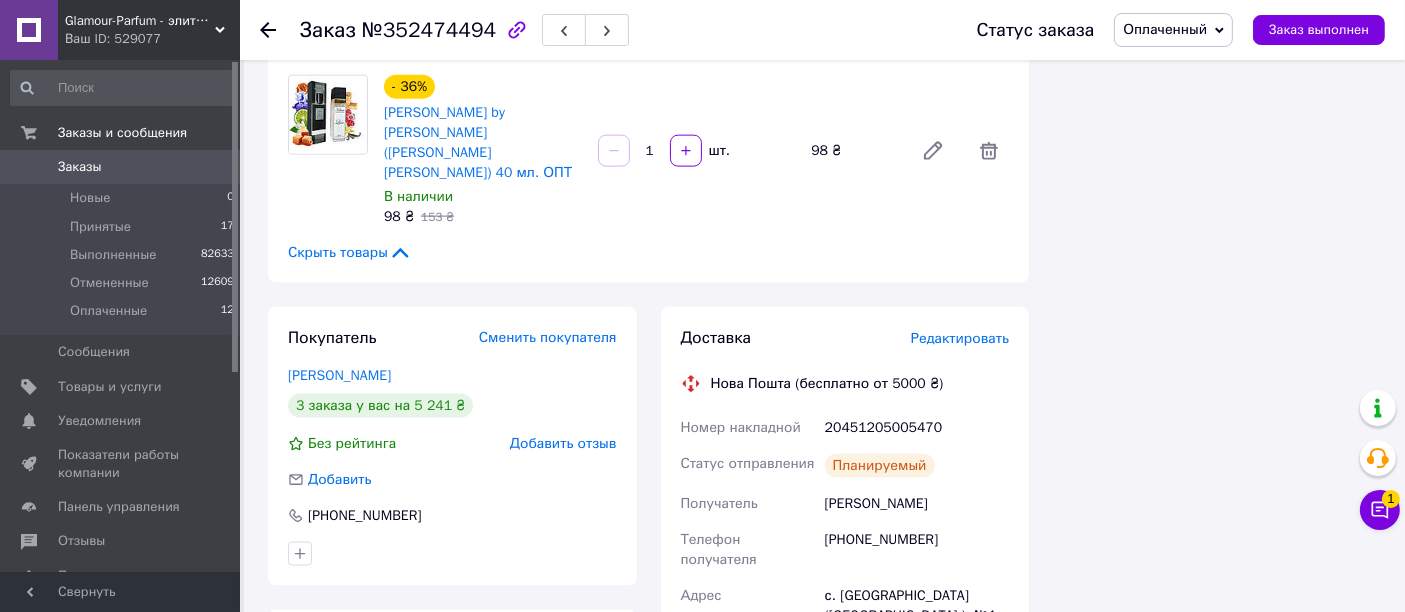 click on "20451205005470" at bounding box center (917, 428) 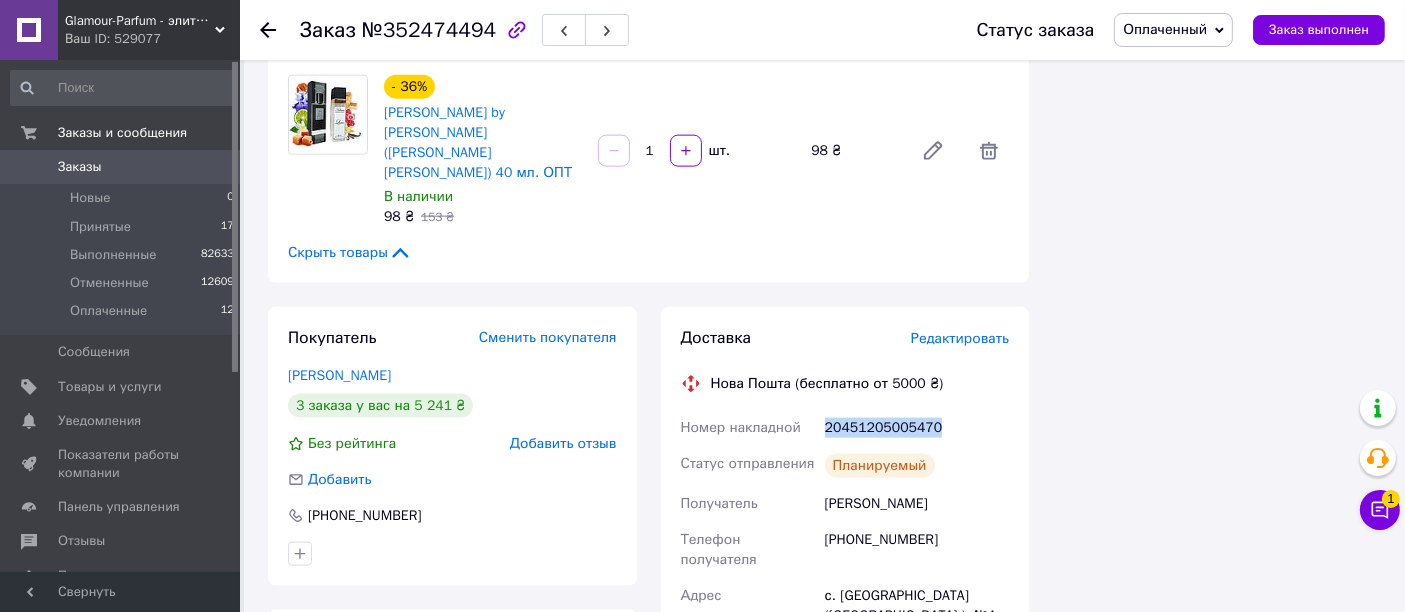 click on "20451205005470" at bounding box center (917, 428) 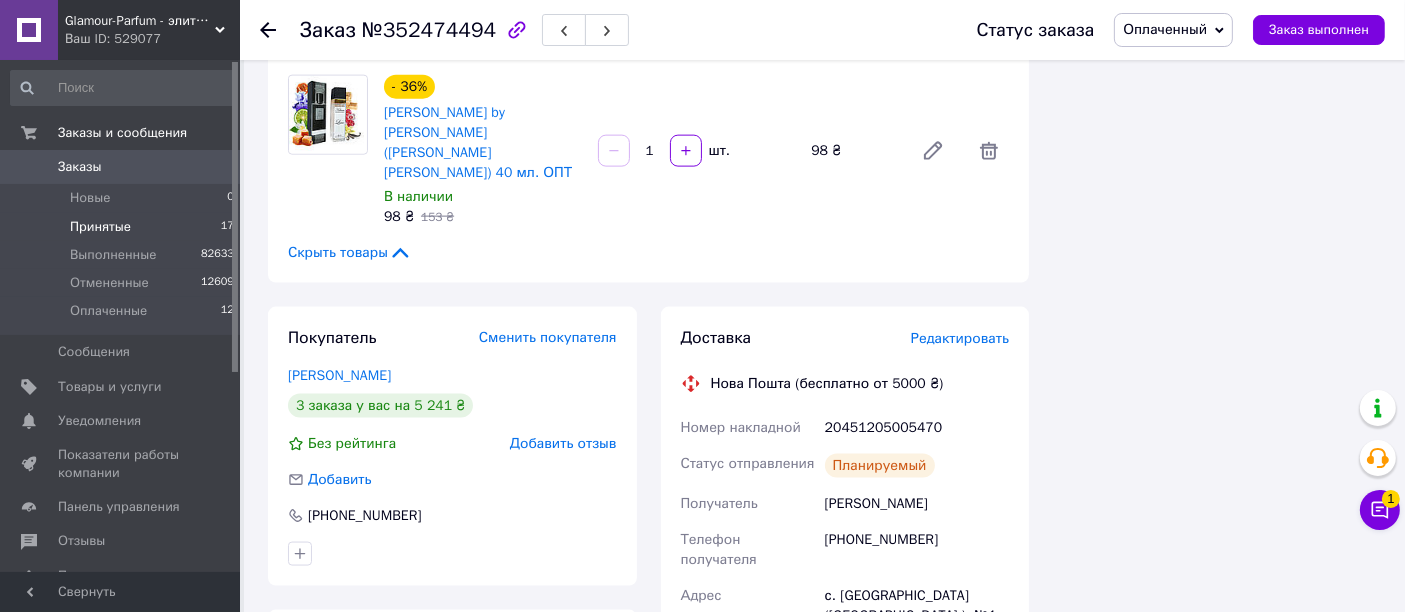 scroll, scrollTop: 0, scrollLeft: 0, axis: both 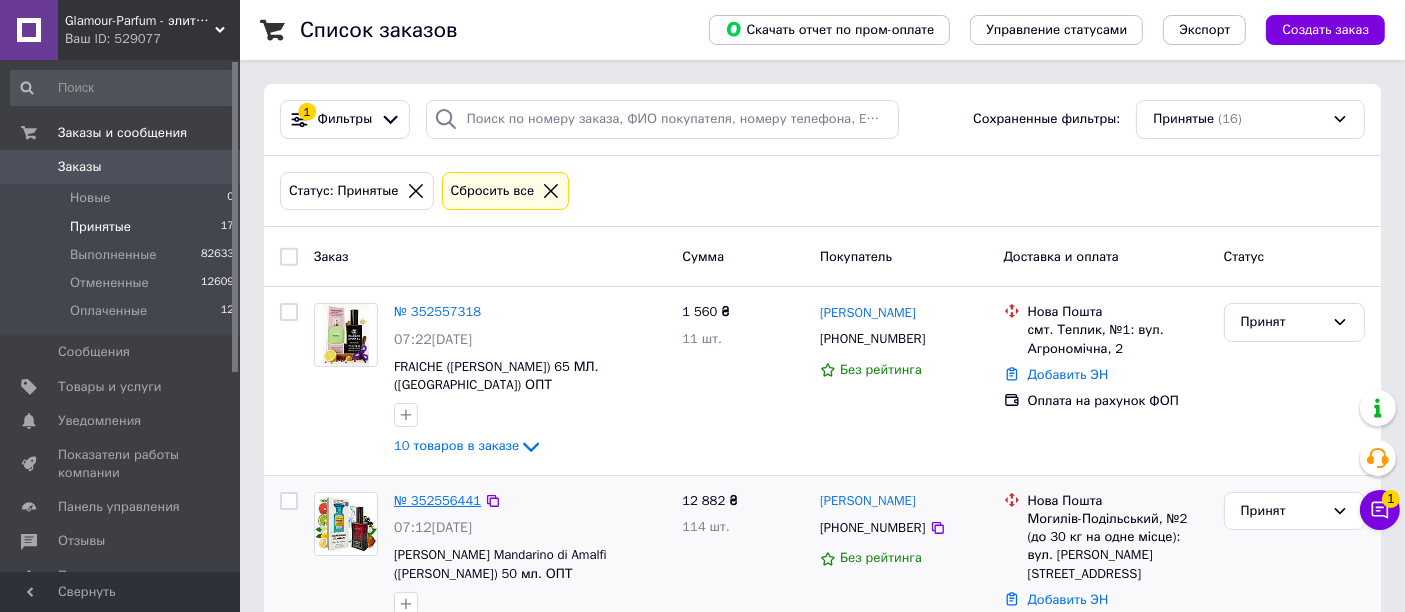 click on "№ 352556441" at bounding box center (437, 500) 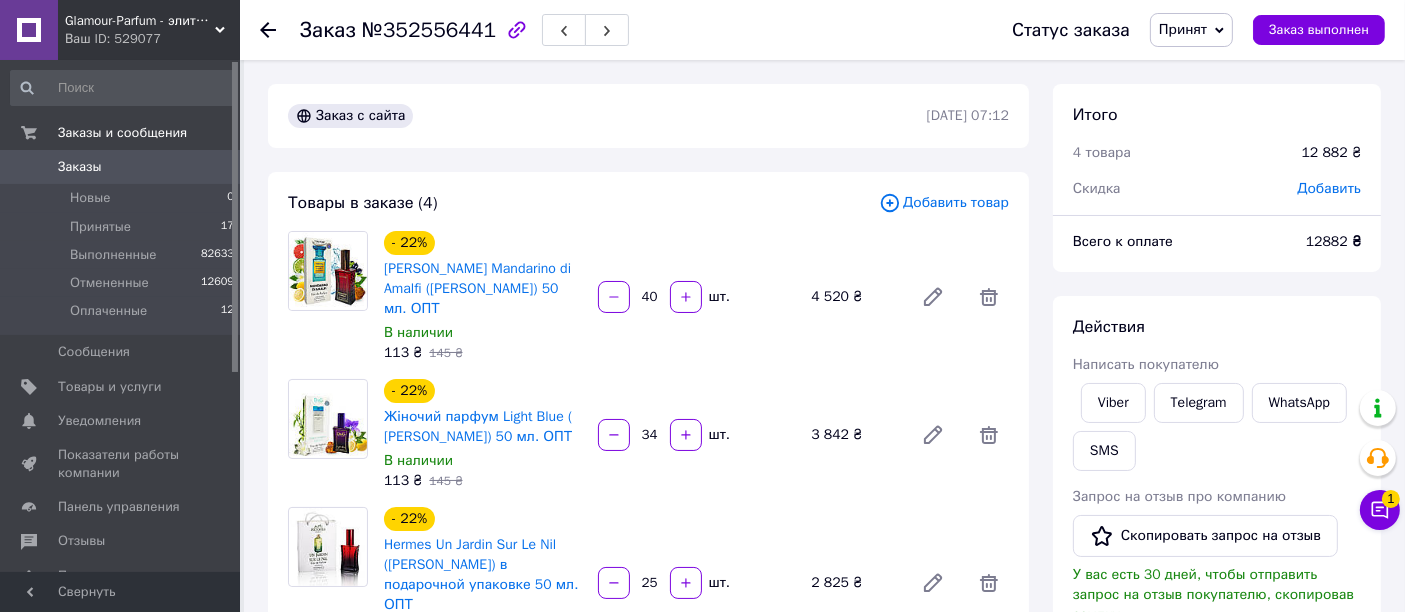 click on "Принят" at bounding box center [1183, 29] 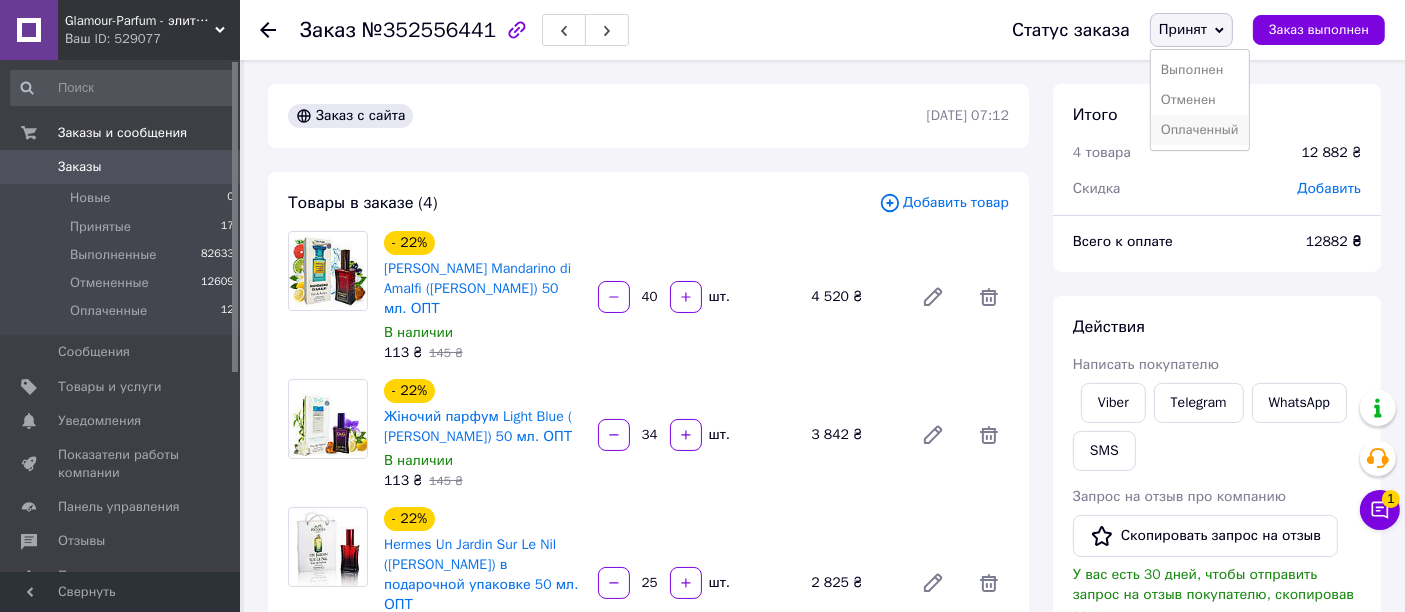 click on "Оплаченный" at bounding box center (1200, 130) 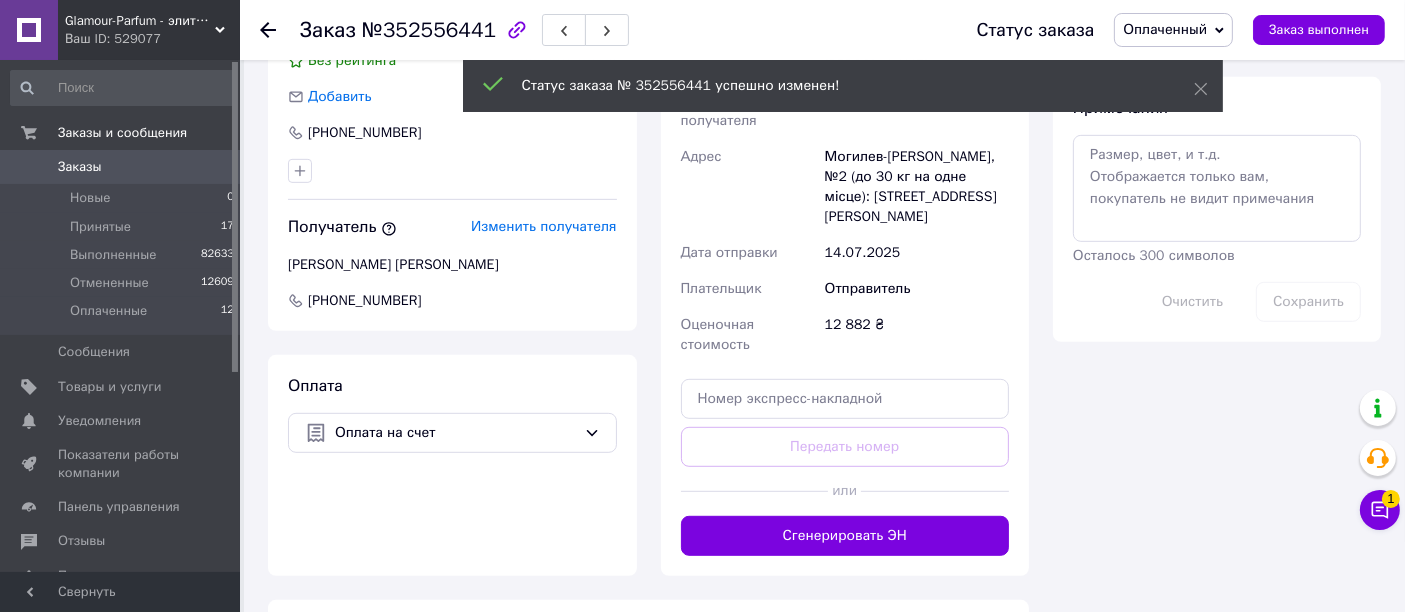 scroll, scrollTop: 1127, scrollLeft: 0, axis: vertical 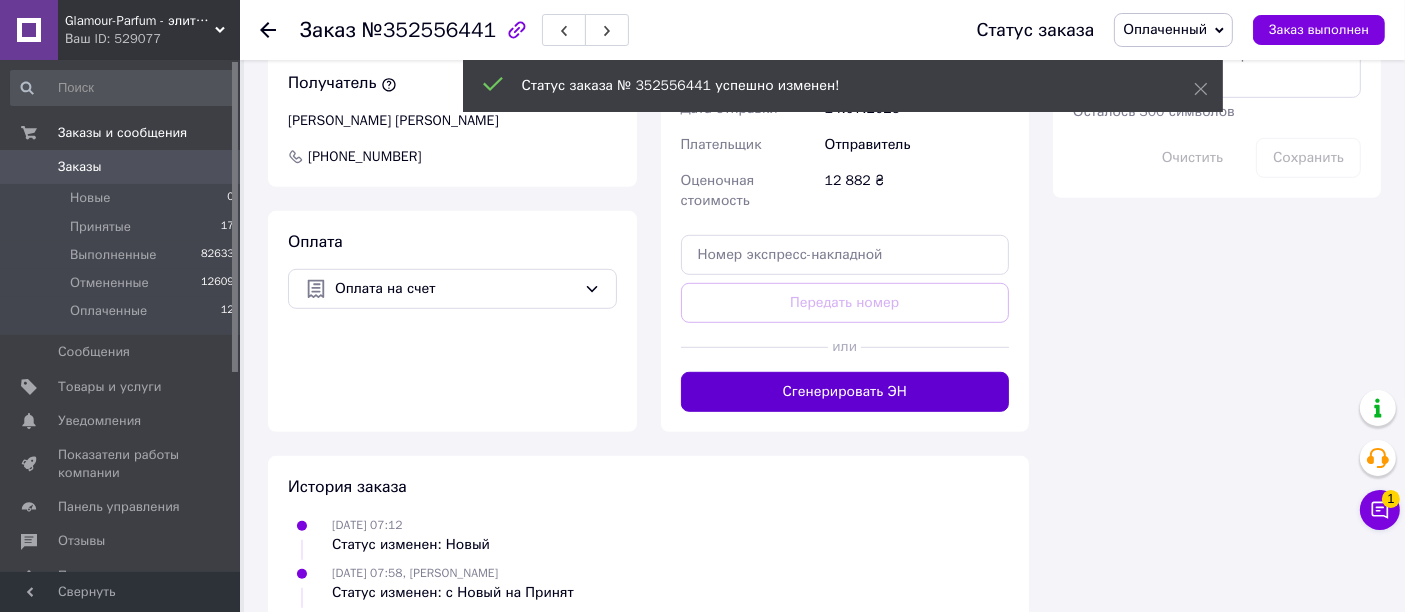 click on "Сгенерировать ЭН" at bounding box center [845, 392] 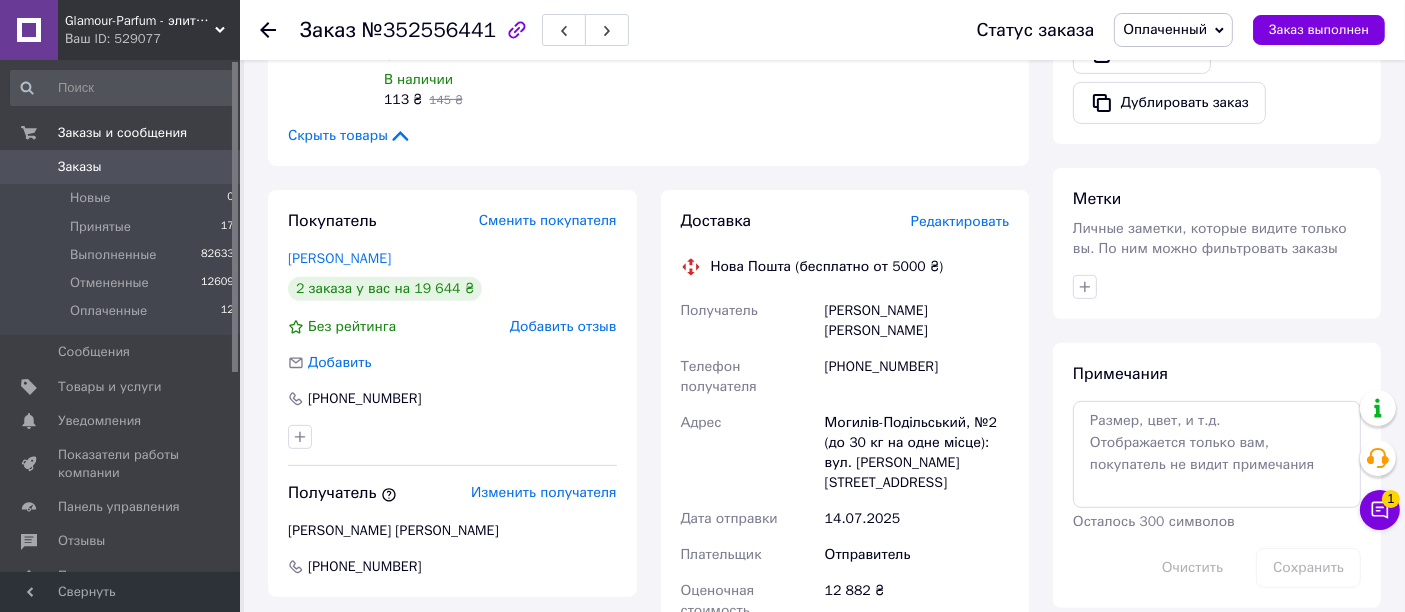 scroll, scrollTop: 682, scrollLeft: 0, axis: vertical 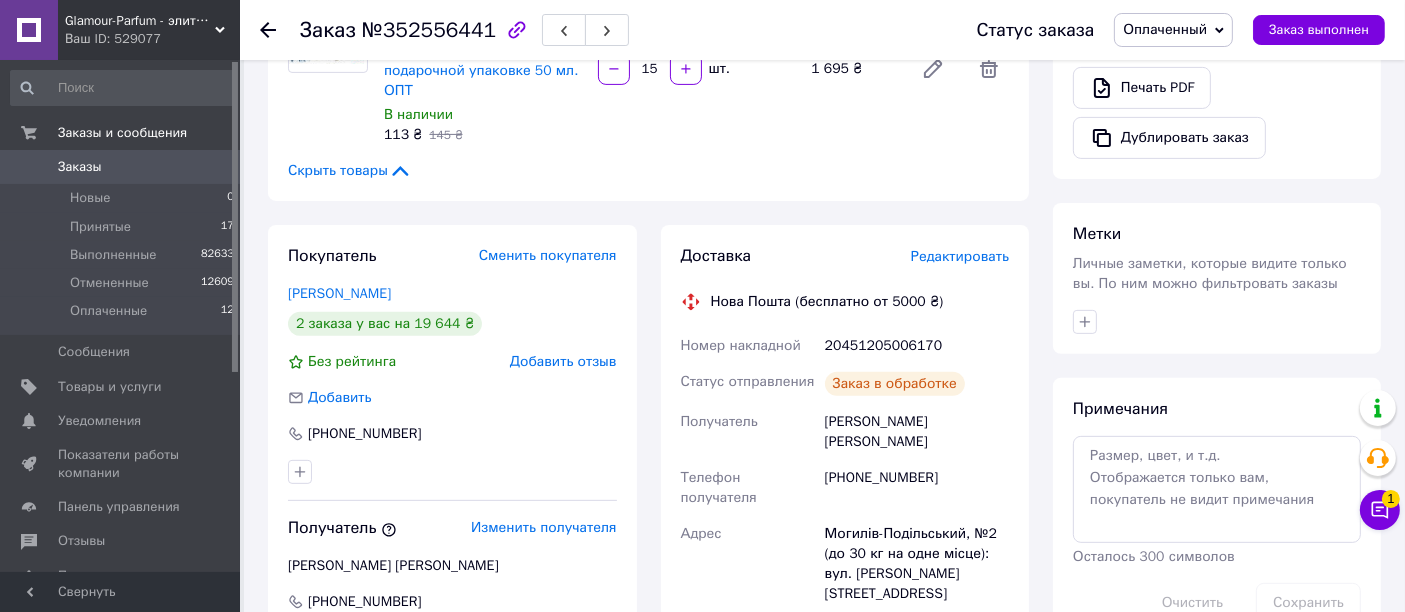 click on "20451205006170" at bounding box center (917, 346) 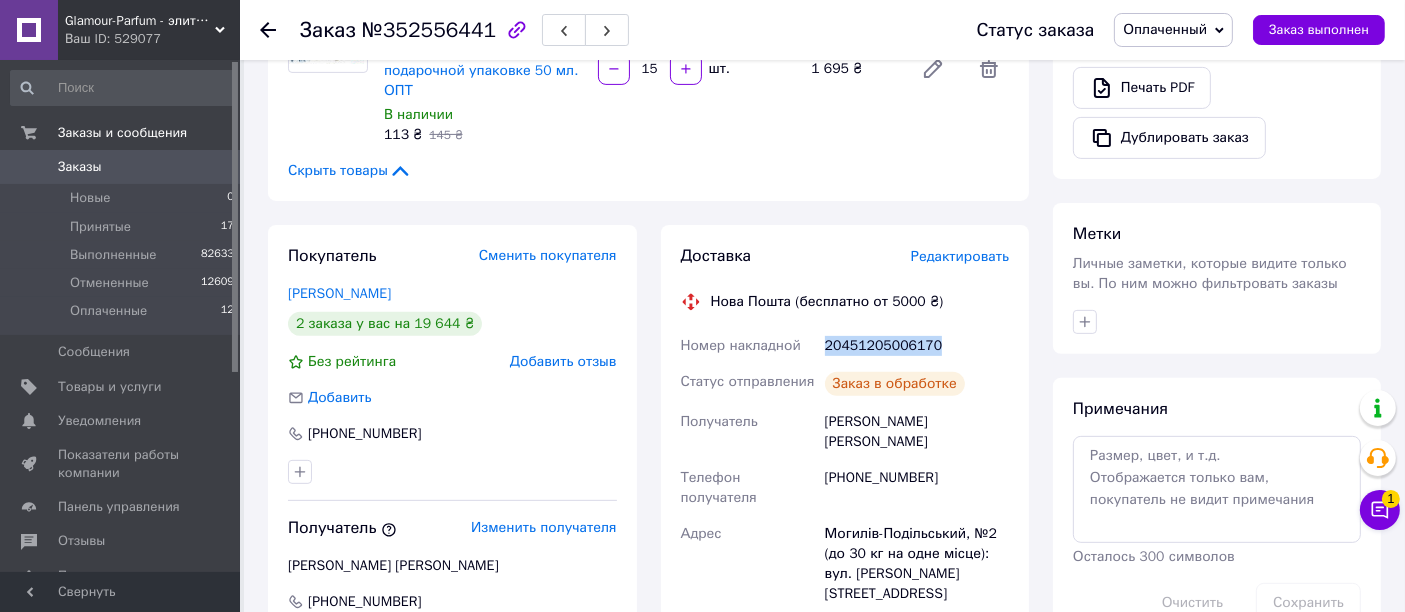 click on "20451205006170" at bounding box center (917, 346) 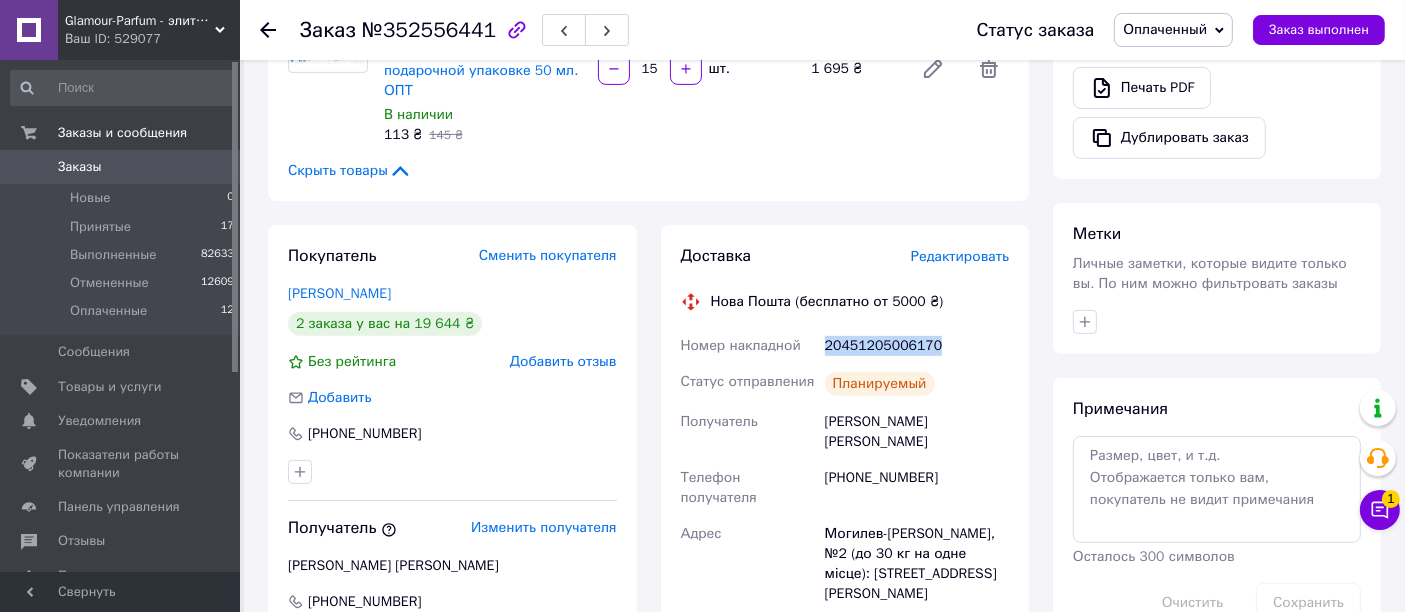 copy on "20451205006170" 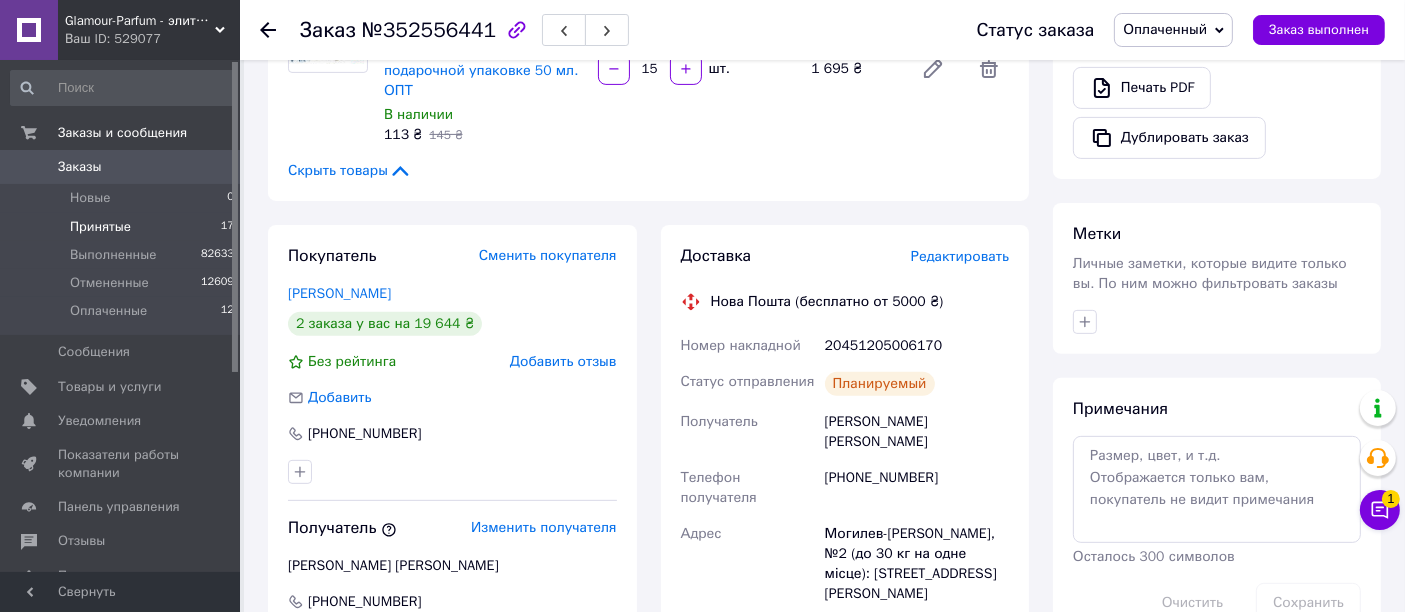 click on "Принятые 17" at bounding box center (123, 227) 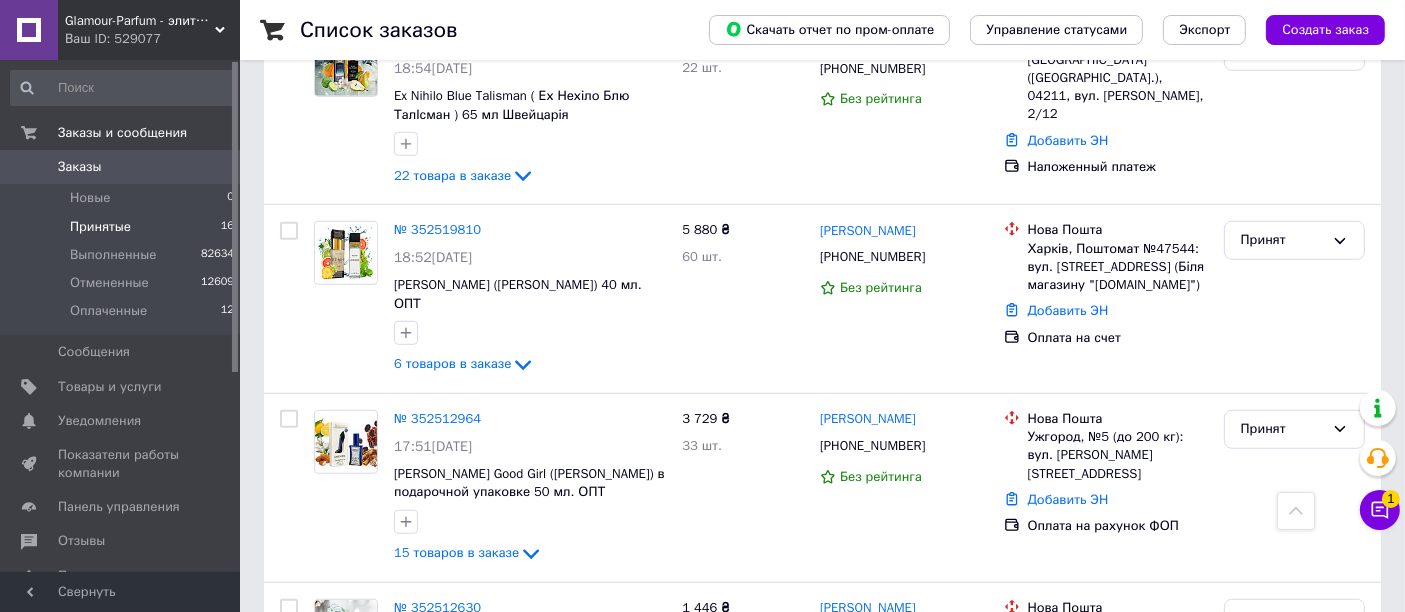 scroll, scrollTop: 1666, scrollLeft: 0, axis: vertical 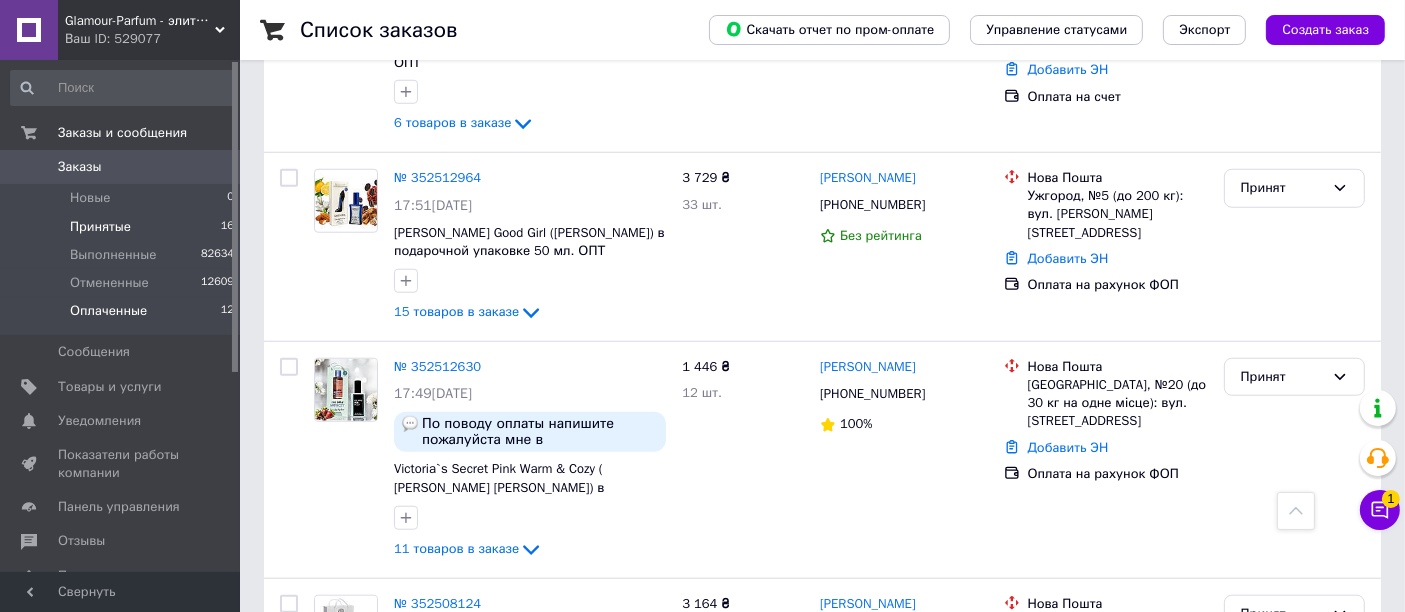 click on "Оплаченные 12" at bounding box center (123, 316) 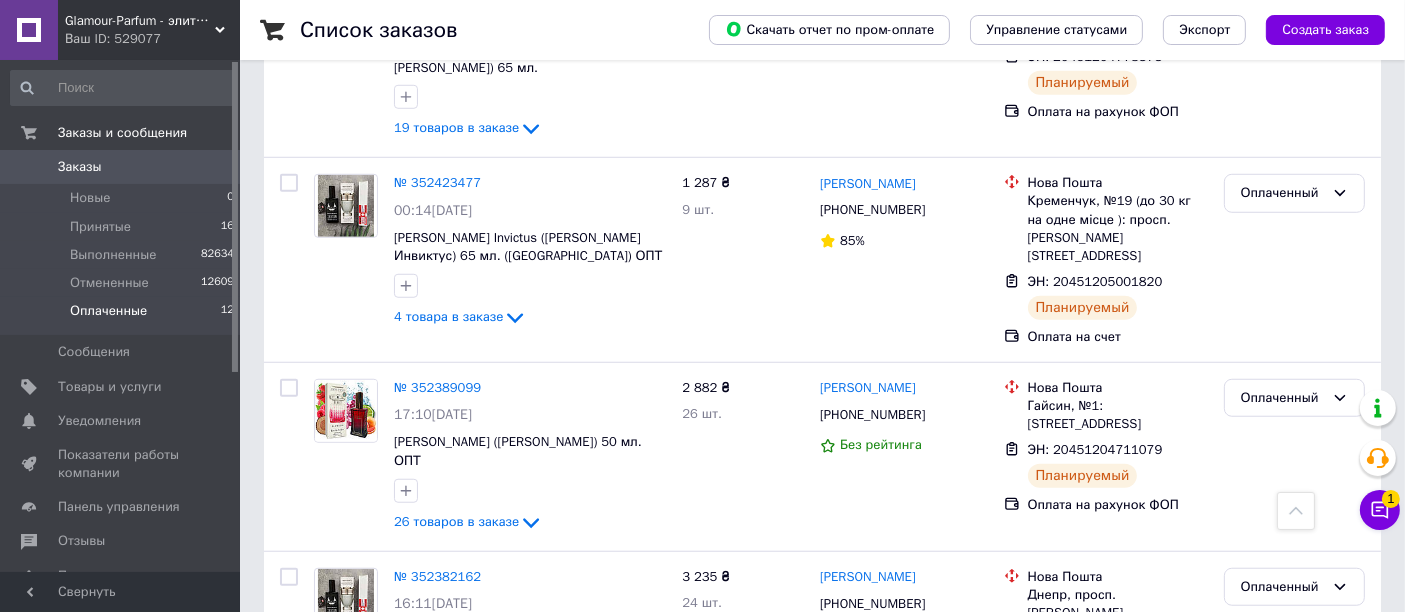scroll, scrollTop: 1777, scrollLeft: 0, axis: vertical 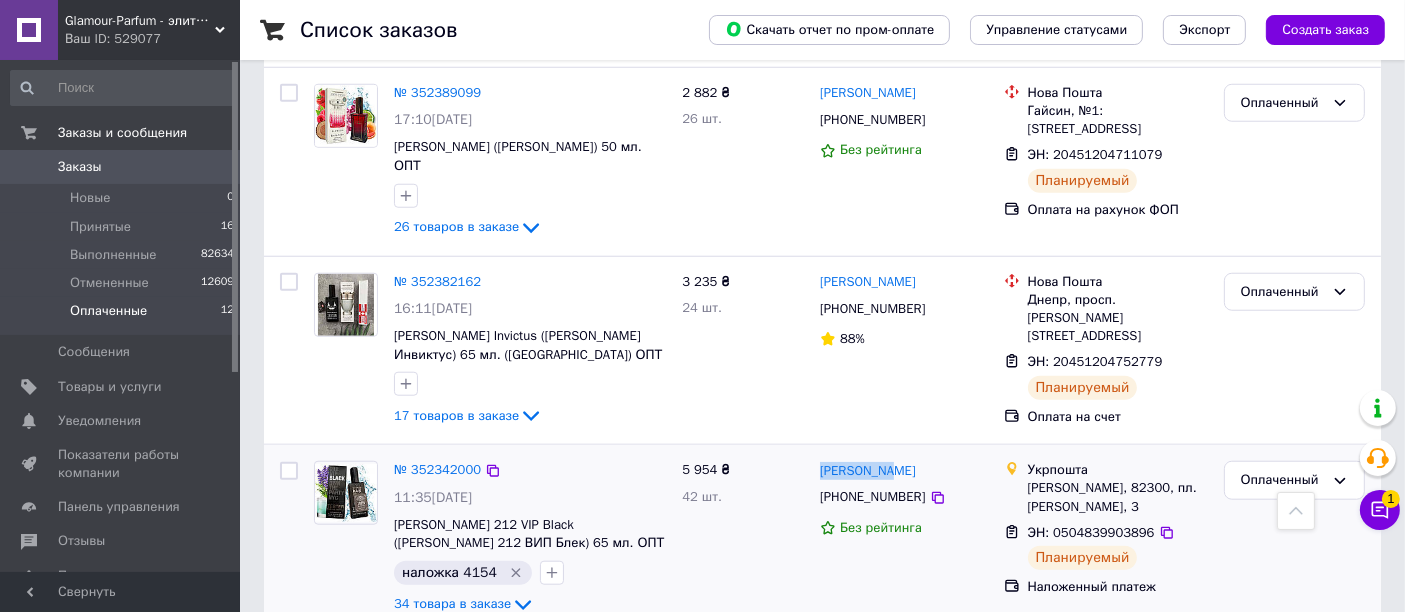 drag, startPoint x: 898, startPoint y: 410, endPoint x: 819, endPoint y: 412, distance: 79.025314 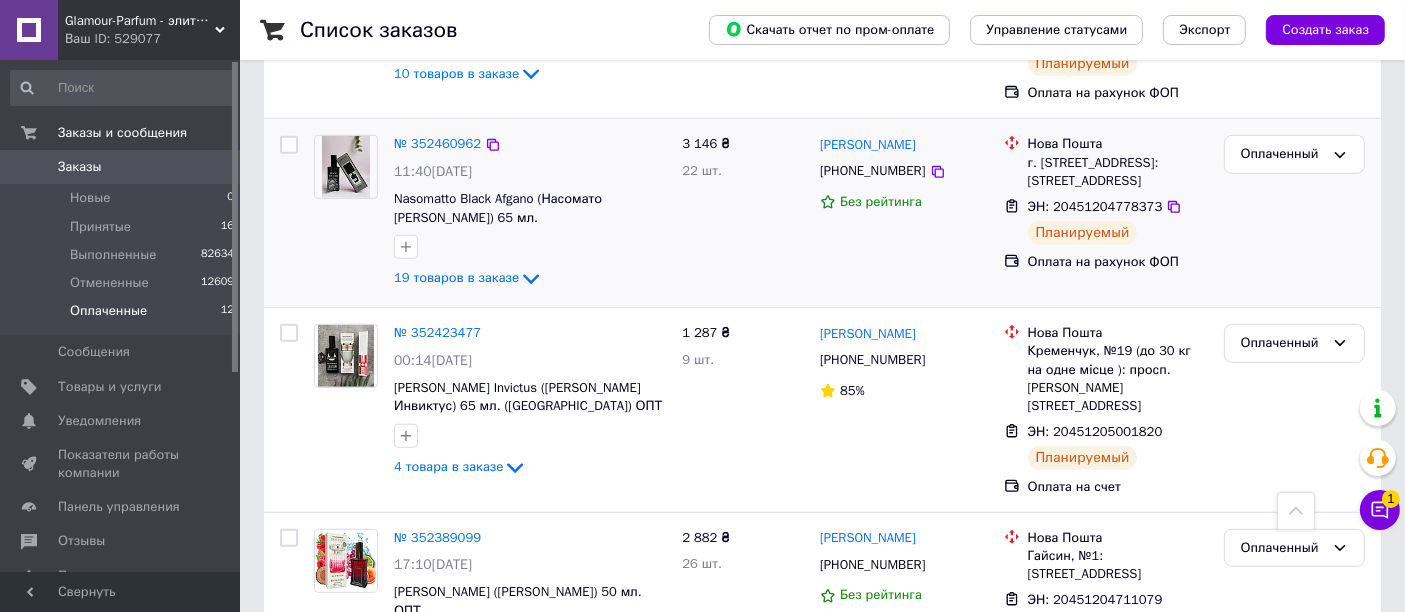 scroll, scrollTop: 1333, scrollLeft: 0, axis: vertical 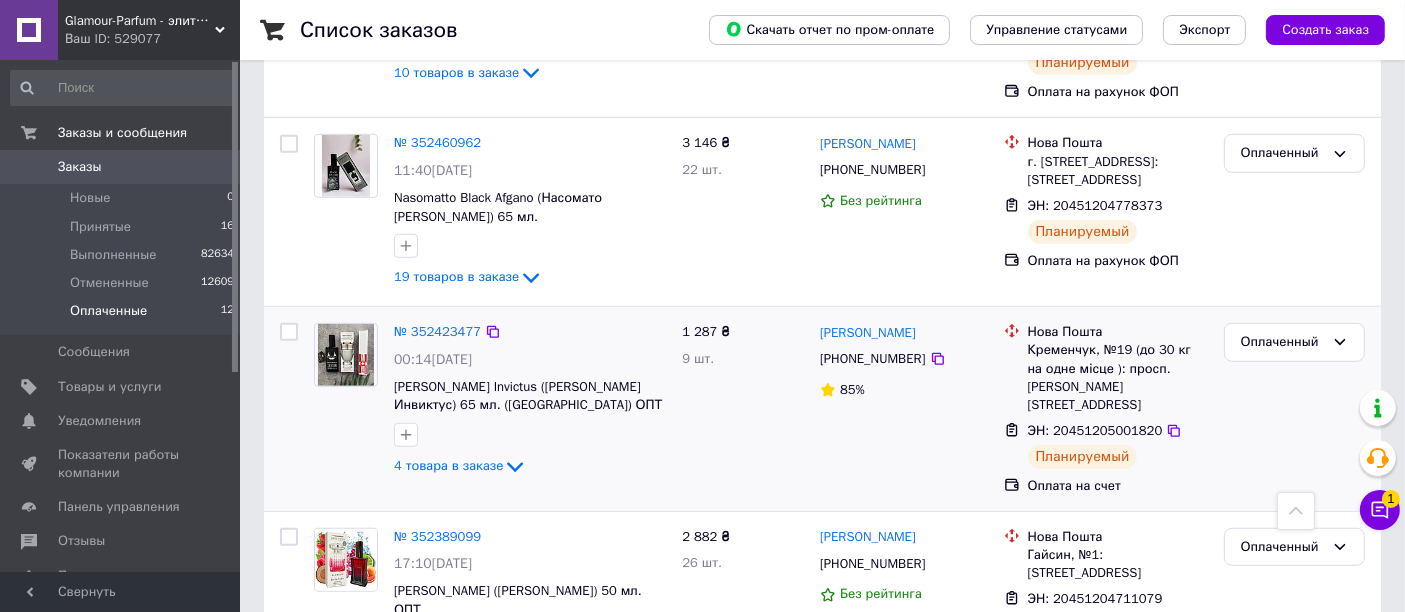 drag, startPoint x: 967, startPoint y: 283, endPoint x: 815, endPoint y: 286, distance: 152.0296 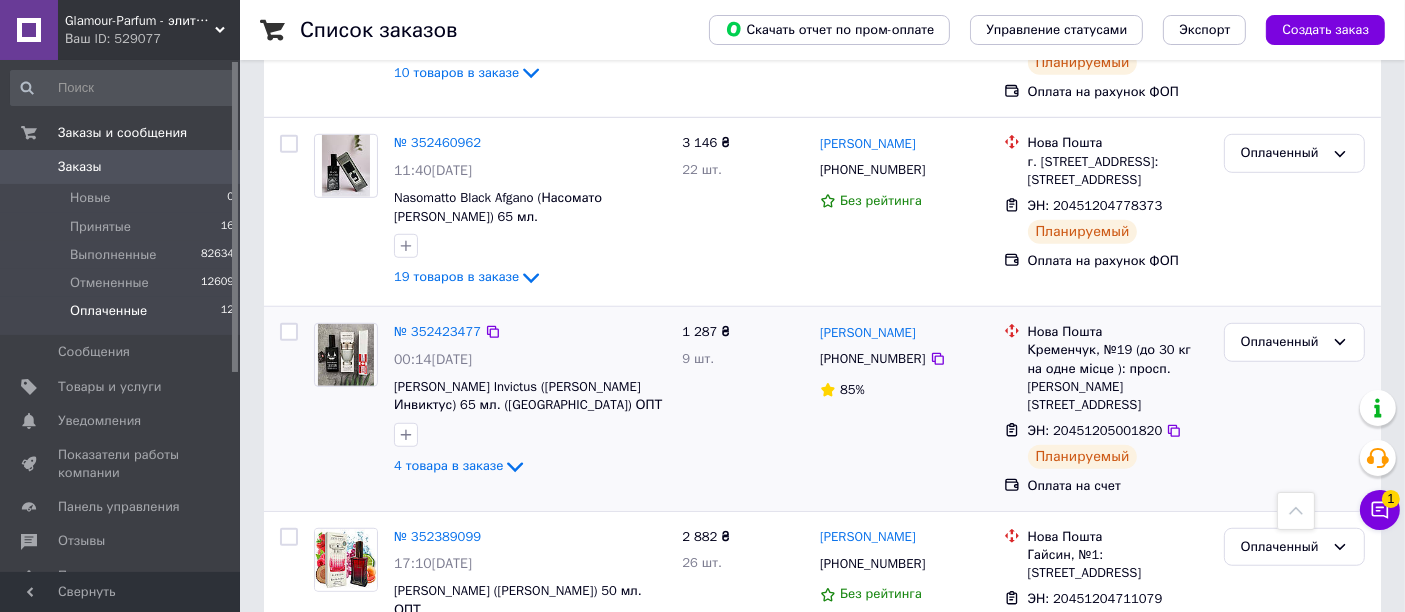 click on "[PERSON_NAME] [PHONE_NUMBER] 85%" at bounding box center (904, 409) 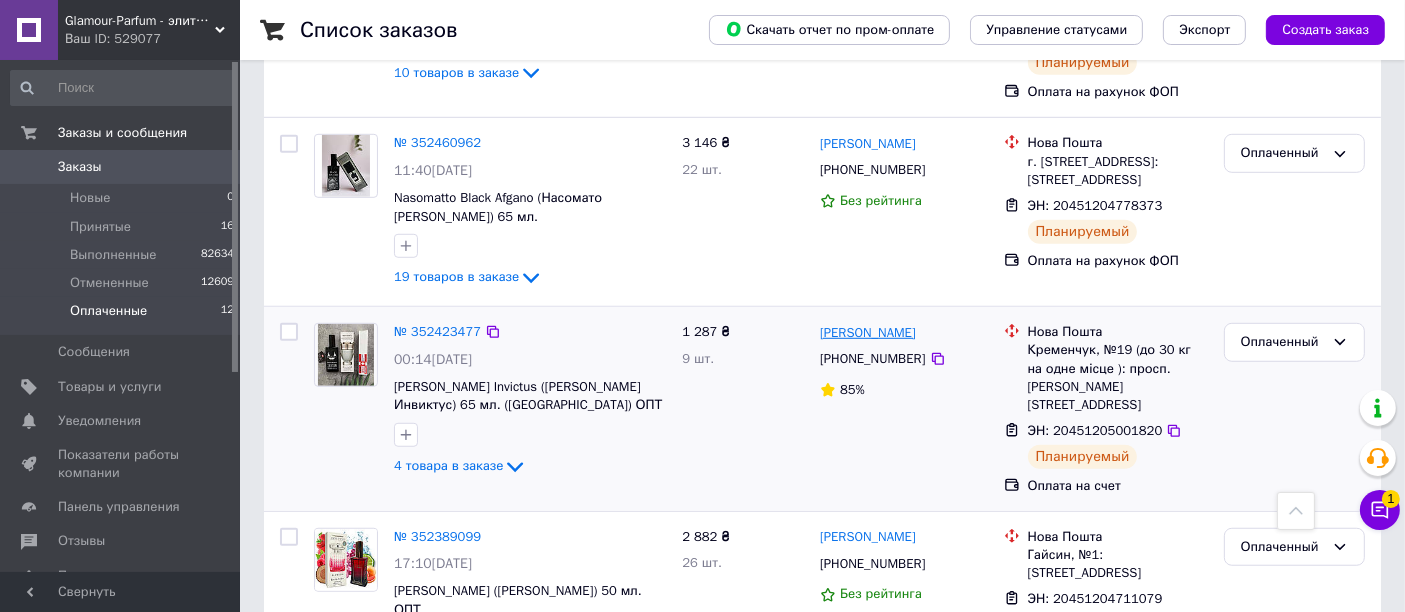drag, startPoint x: 955, startPoint y: 280, endPoint x: 822, endPoint y: 287, distance: 133.18408 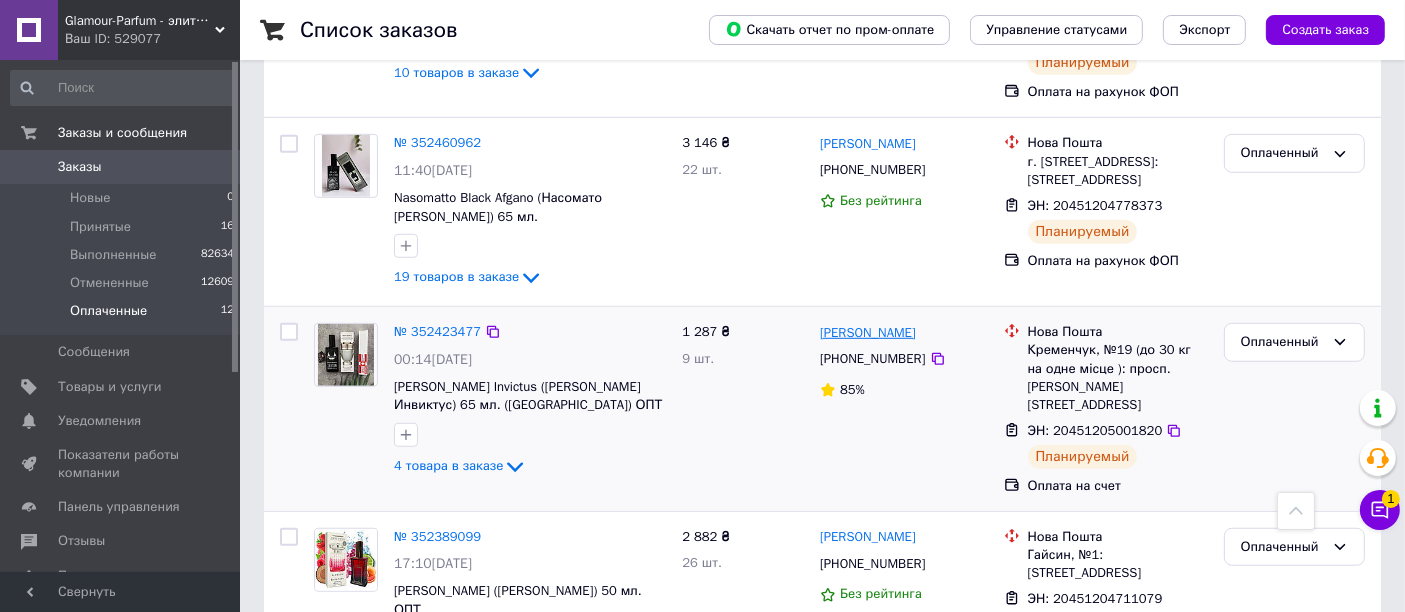 click on "[PERSON_NAME]" at bounding box center (904, 332) 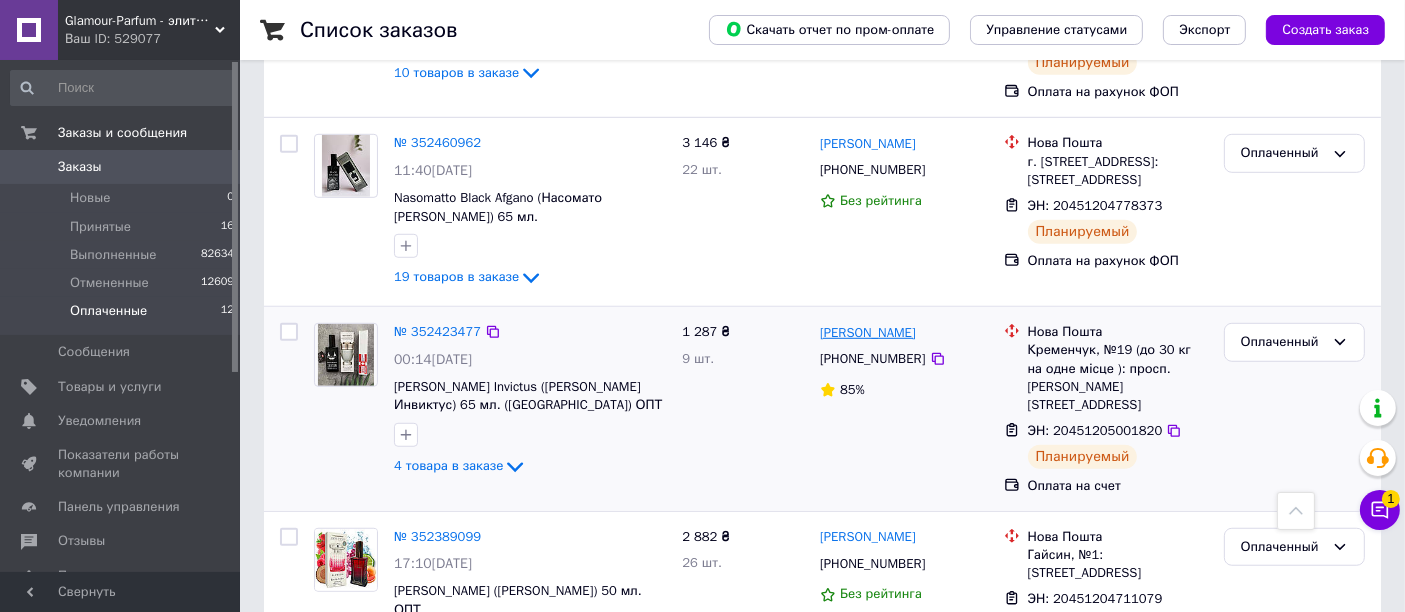 copy on "[PERSON_NAME]" 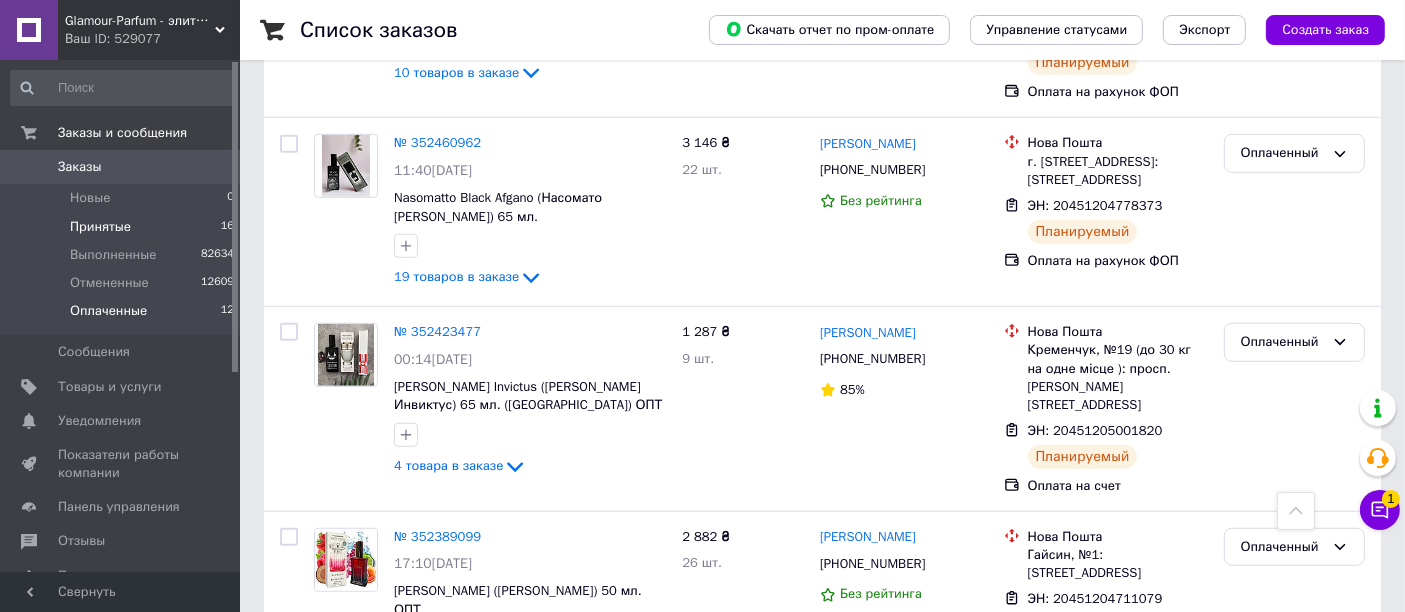 click on "Принятые 16" at bounding box center [123, 227] 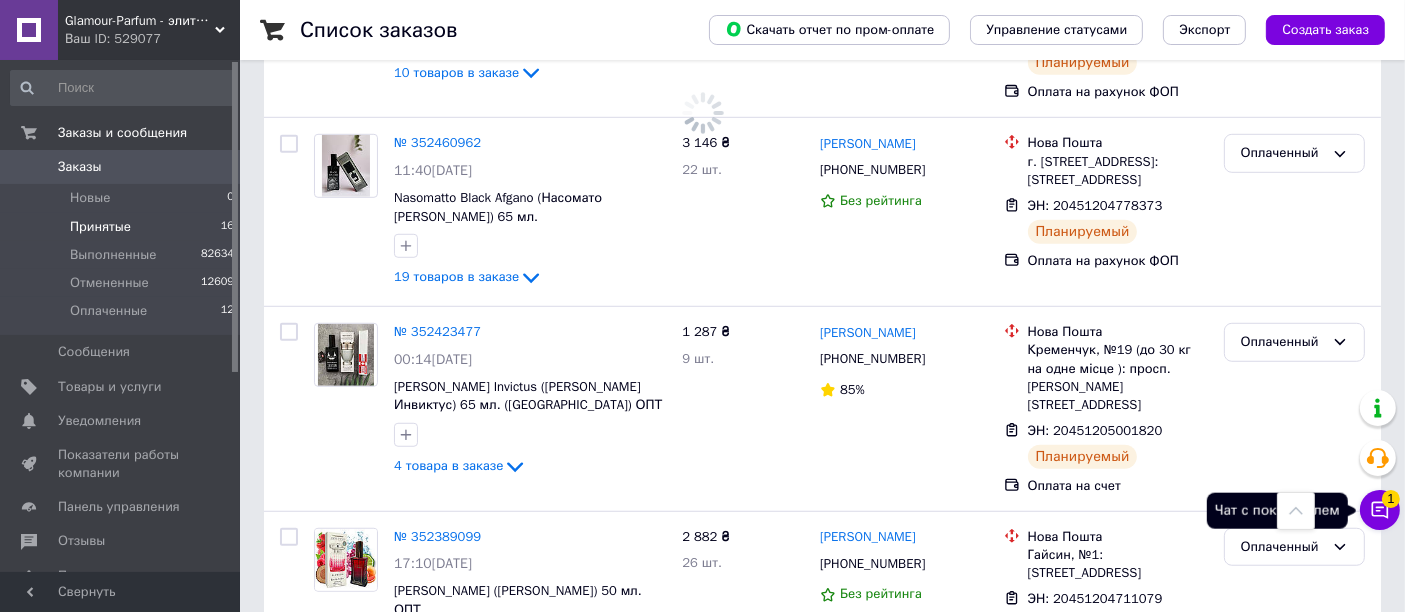 click 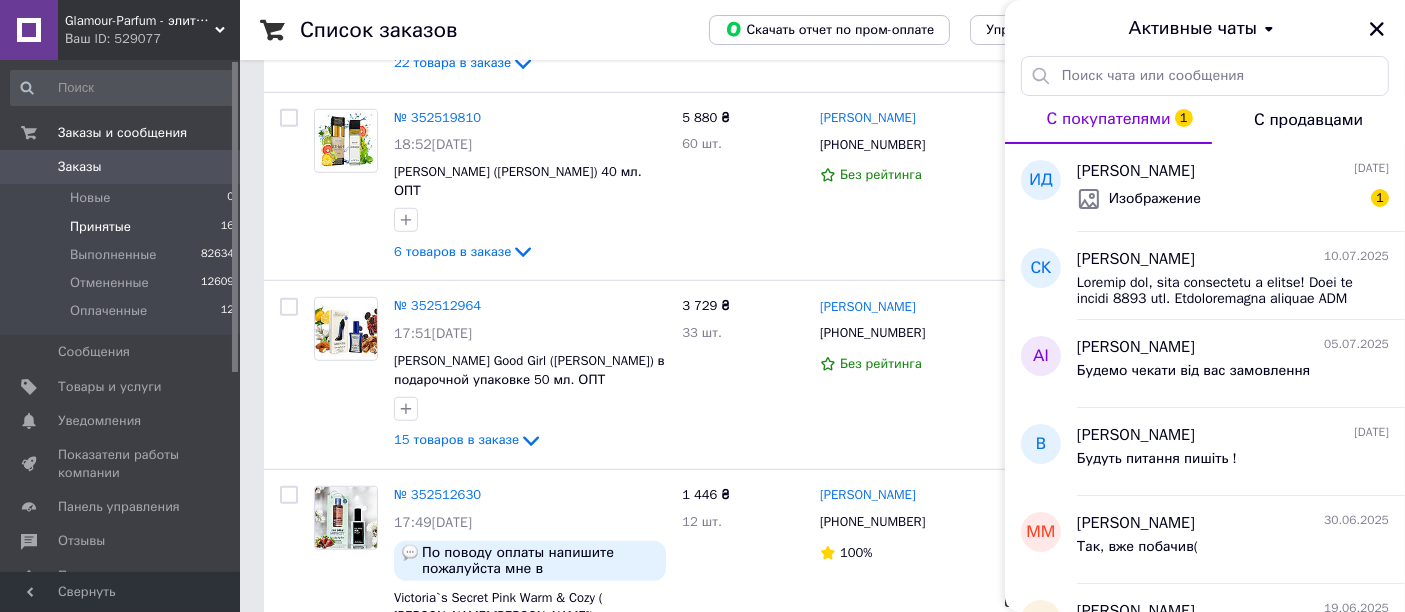 scroll, scrollTop: 0, scrollLeft: 0, axis: both 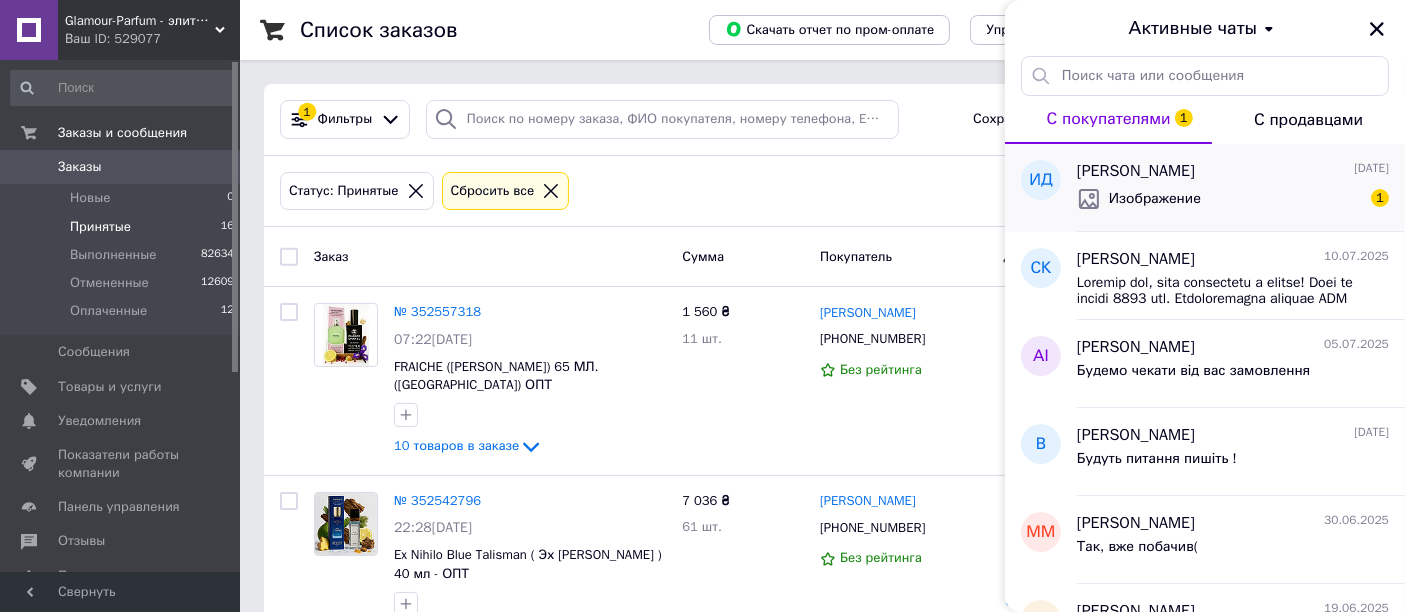 click on "Изображение 1" at bounding box center (1233, 199) 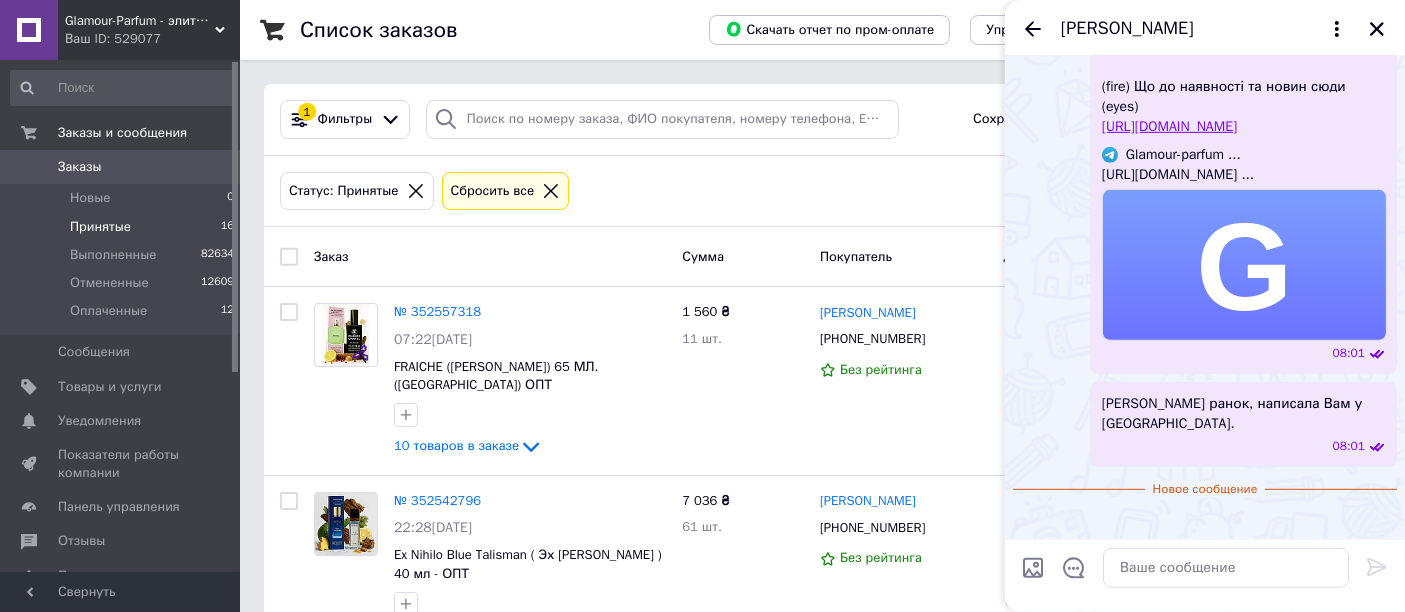 scroll, scrollTop: 1327, scrollLeft: 0, axis: vertical 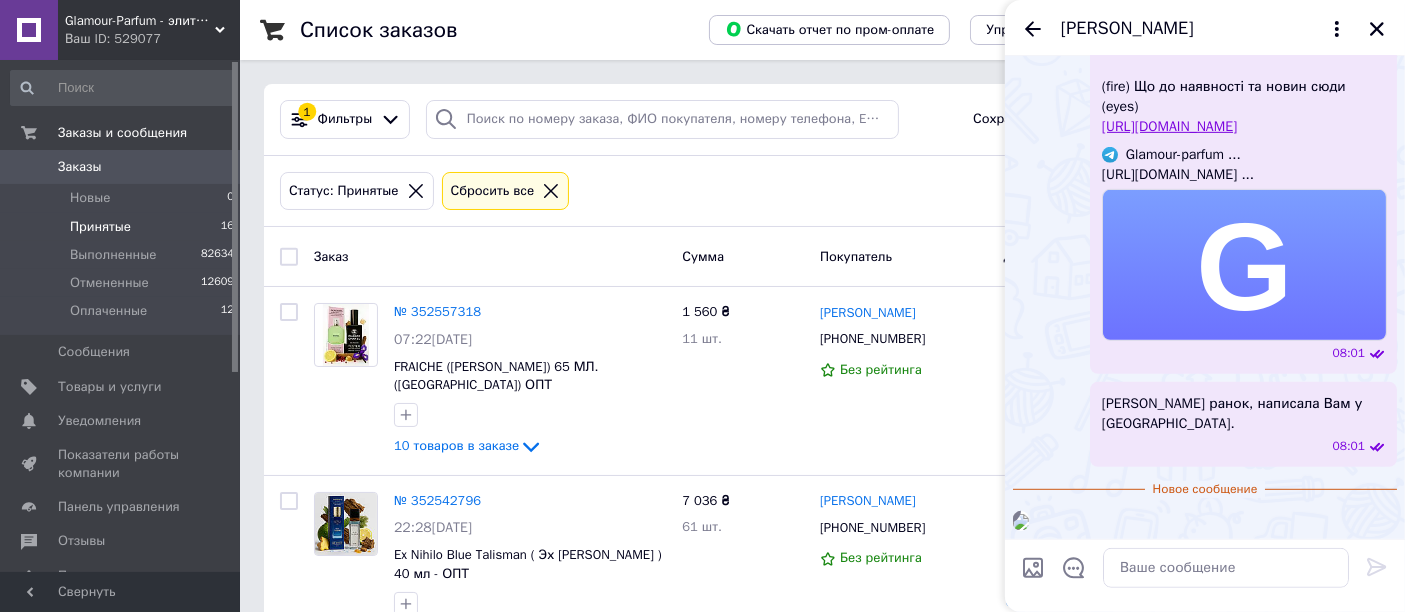 drag, startPoint x: 1114, startPoint y: 438, endPoint x: 1302, endPoint y: 344, distance: 210.19038 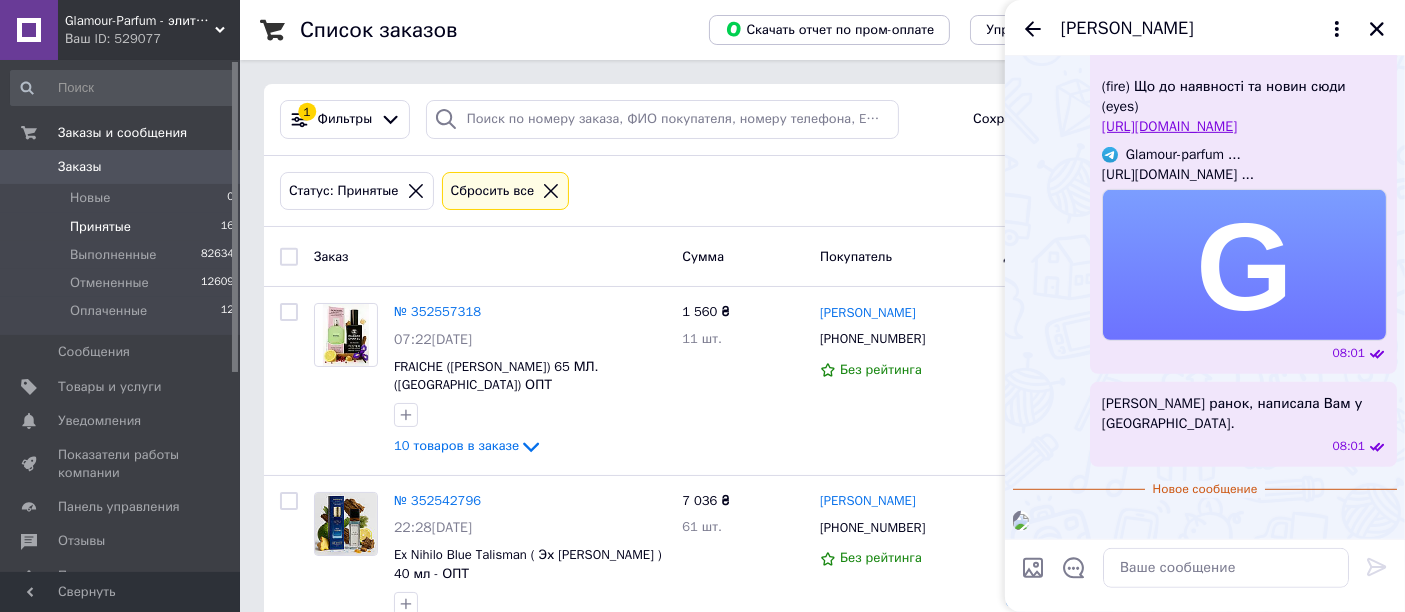 click on "[PERSON_NAME] ранок, написала Вам у [GEOGRAPHIC_DATA]." at bounding box center (1243, 414) 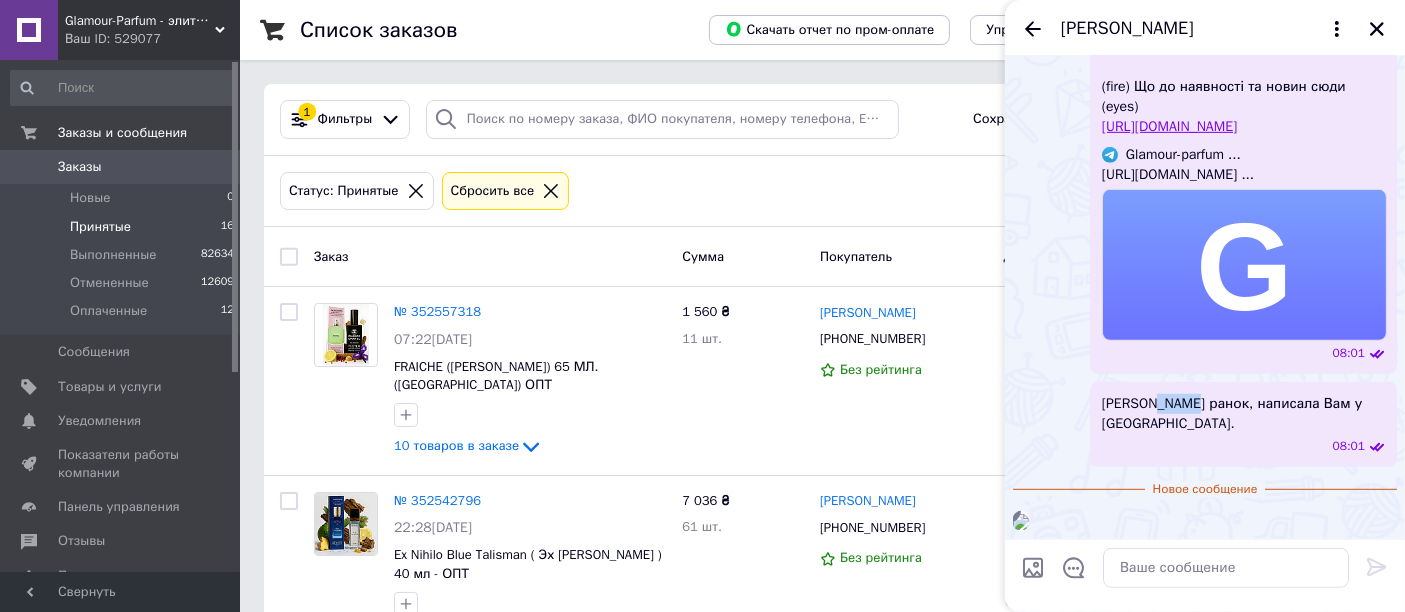 click on "[PERSON_NAME] ранок, написала Вам у [GEOGRAPHIC_DATA]." at bounding box center [1243, 414] 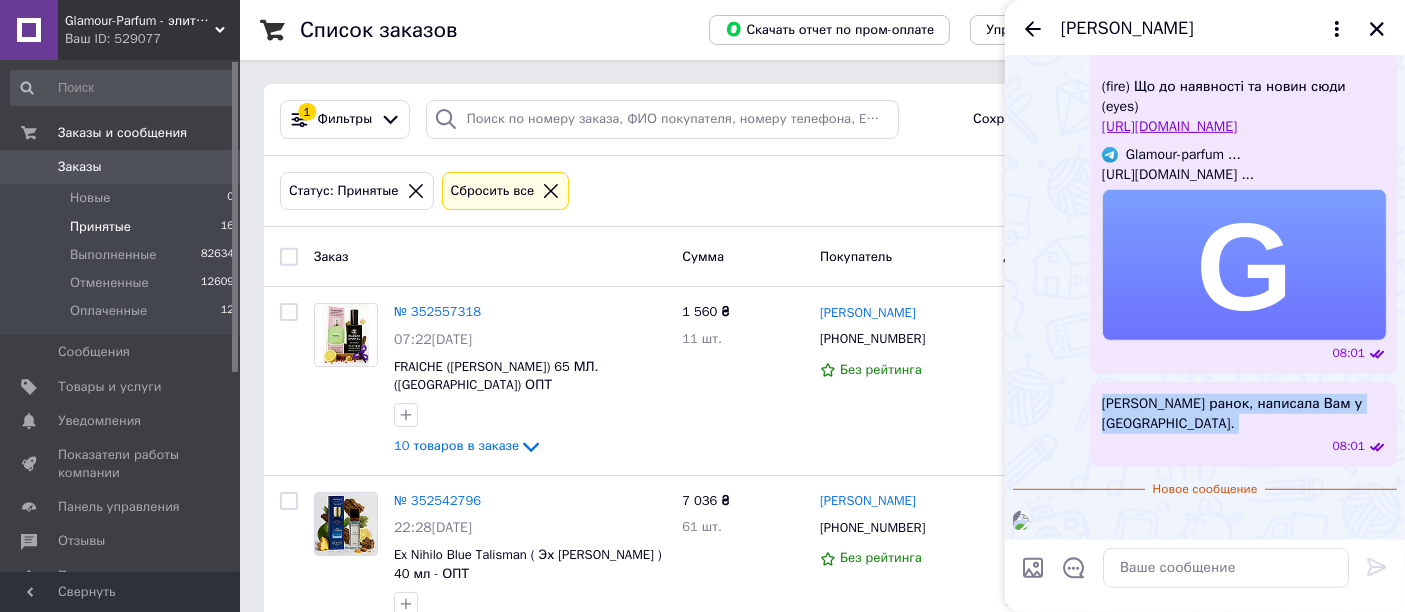 click on "[PERSON_NAME] ранок, написала Вам у [GEOGRAPHIC_DATA]." at bounding box center [1243, 414] 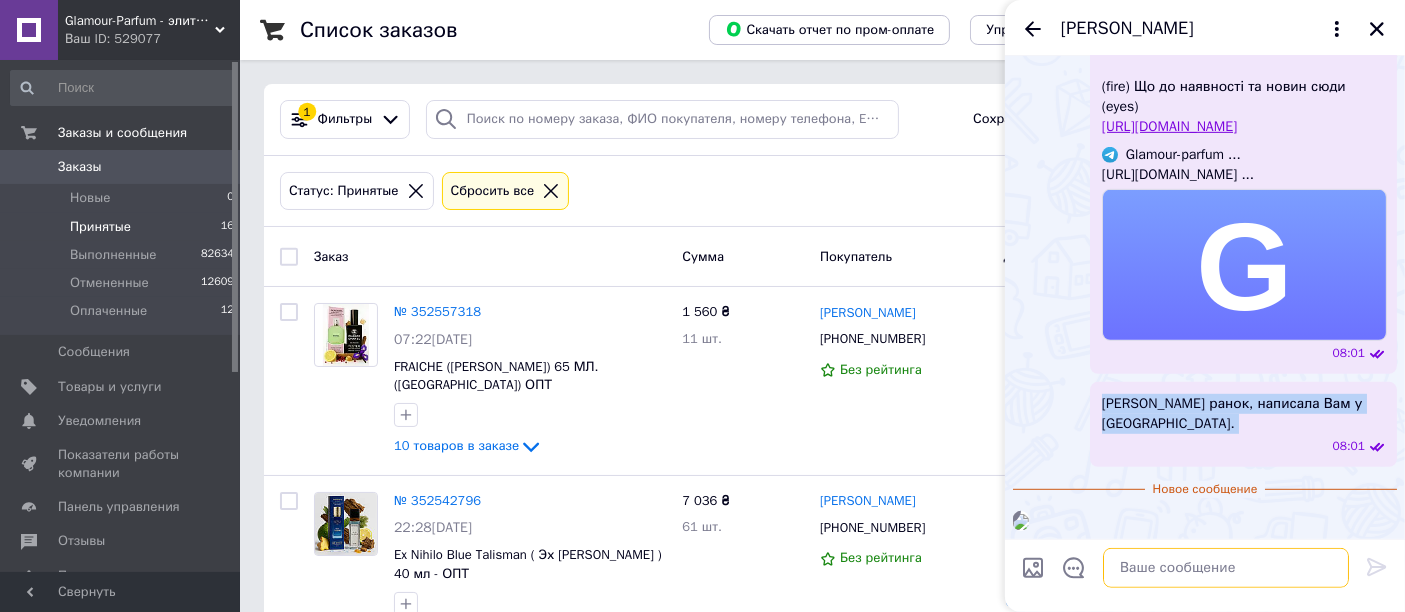 click at bounding box center (1226, 568) 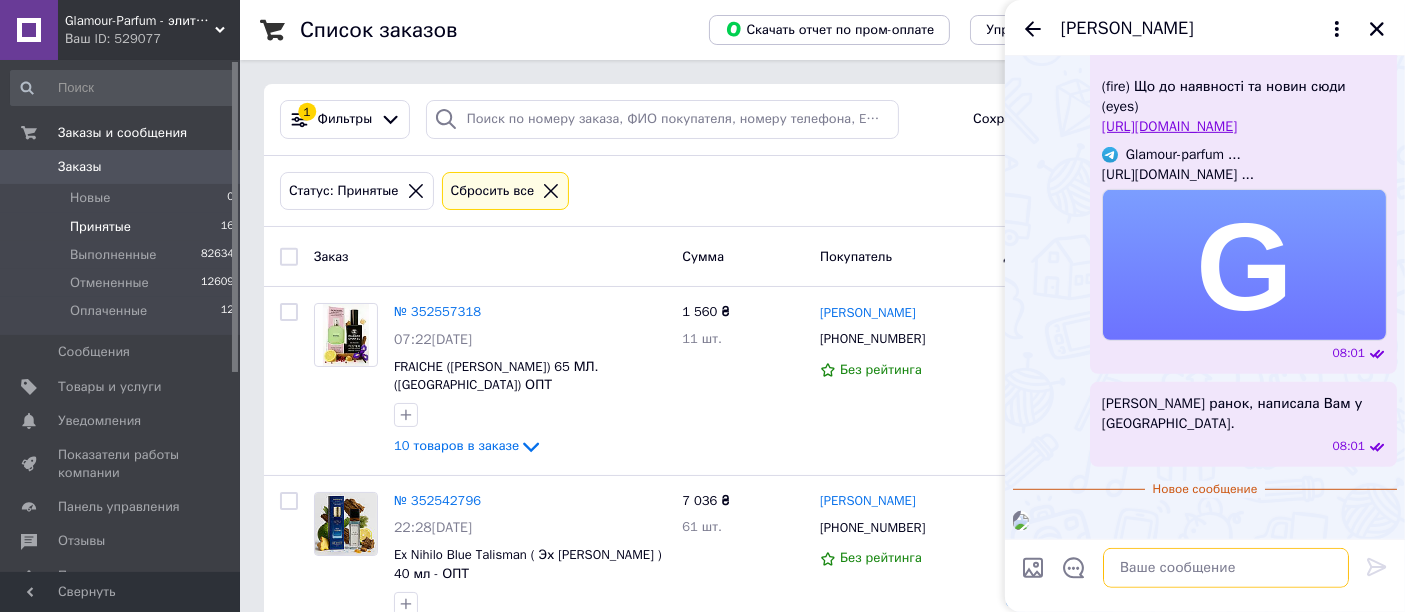 paste on "[PERSON_NAME] ранок, написала Вам у [GEOGRAPHIC_DATA]." 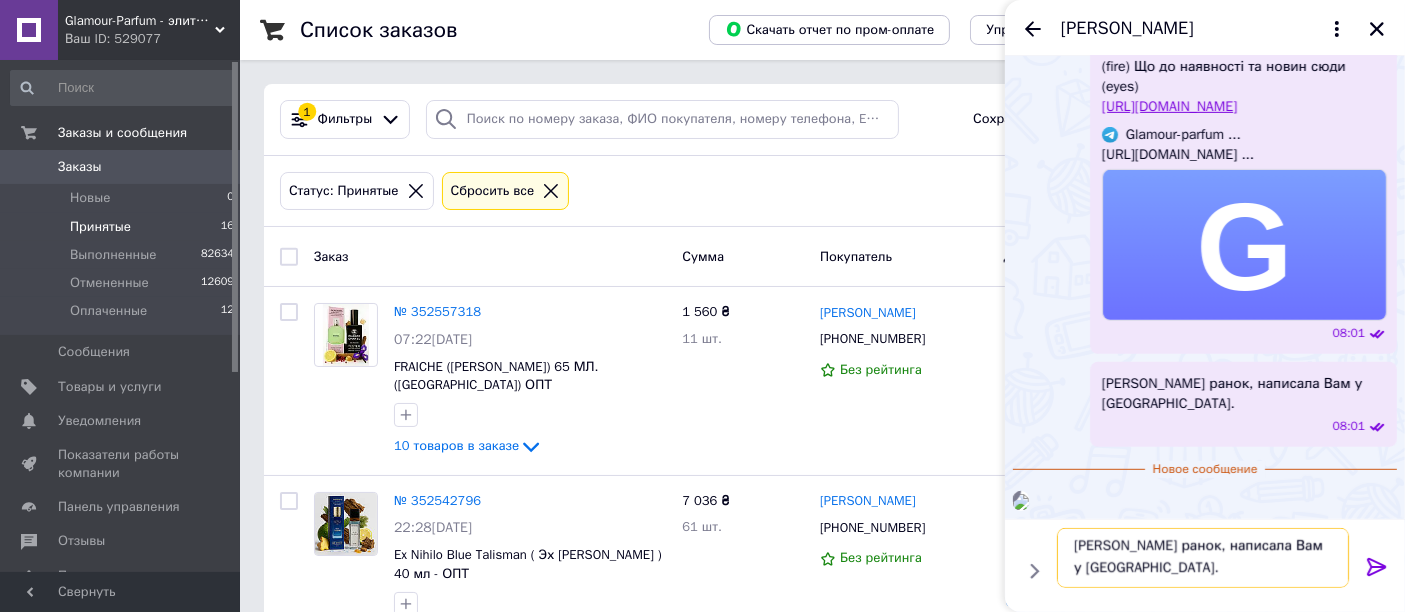 scroll, scrollTop: 13, scrollLeft: 0, axis: vertical 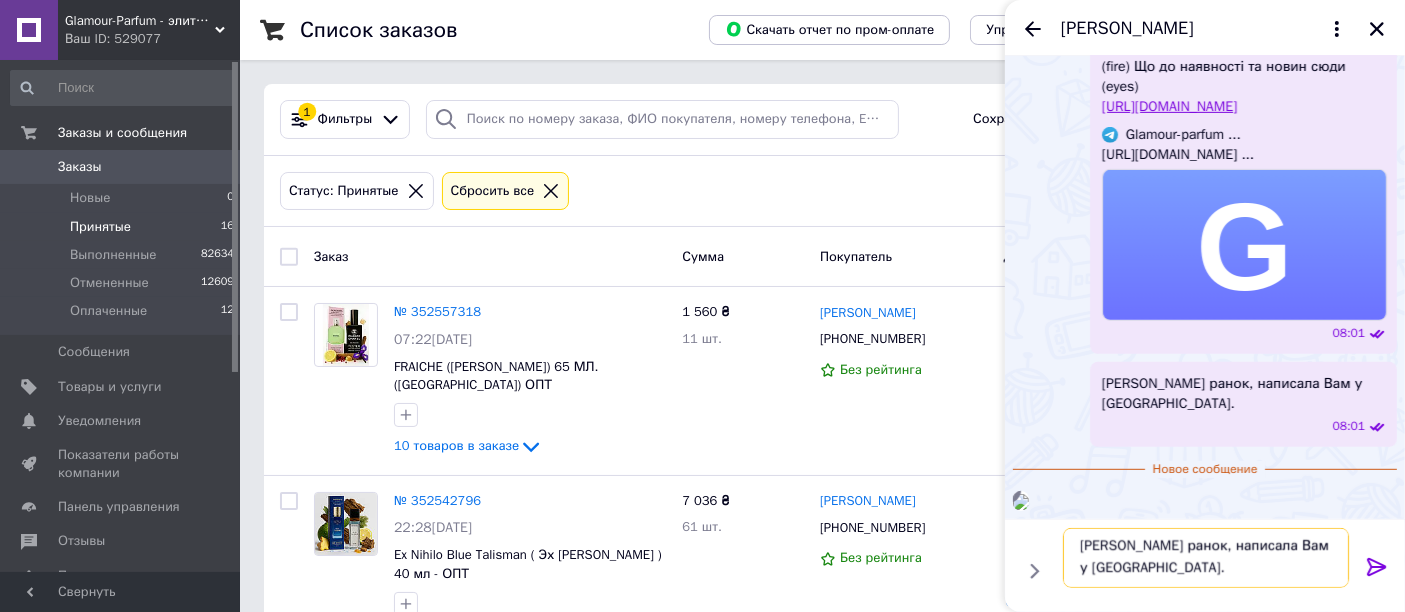 type 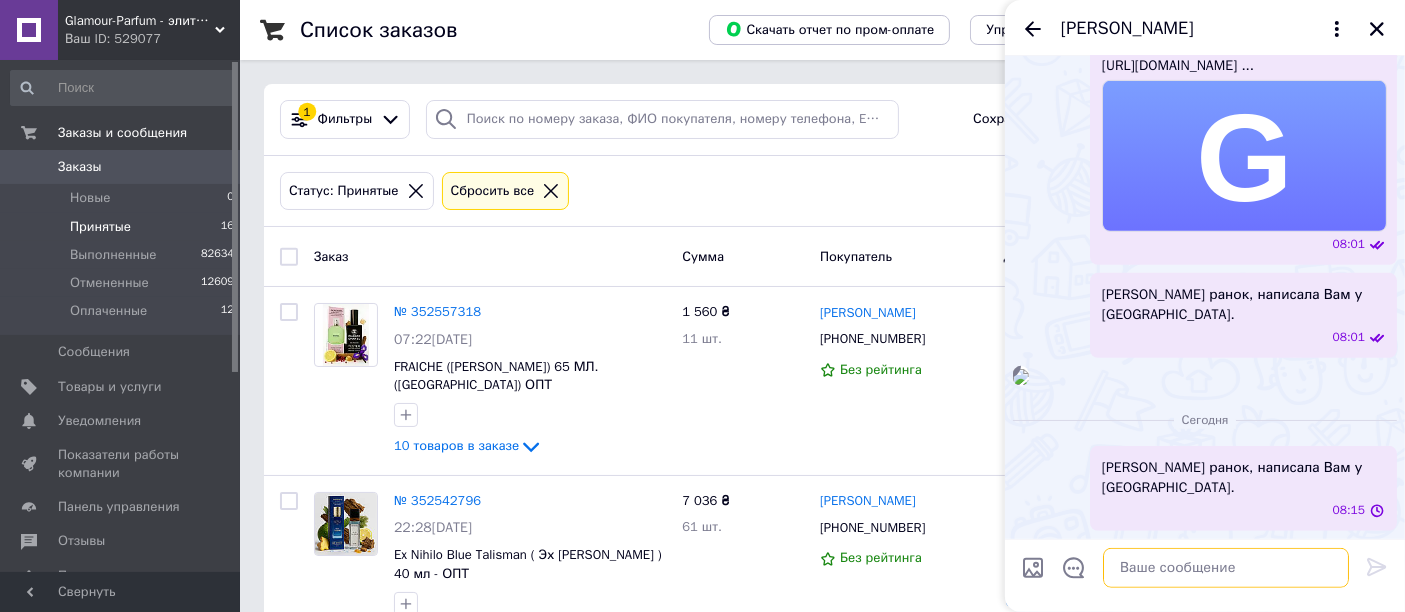 scroll, scrollTop: 0, scrollLeft: 0, axis: both 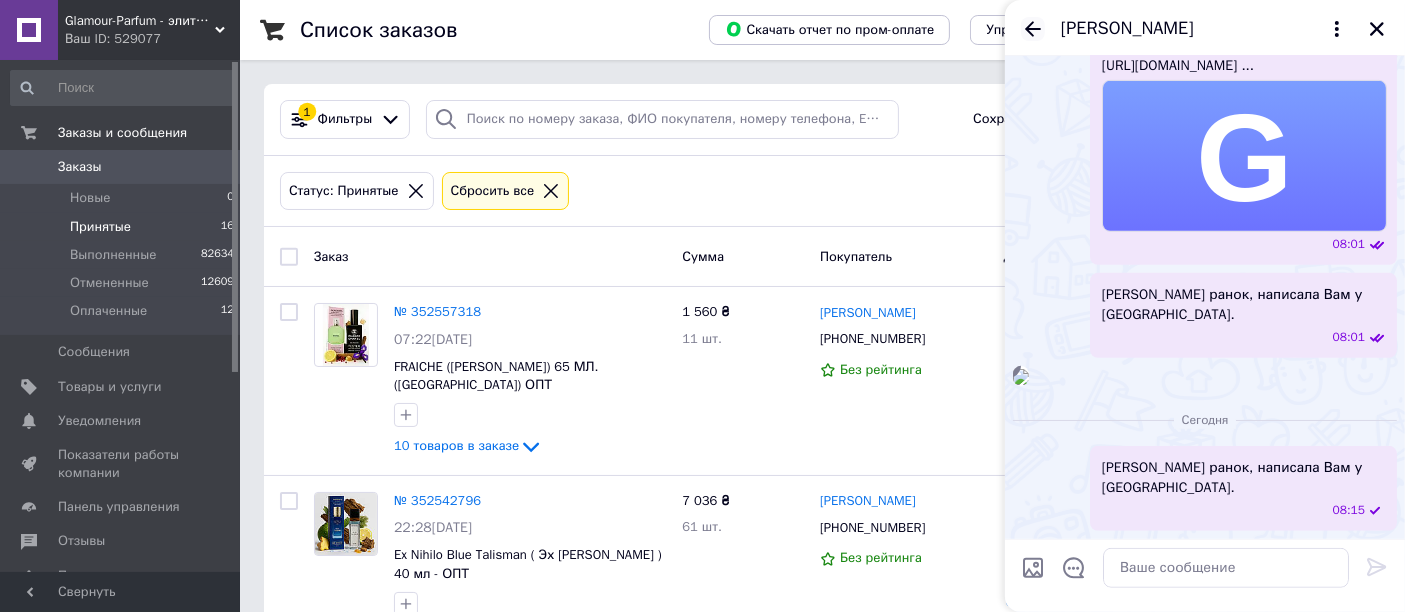 click 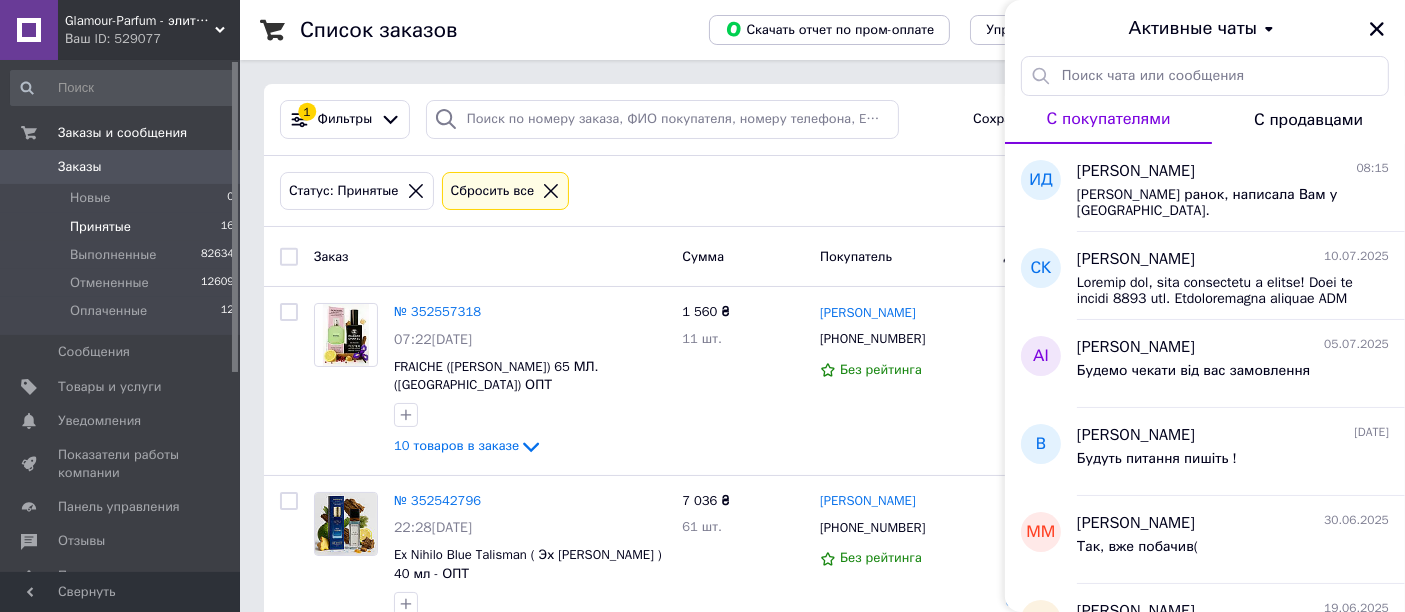 click 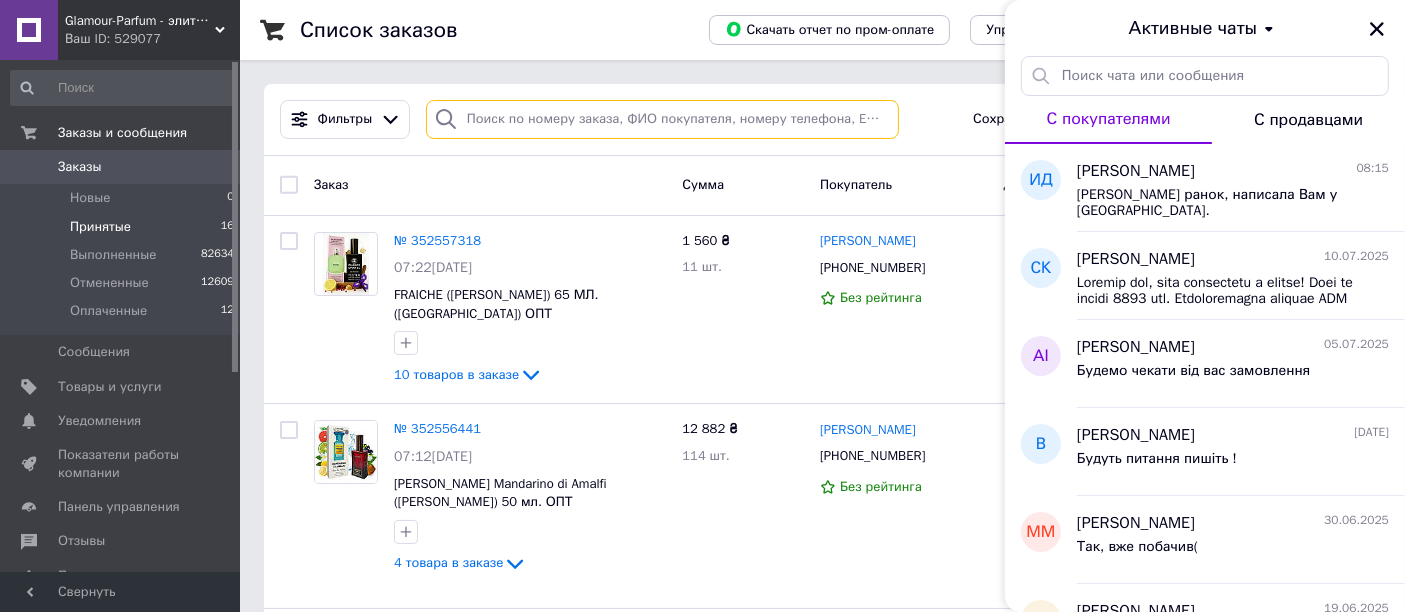 click at bounding box center [662, 119] 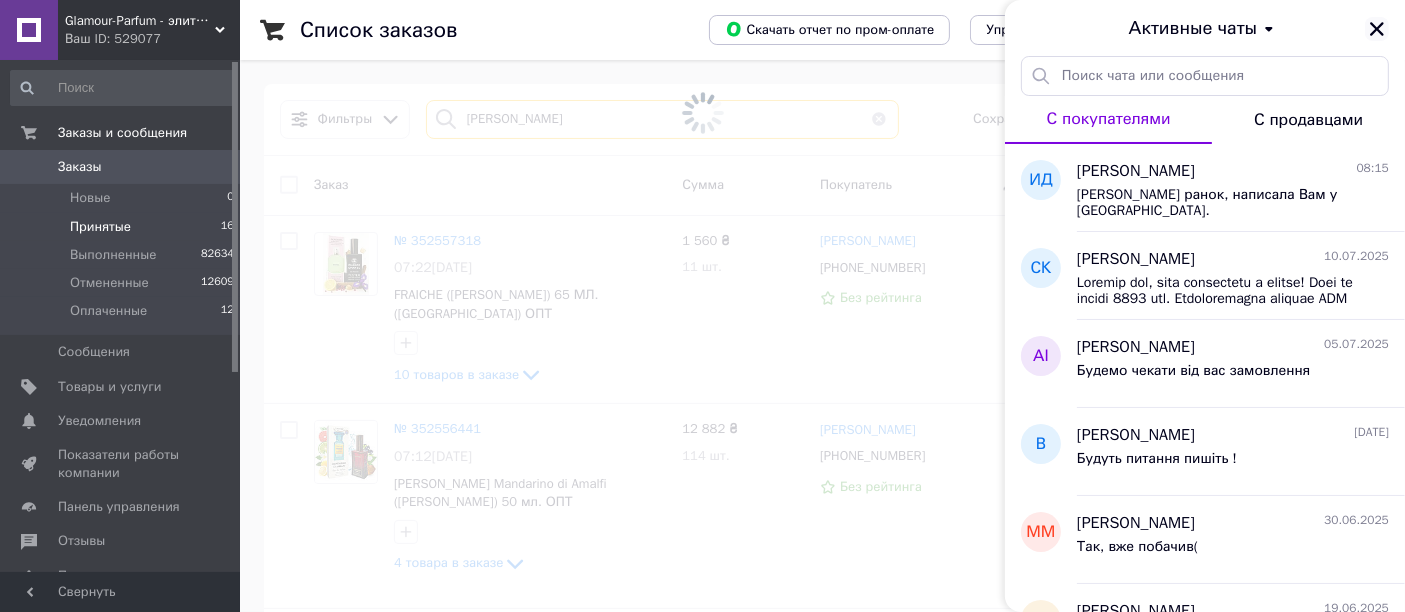 type on "[PERSON_NAME]" 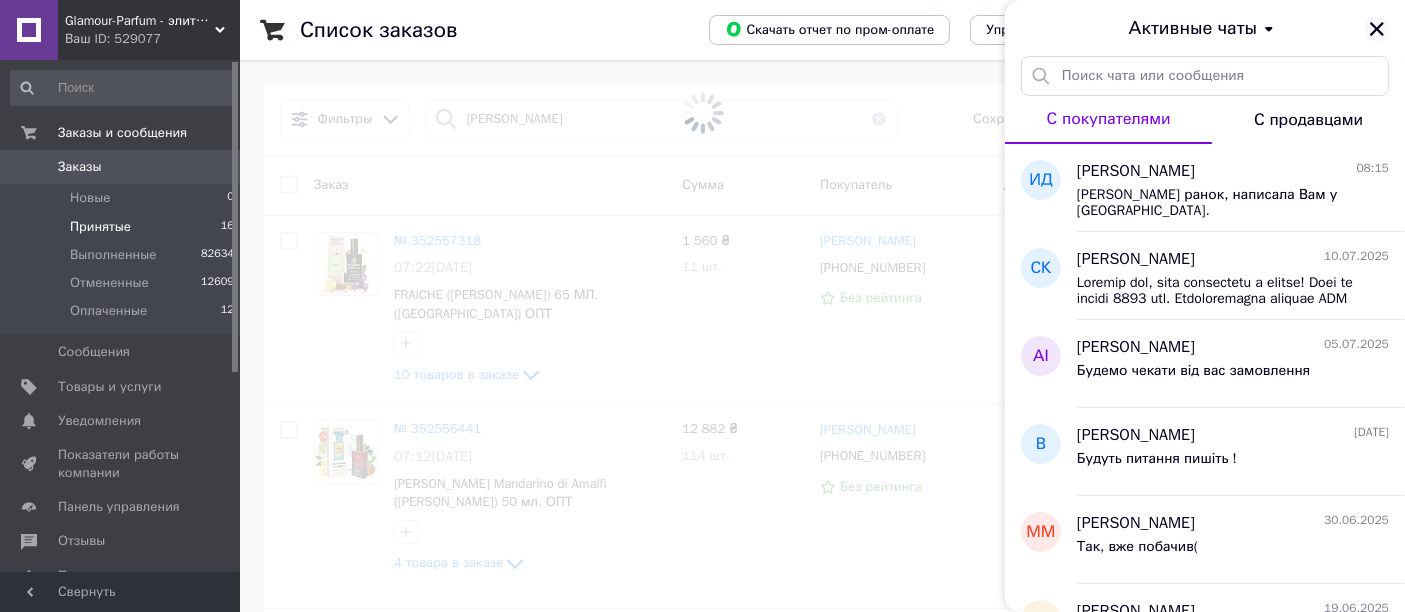 click 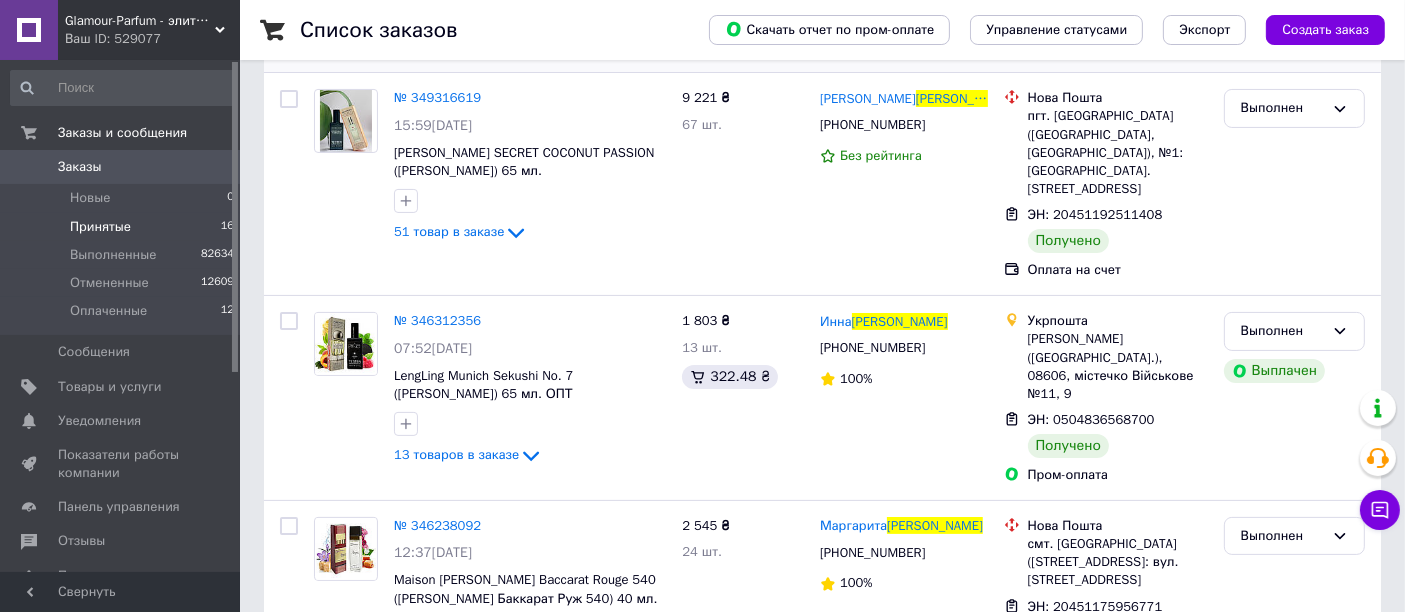 scroll, scrollTop: 444, scrollLeft: 0, axis: vertical 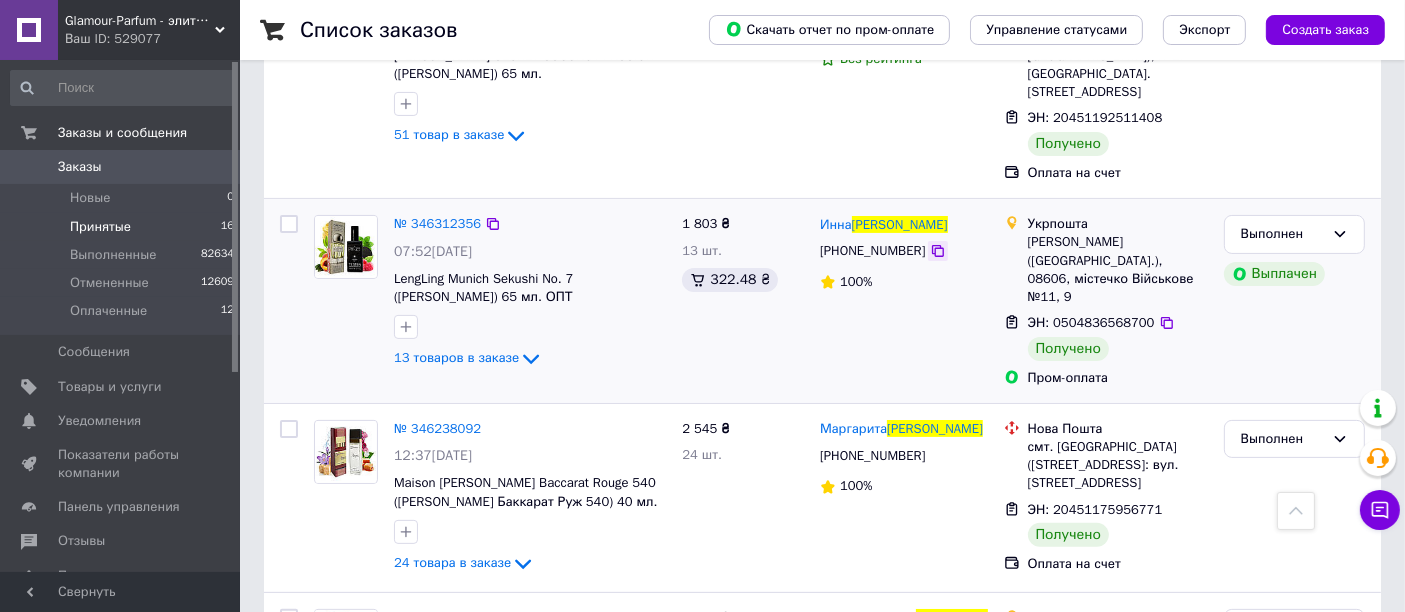 click 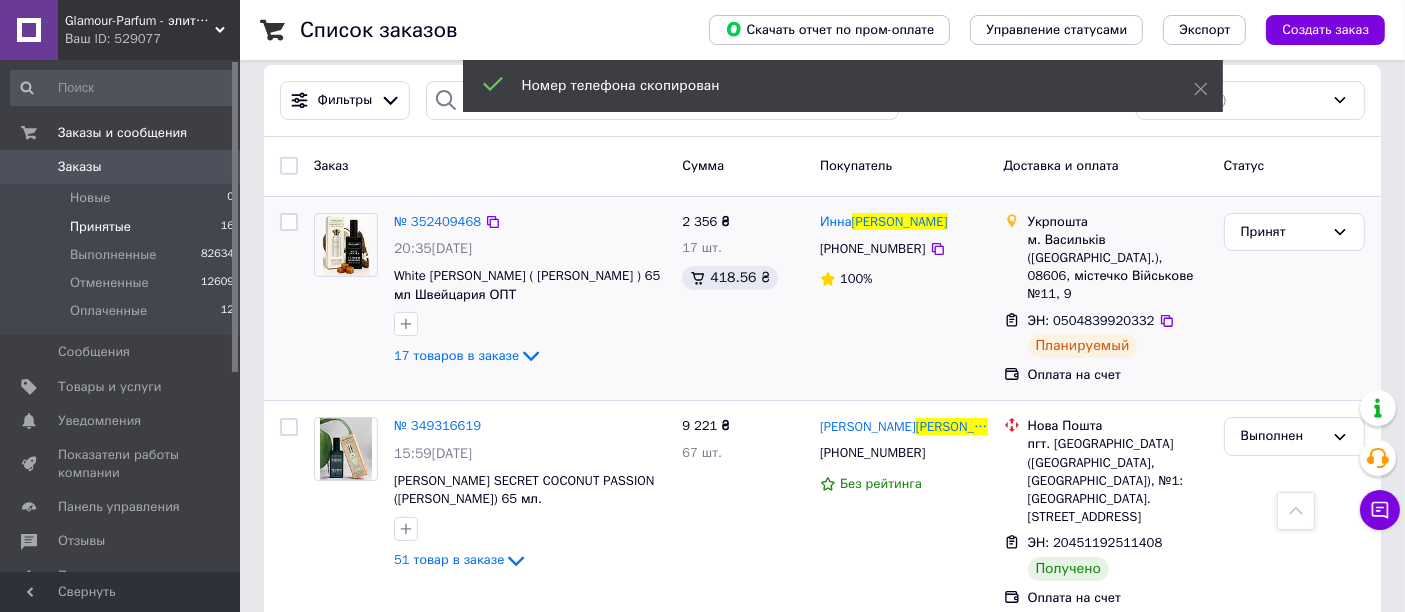 scroll, scrollTop: 0, scrollLeft: 0, axis: both 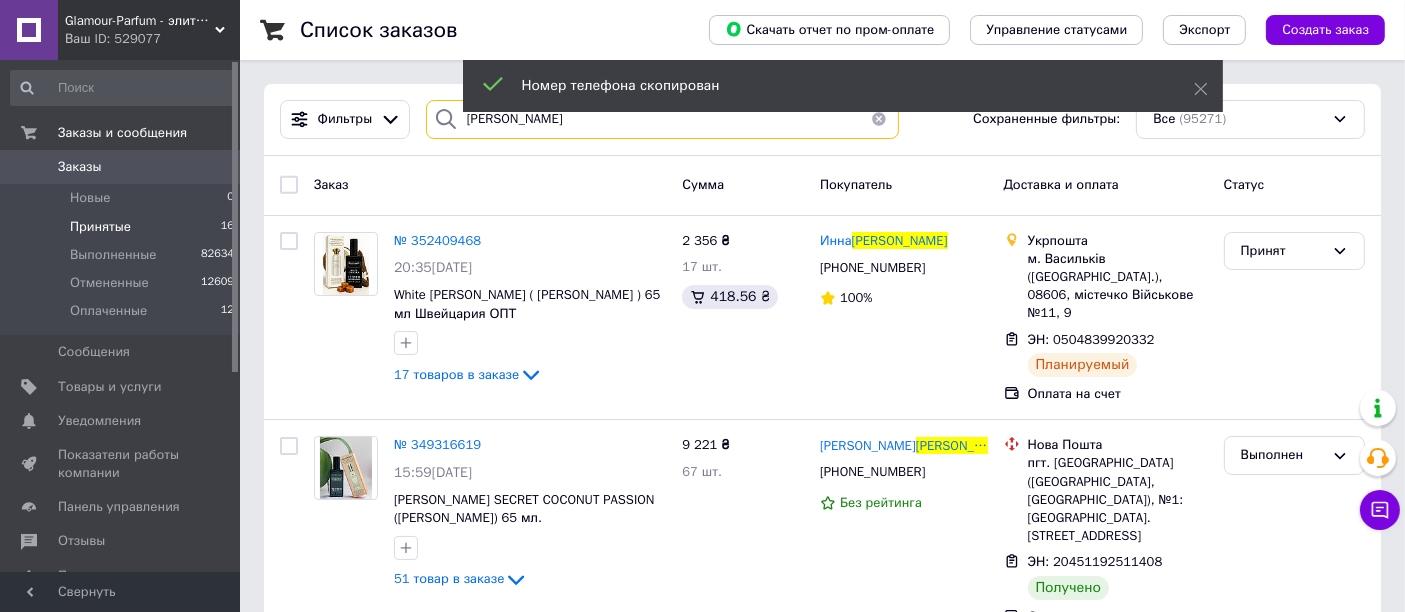 drag, startPoint x: 560, startPoint y: 127, endPoint x: 350, endPoint y: 141, distance: 210.46616 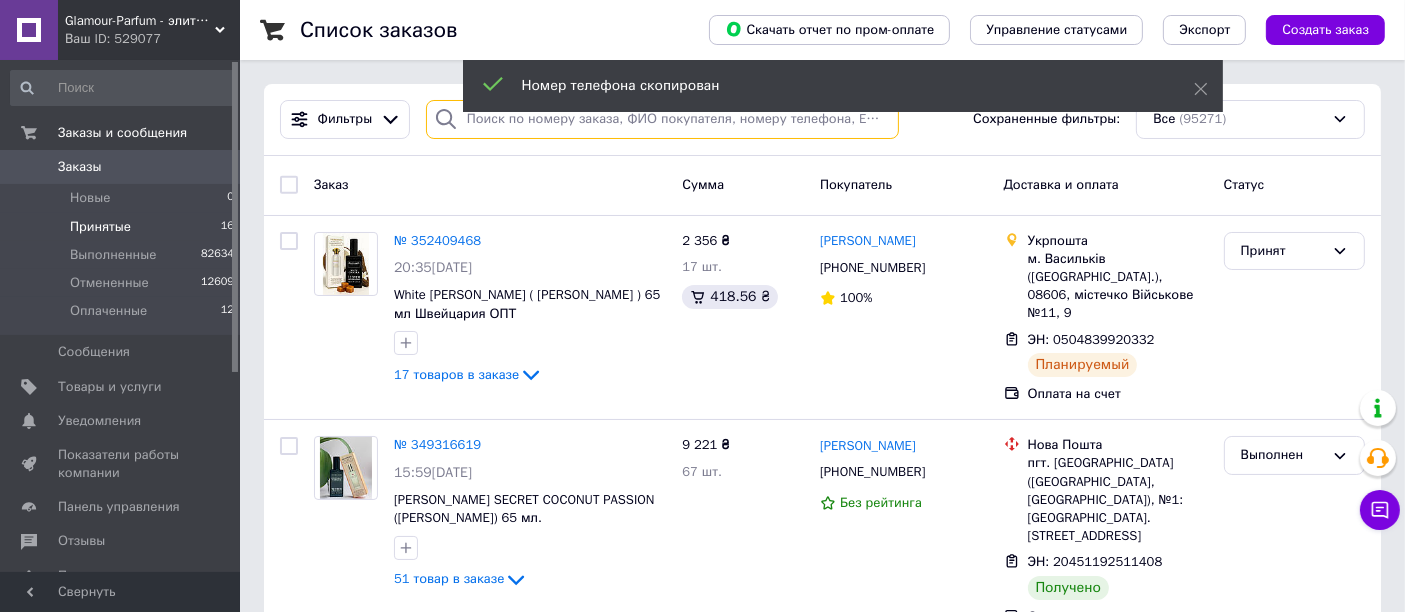 paste on "[PHONE_NUMBER]" 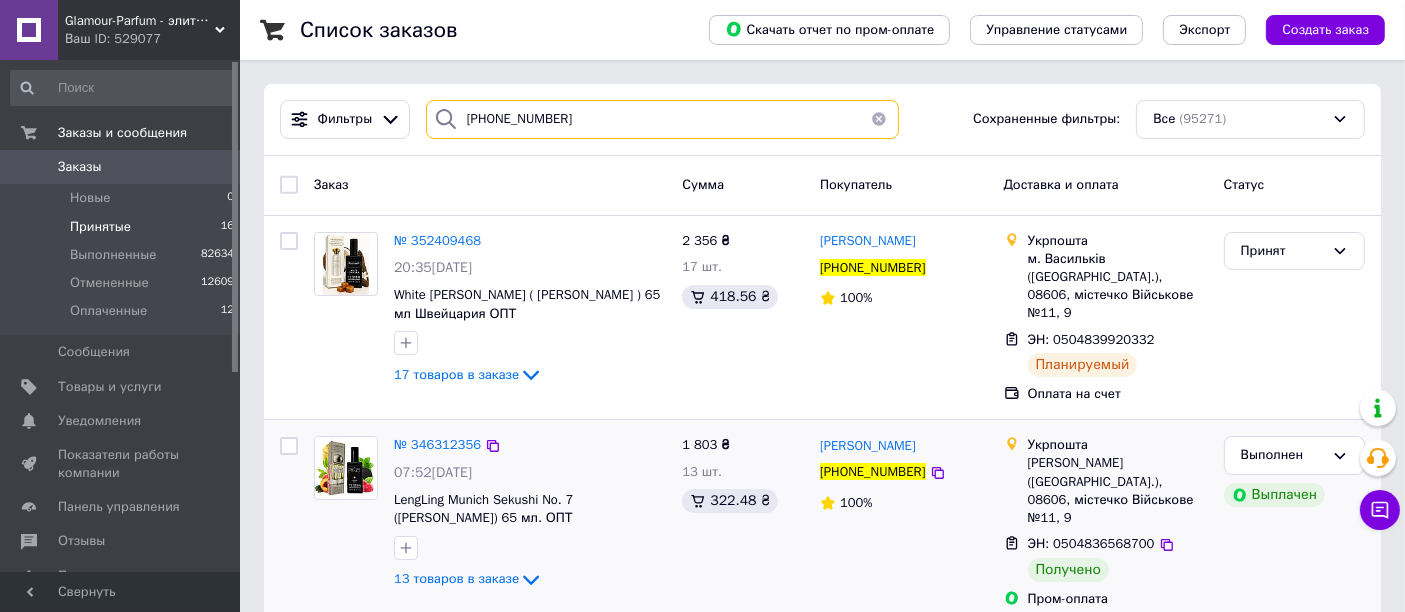 scroll, scrollTop: 0, scrollLeft: 0, axis: both 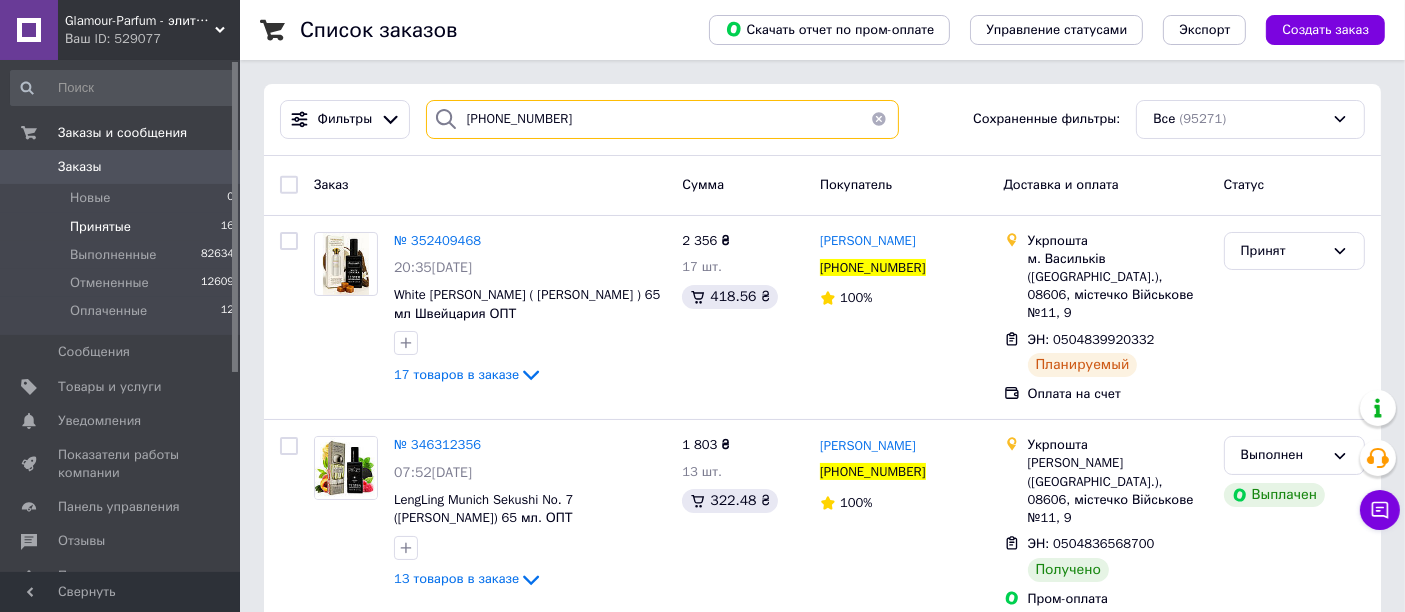type on "[PHONE_NUMBER]" 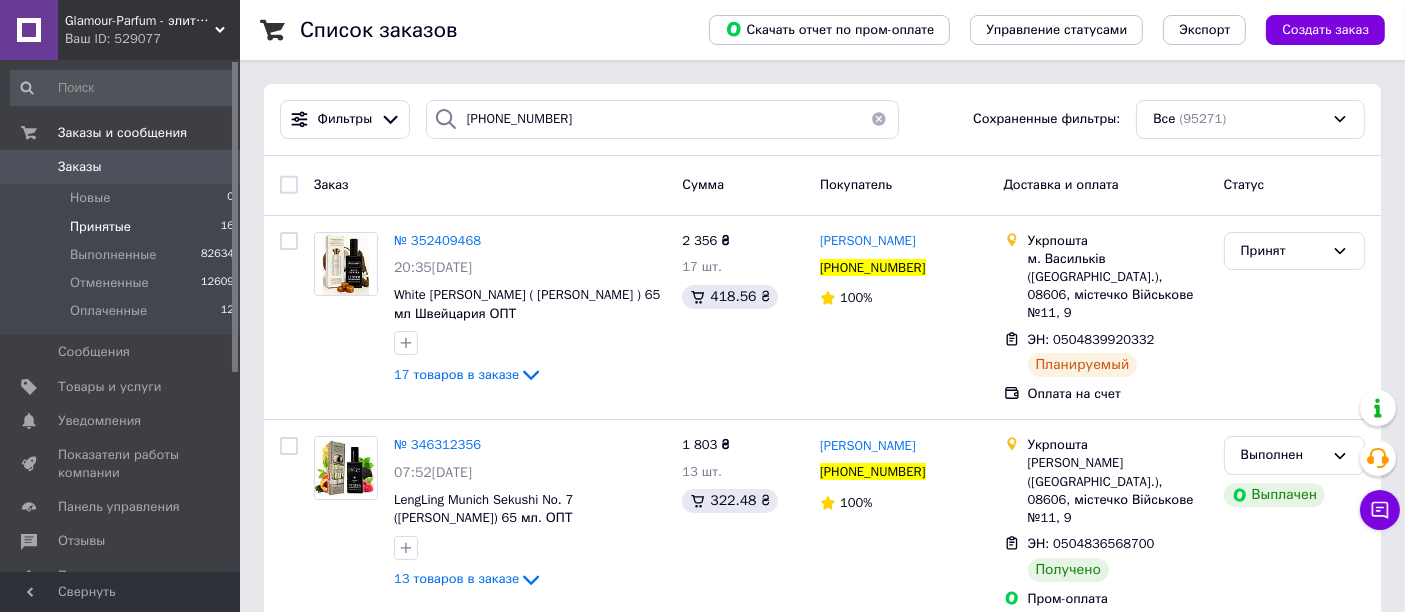 click on "Принятые 16" at bounding box center [123, 227] 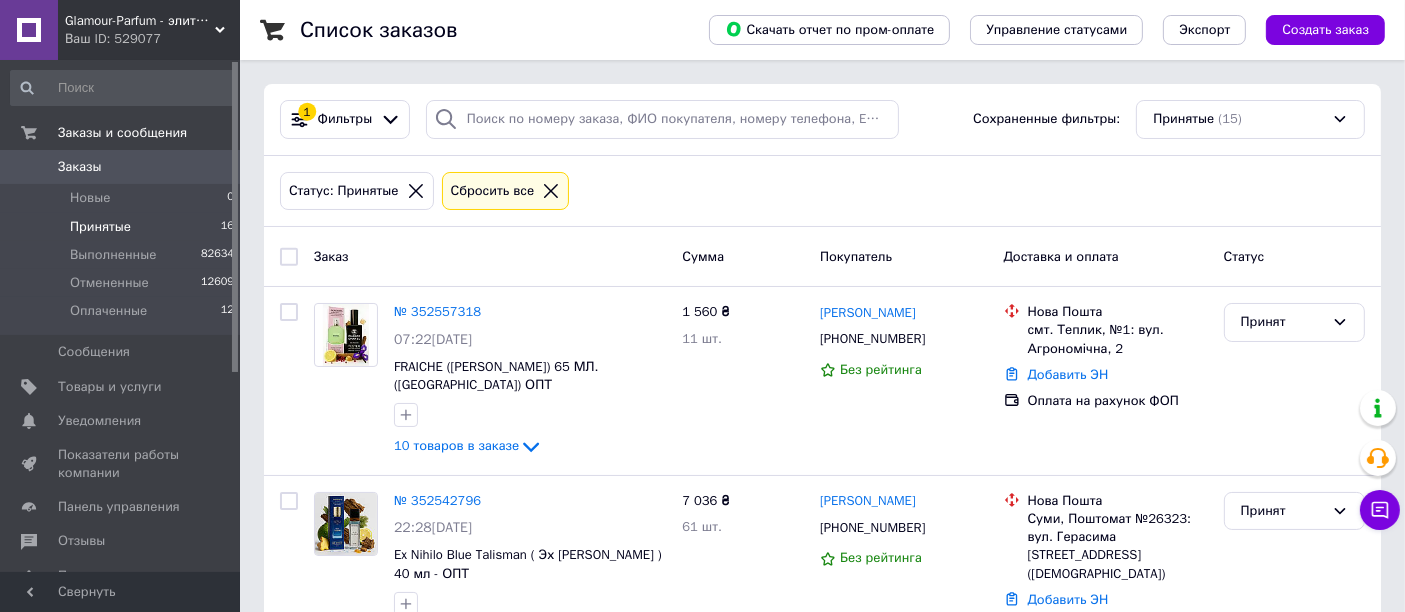 click 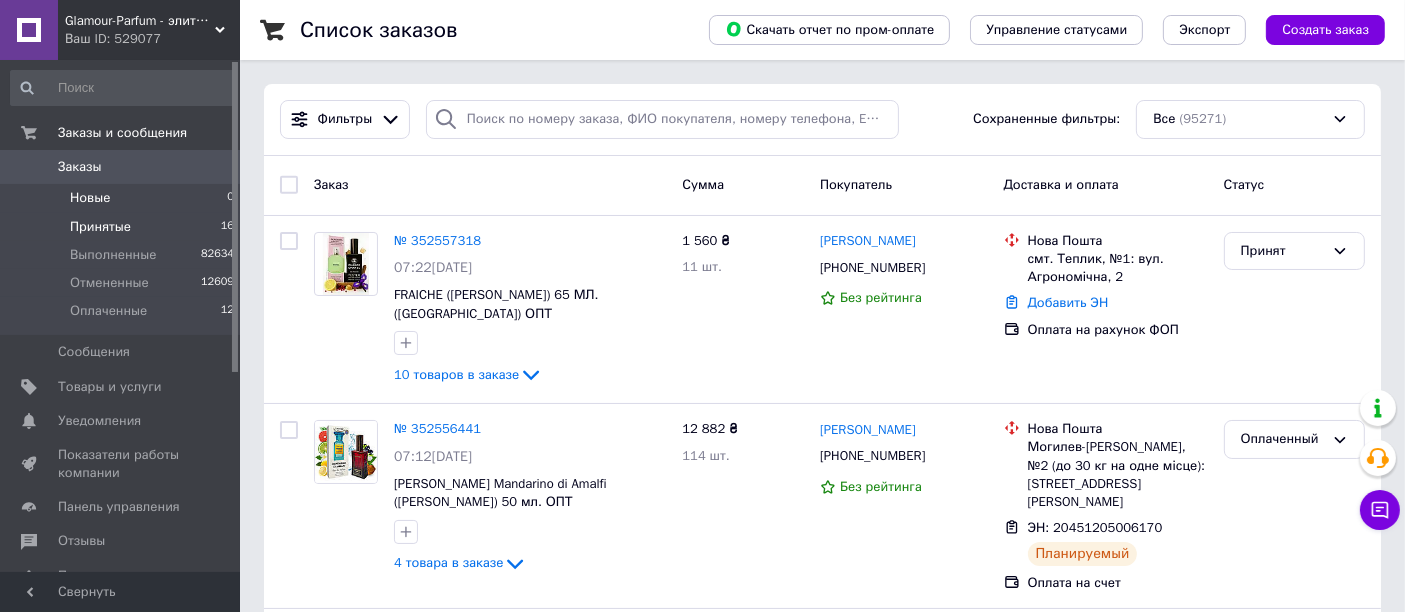 click on "Новые 0" at bounding box center (123, 198) 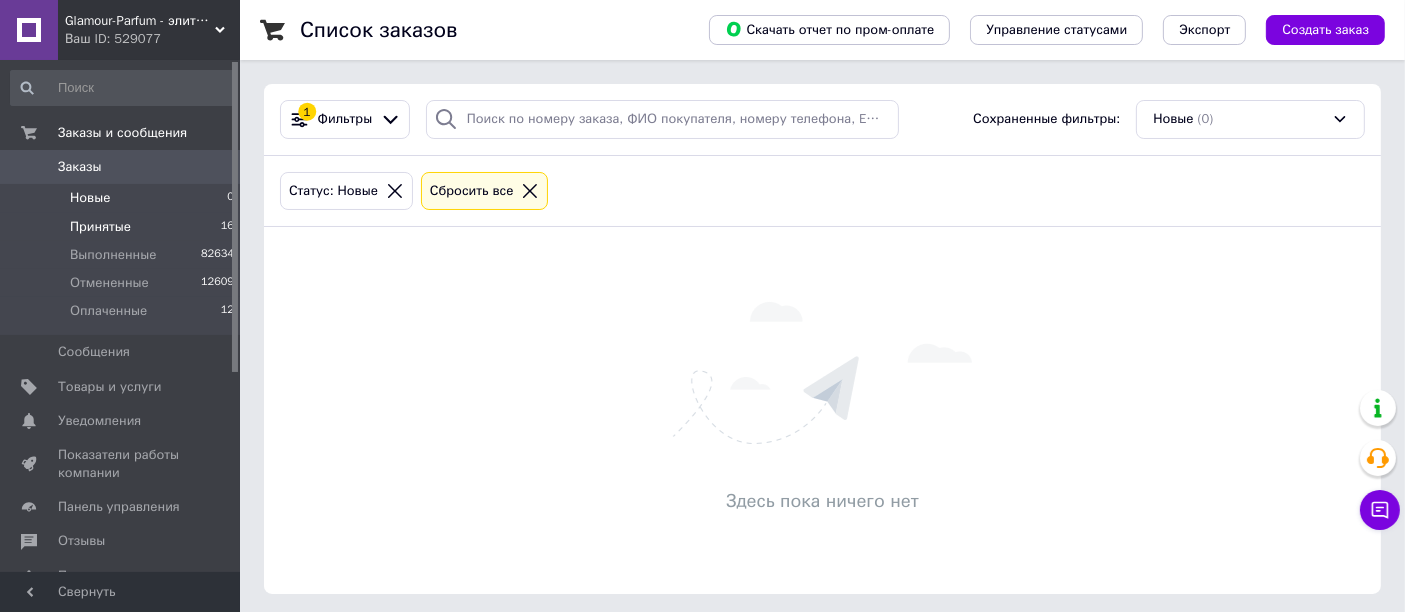 click on "Принятые" at bounding box center [100, 227] 